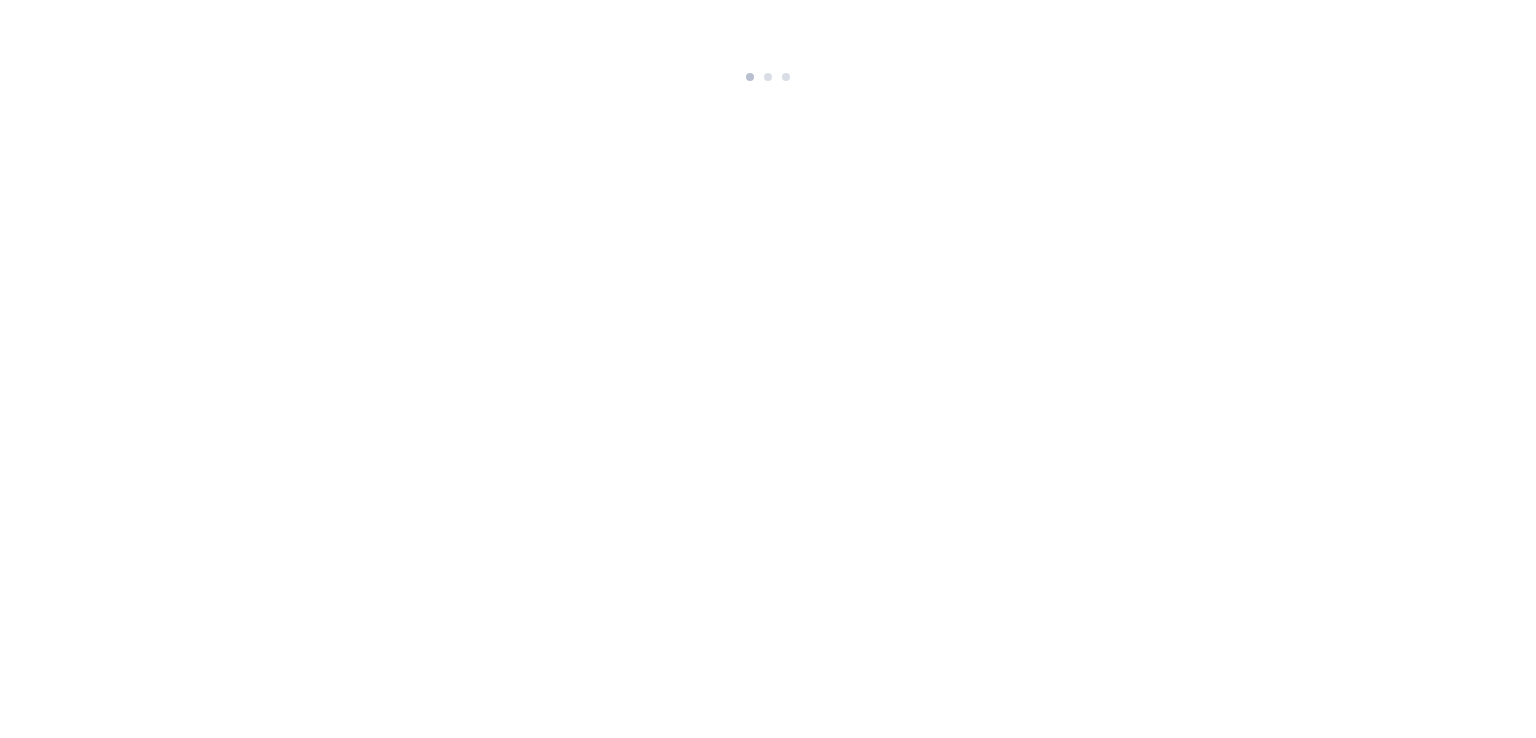 scroll, scrollTop: 0, scrollLeft: 0, axis: both 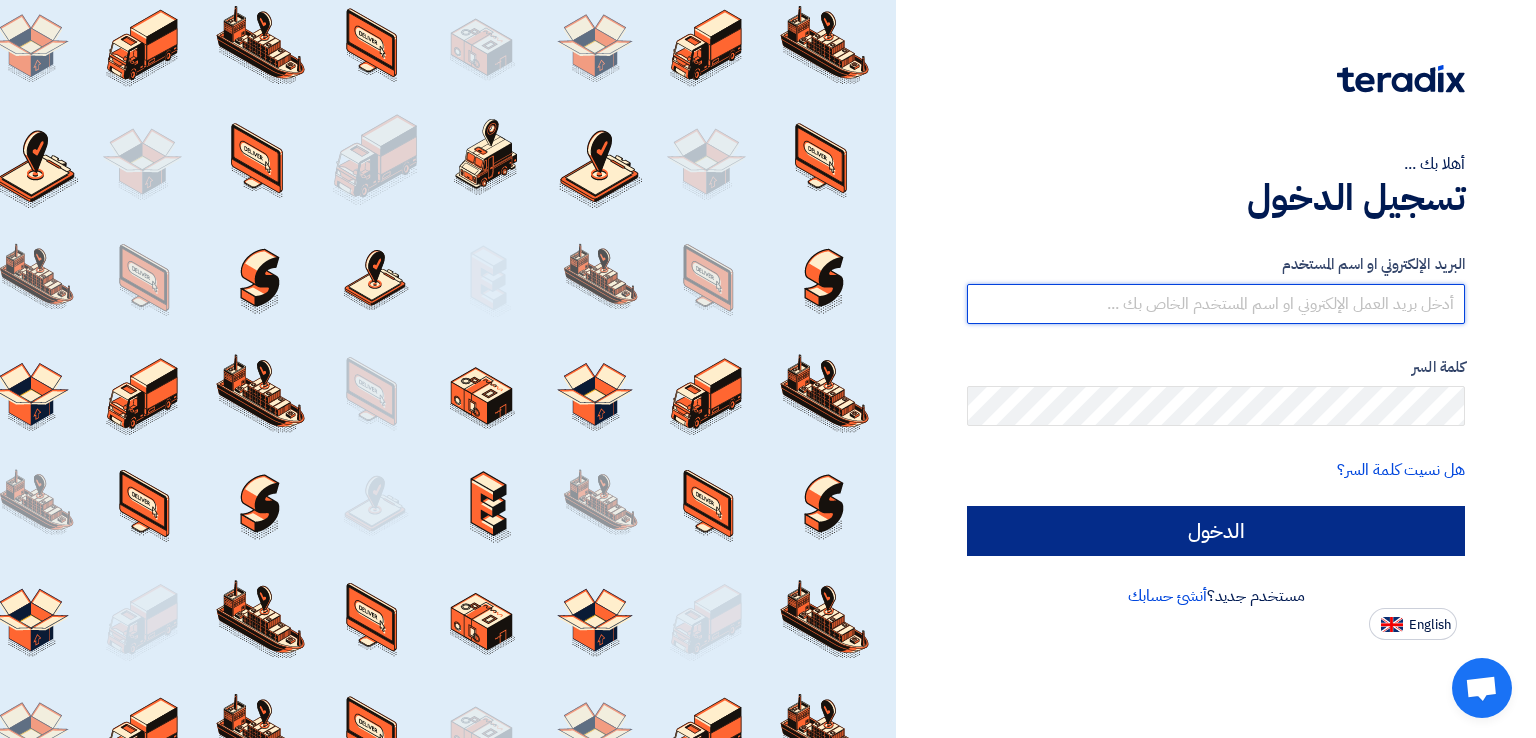 type on "mohamed.abdelaziz@wadigroup.com.eg" 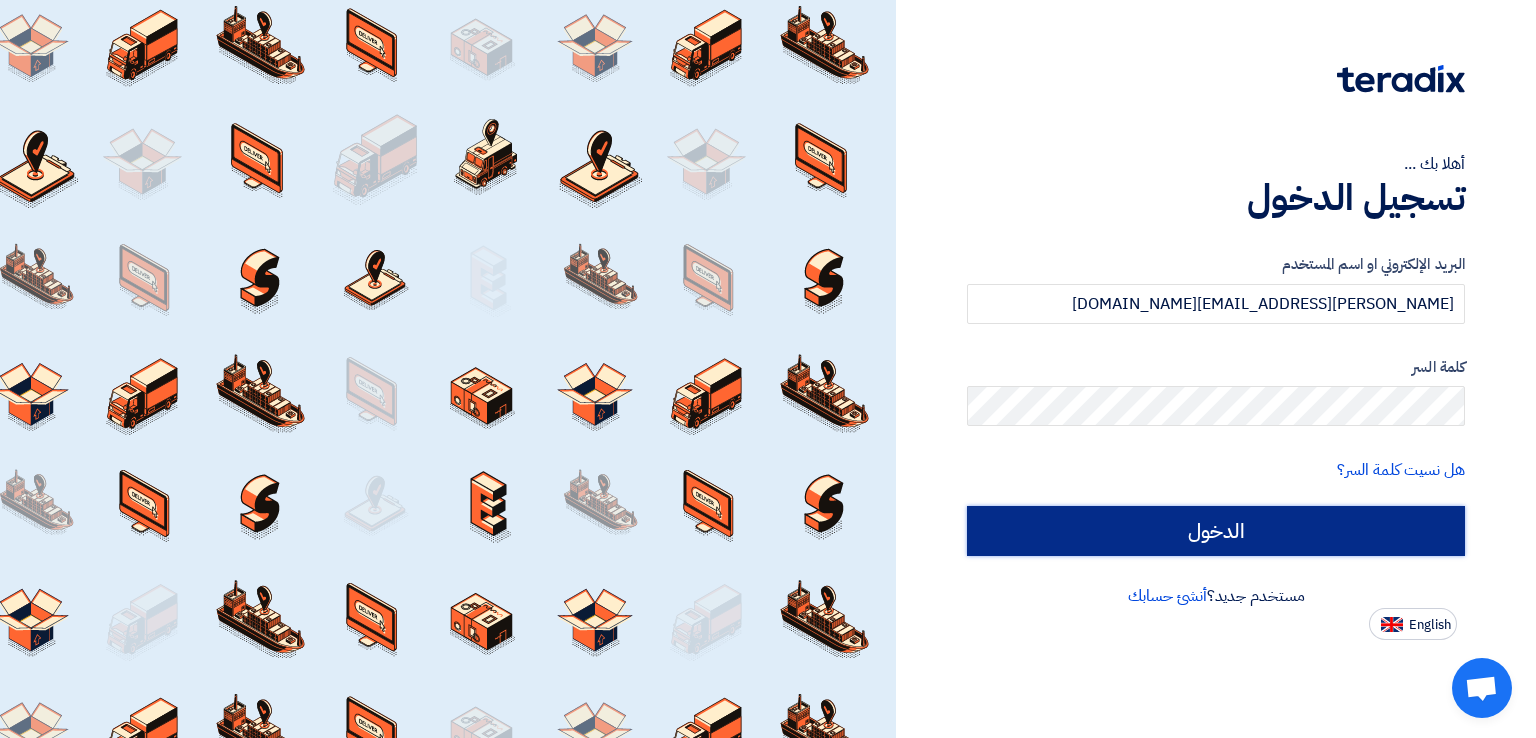 click on "الدخول" 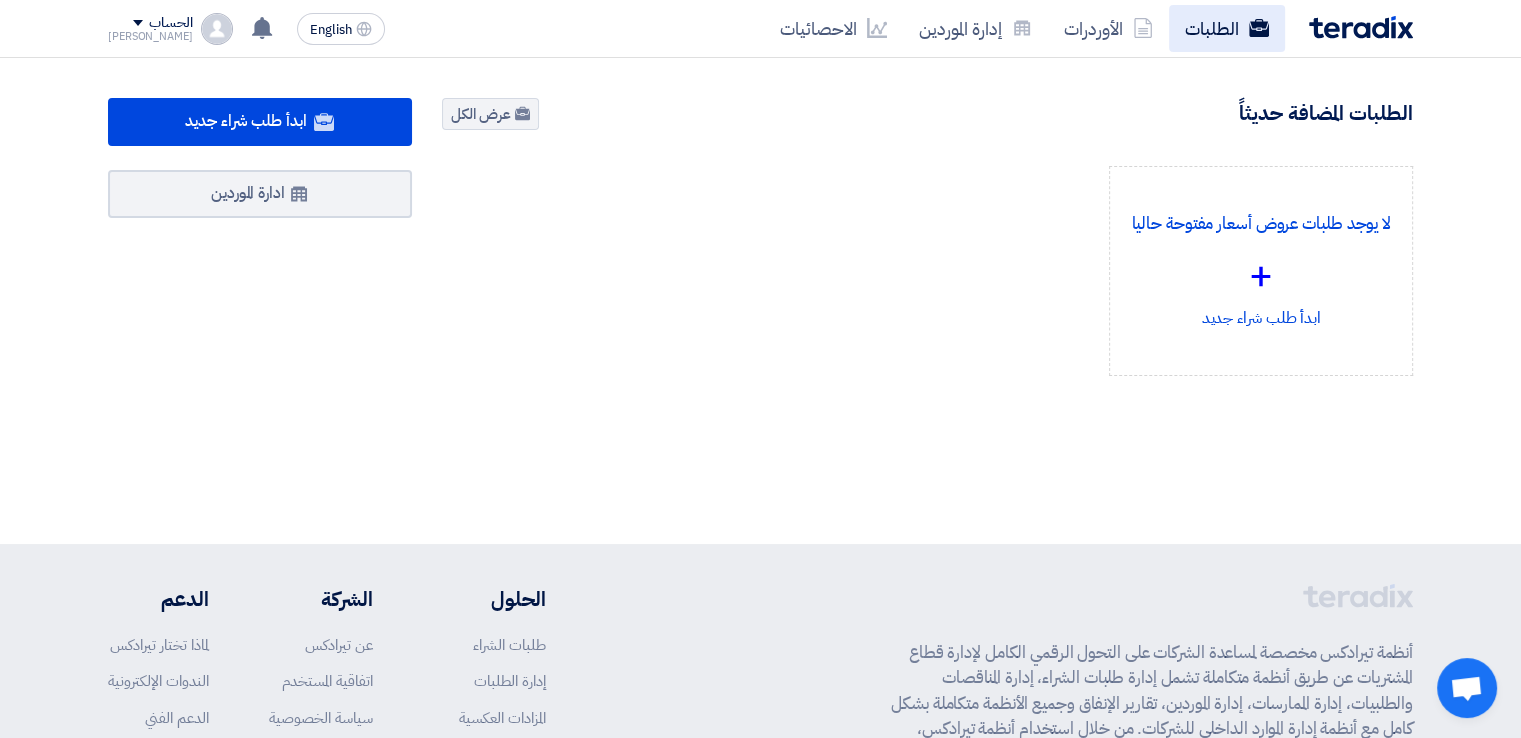 click on "الطلبات" 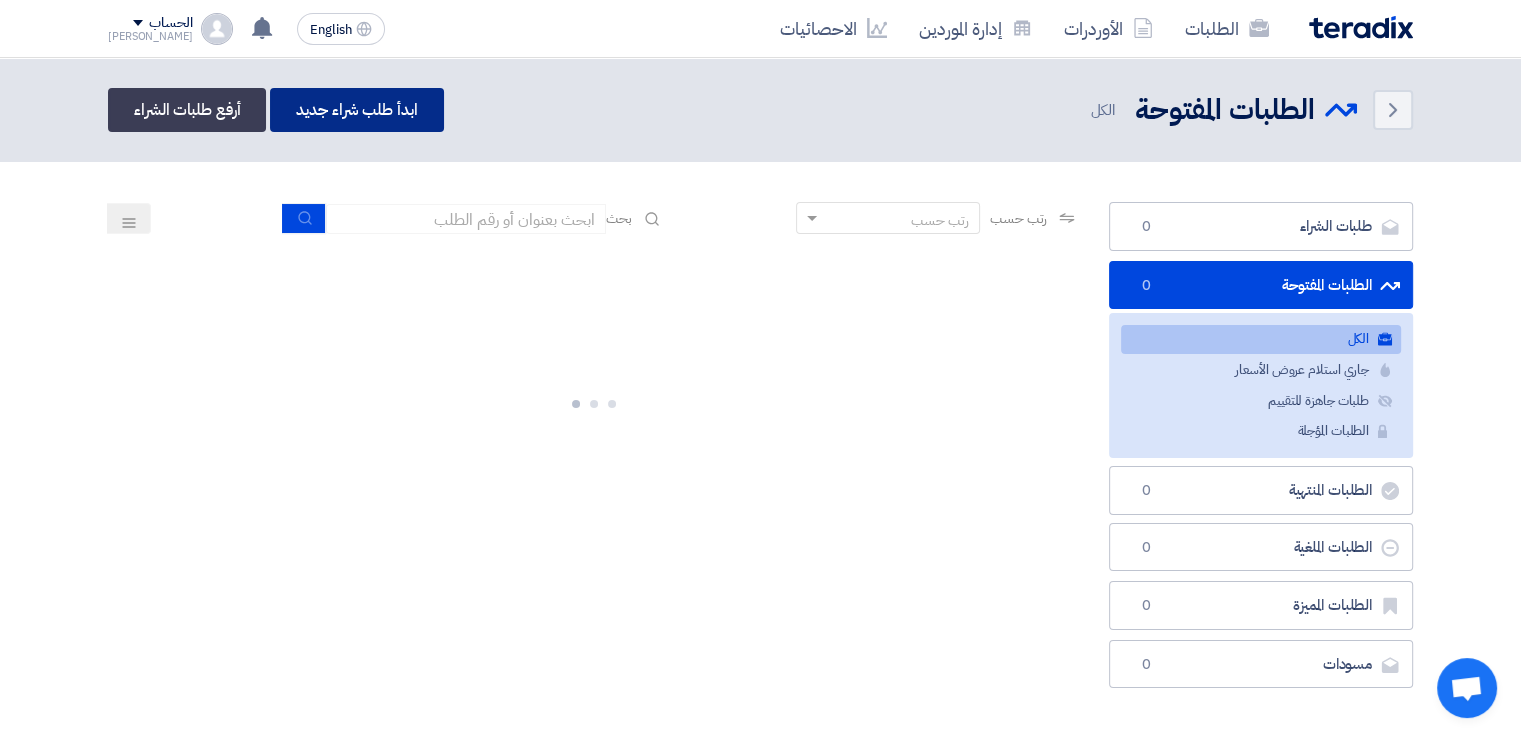 click on "ابدأ طلب شراء جديد" 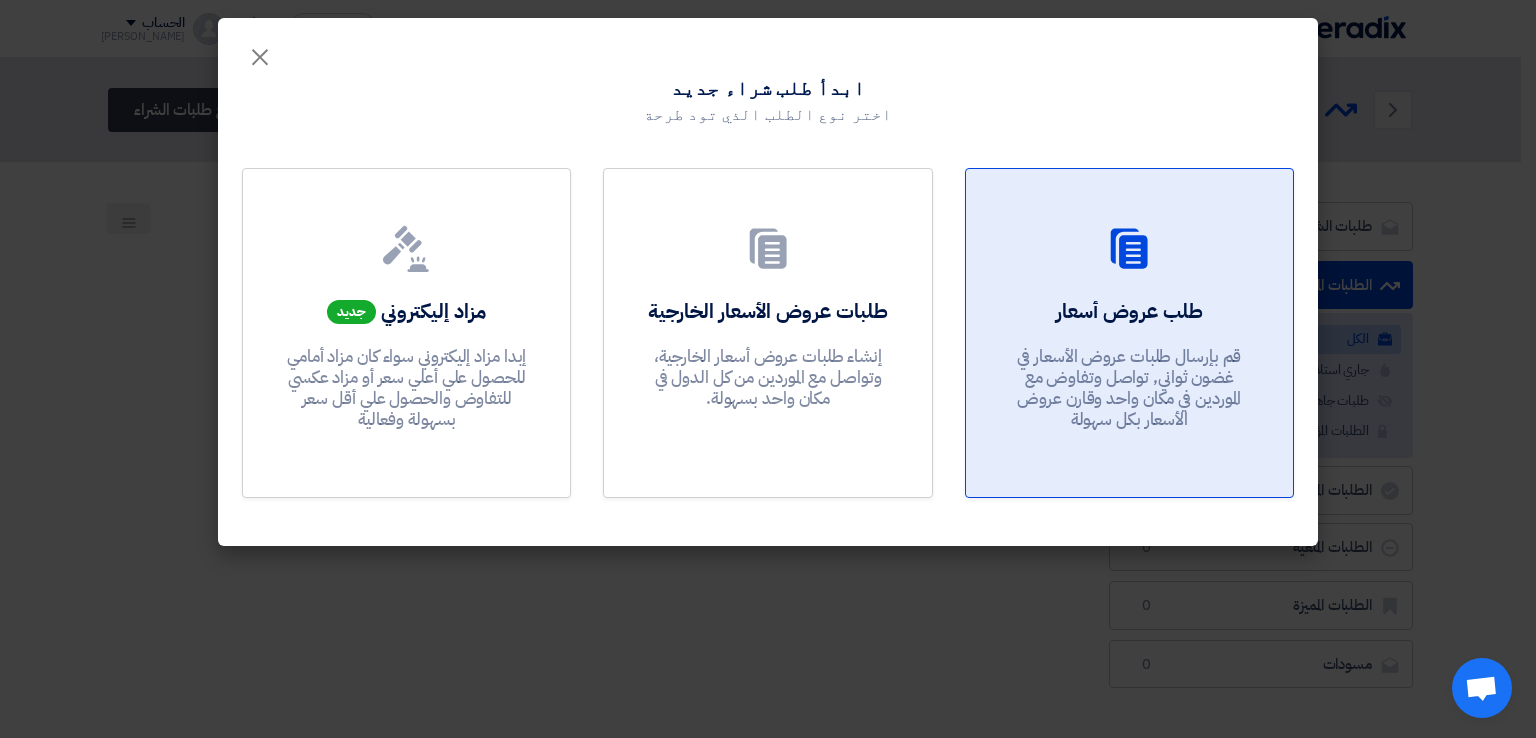 click 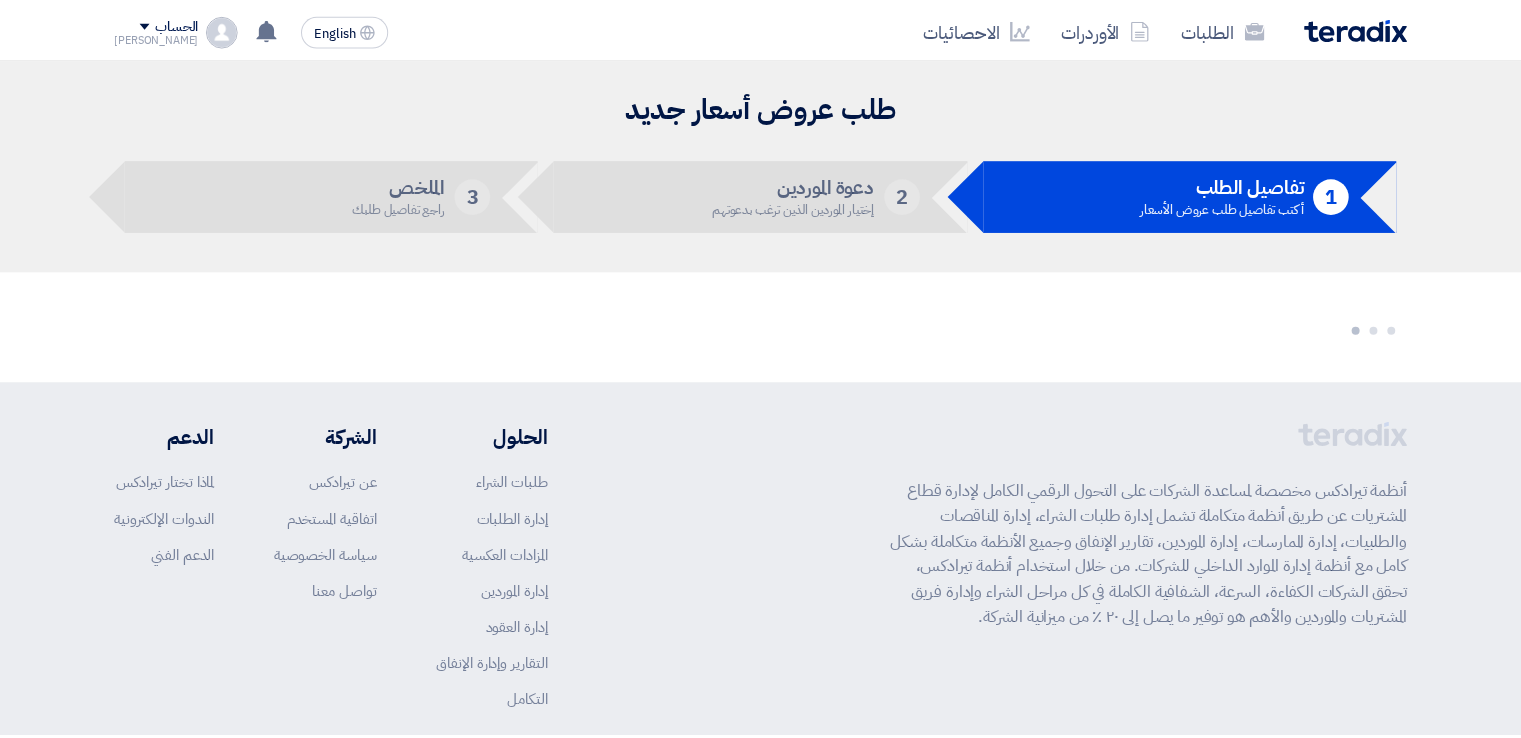 scroll, scrollTop: 0, scrollLeft: 0, axis: both 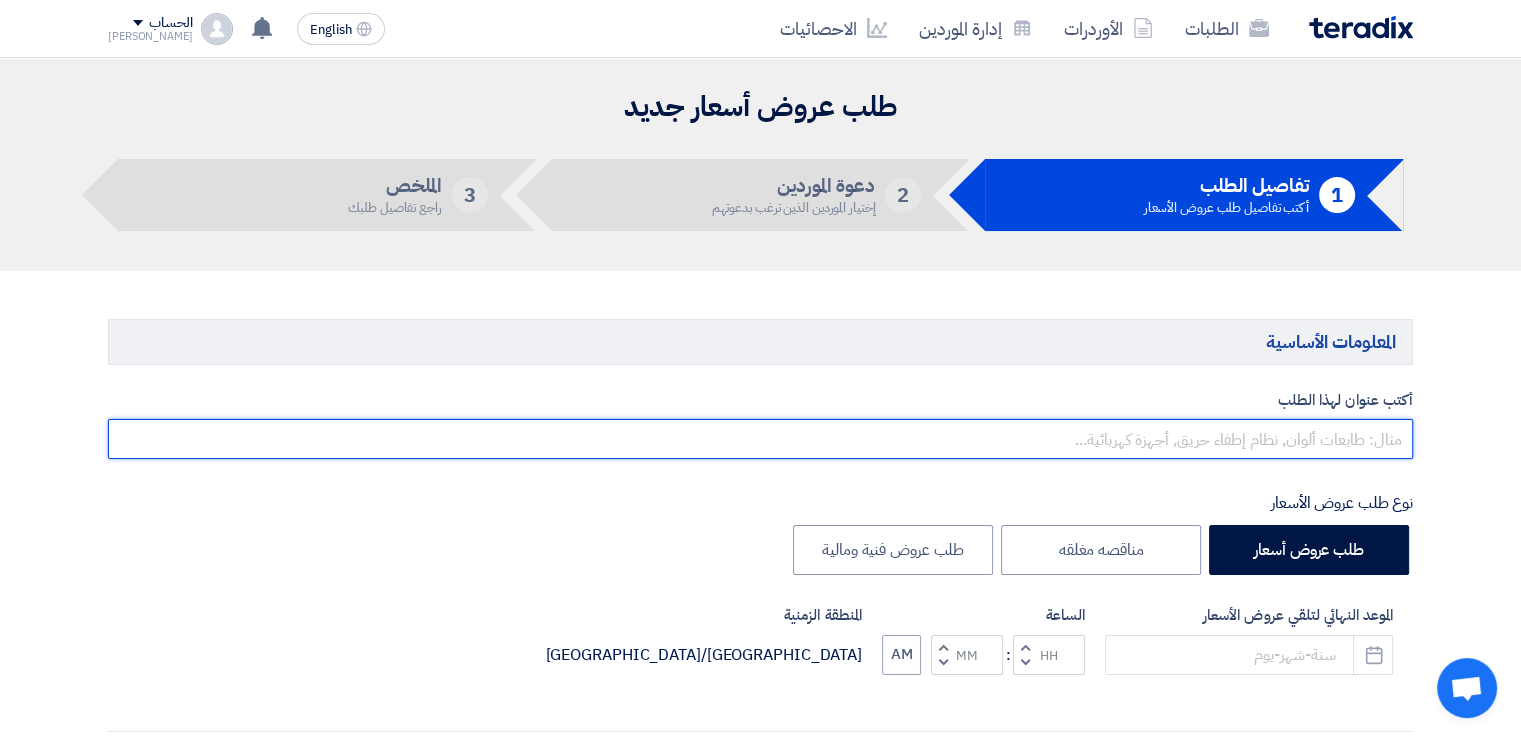 click at bounding box center [760, 439] 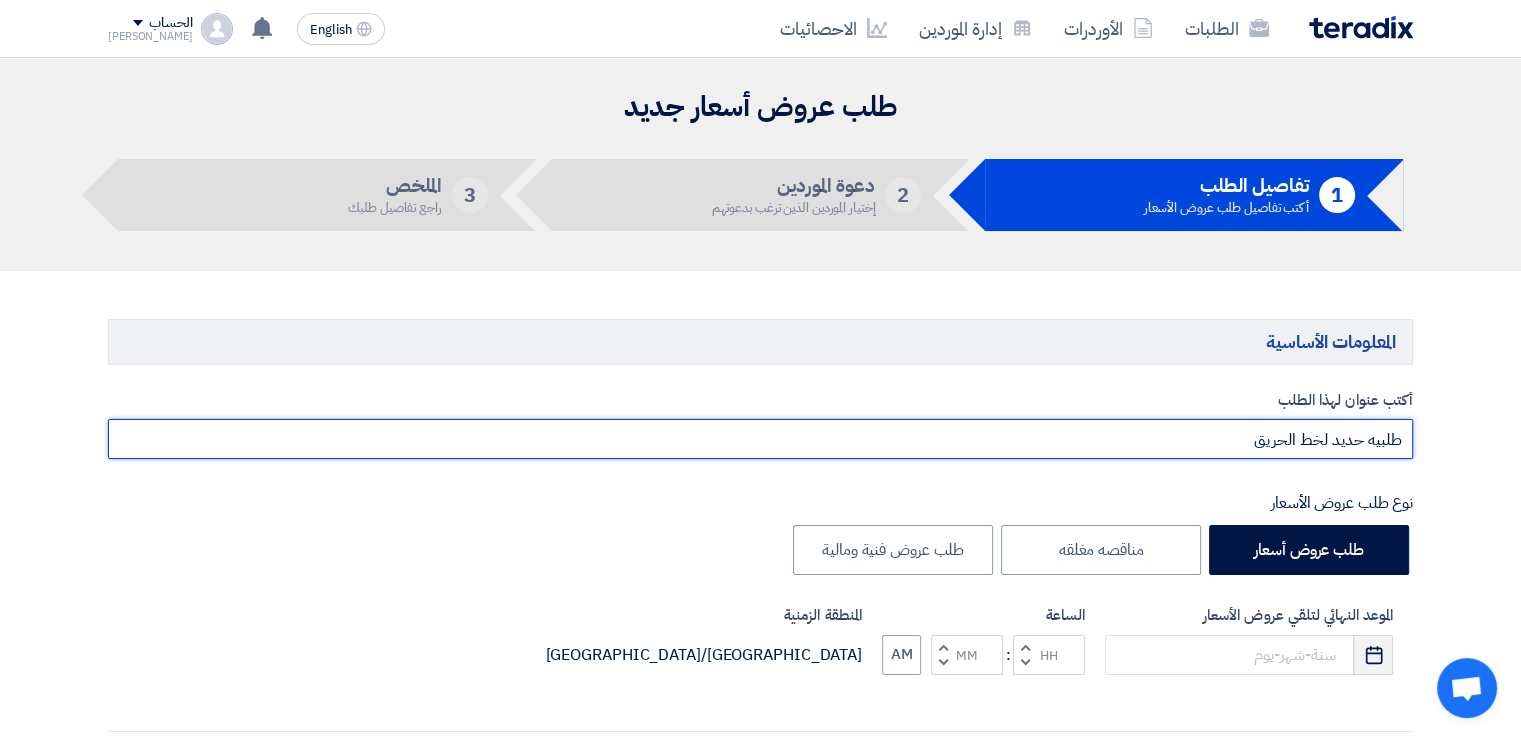 type on "طلبيه حديد لخط الحريق" 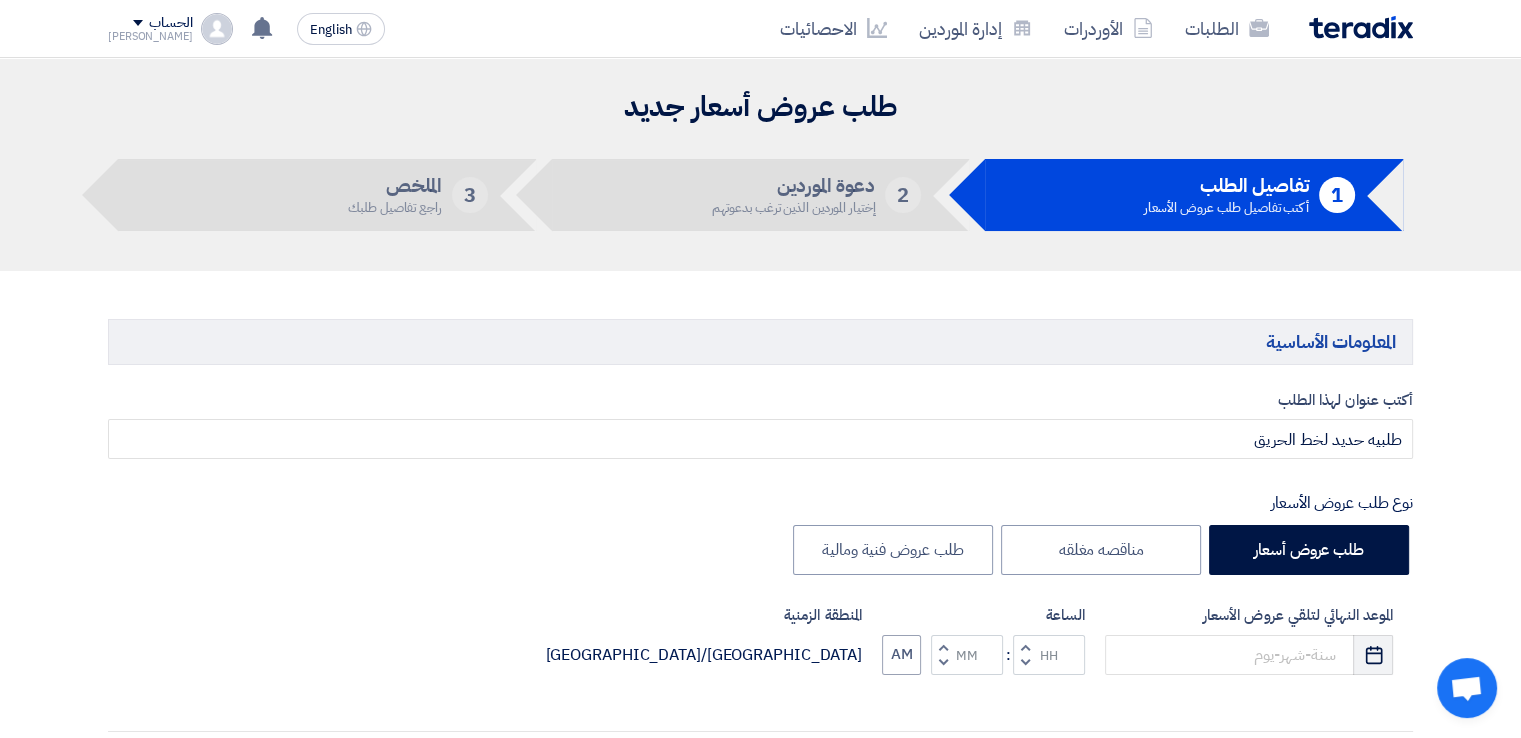 click on "Pick a date" 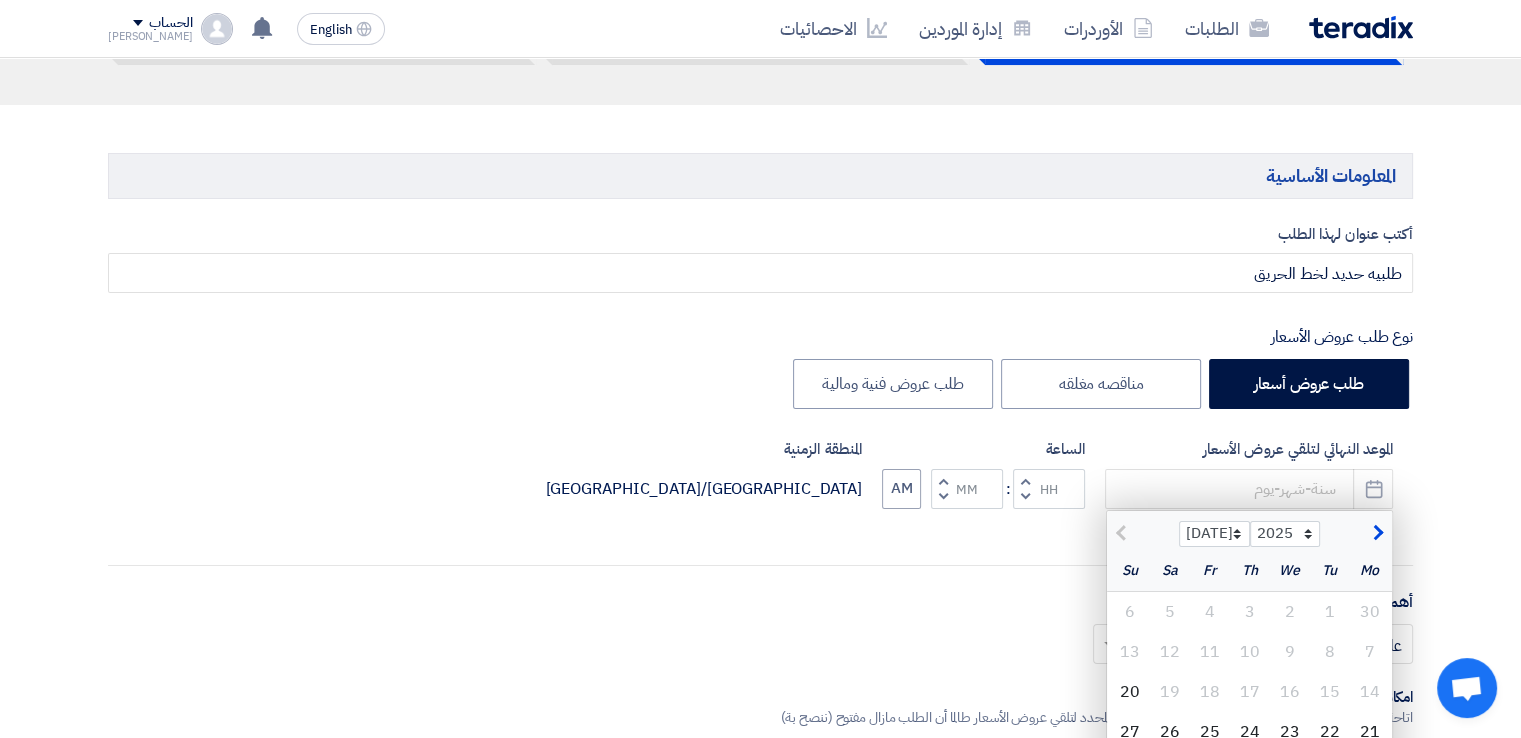 scroll, scrollTop: 500, scrollLeft: 0, axis: vertical 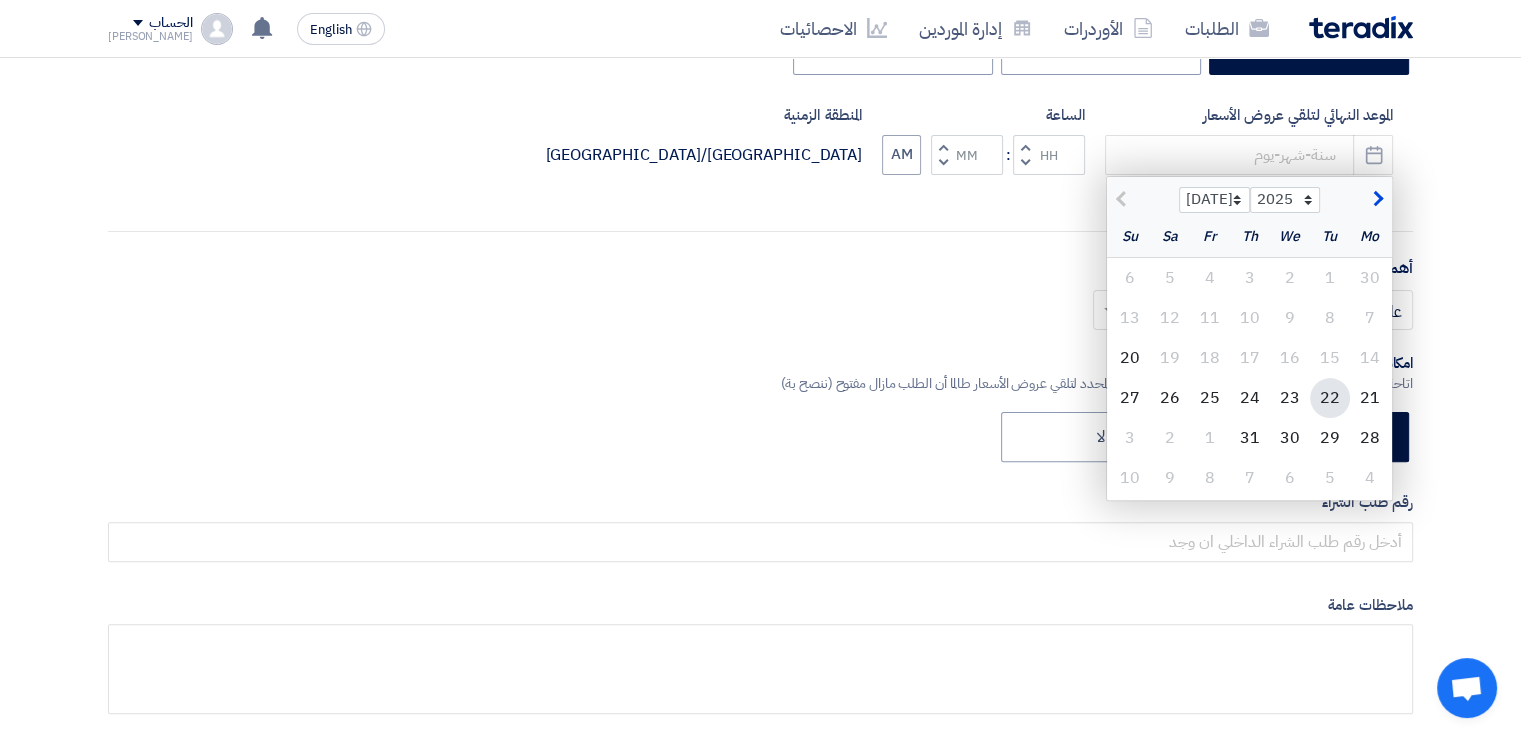 click on "22" 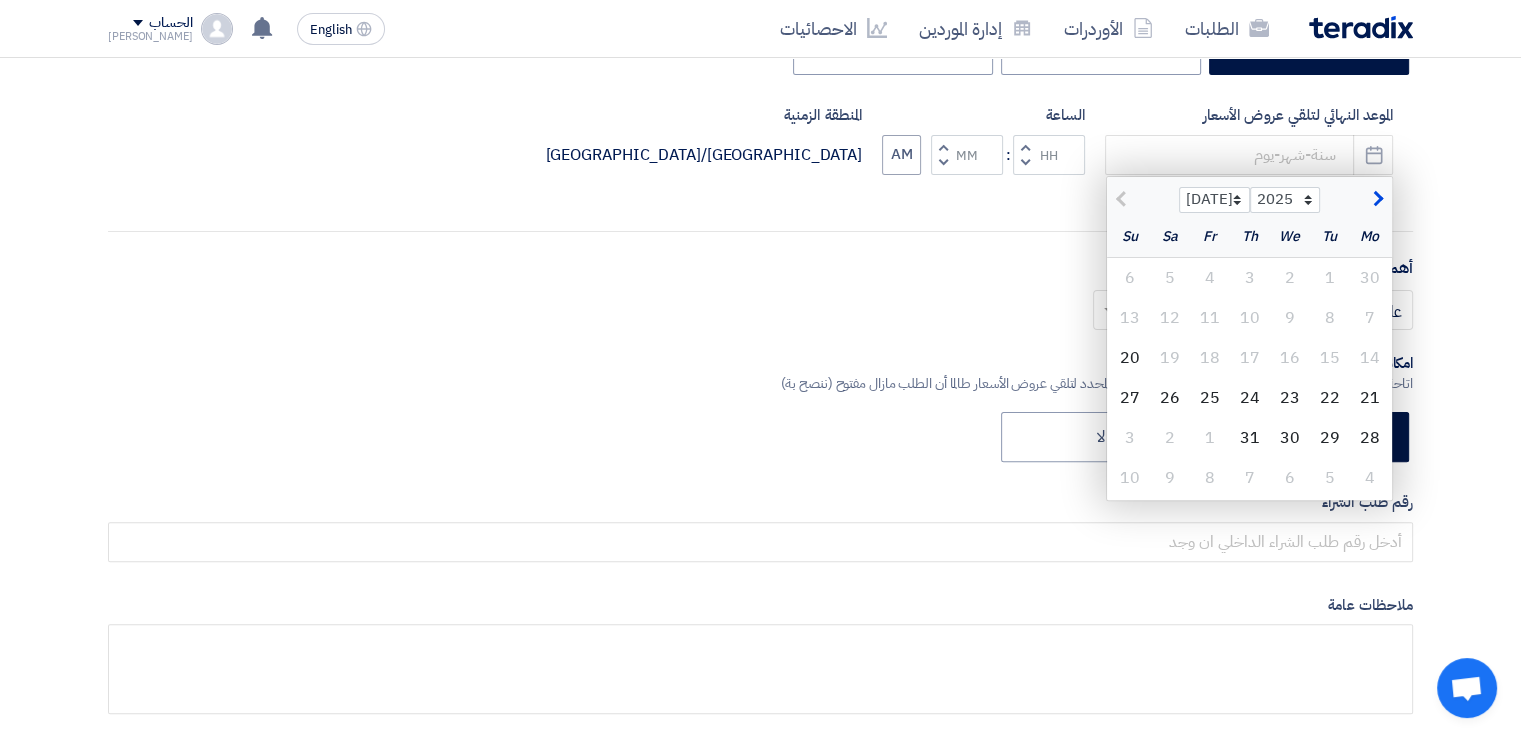 type on "[DATE]" 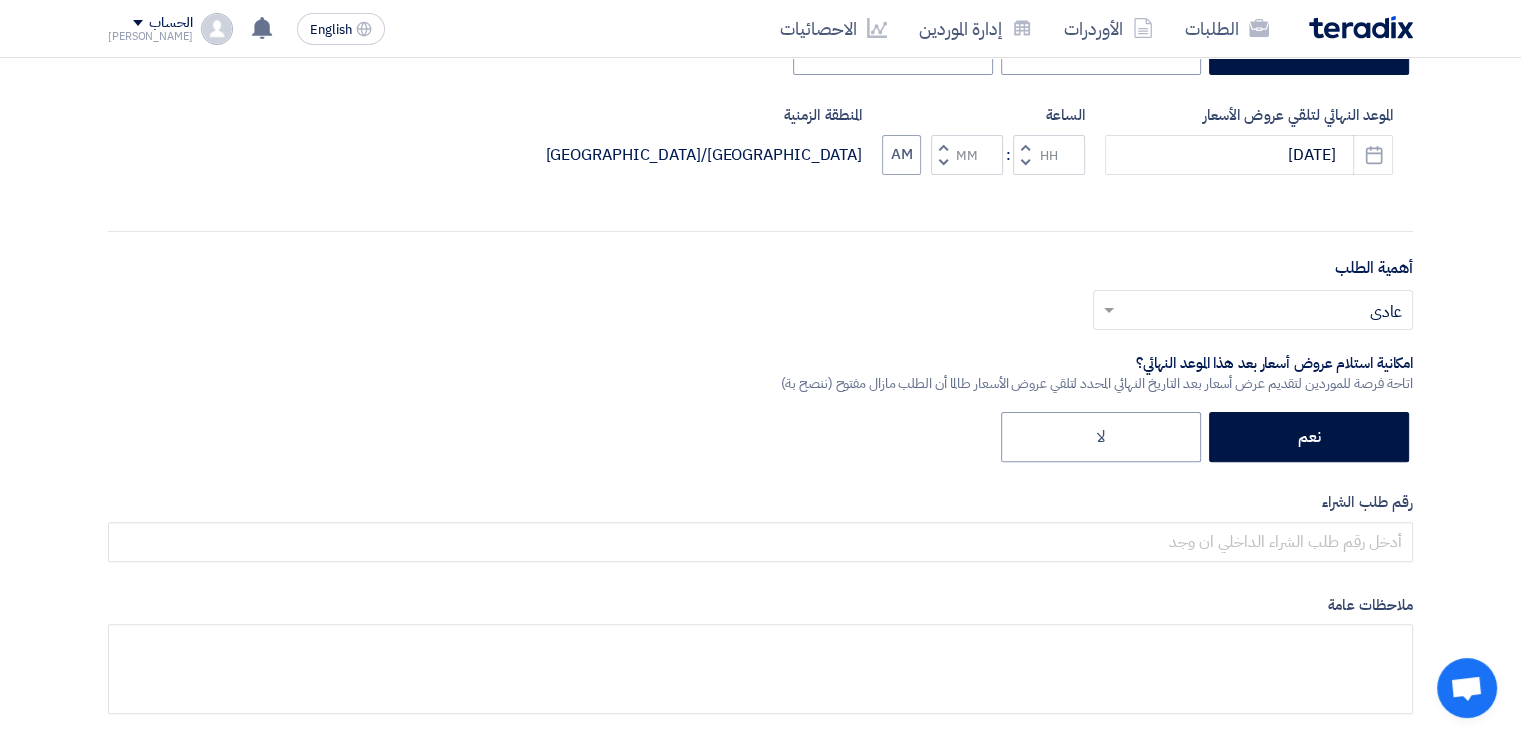 click 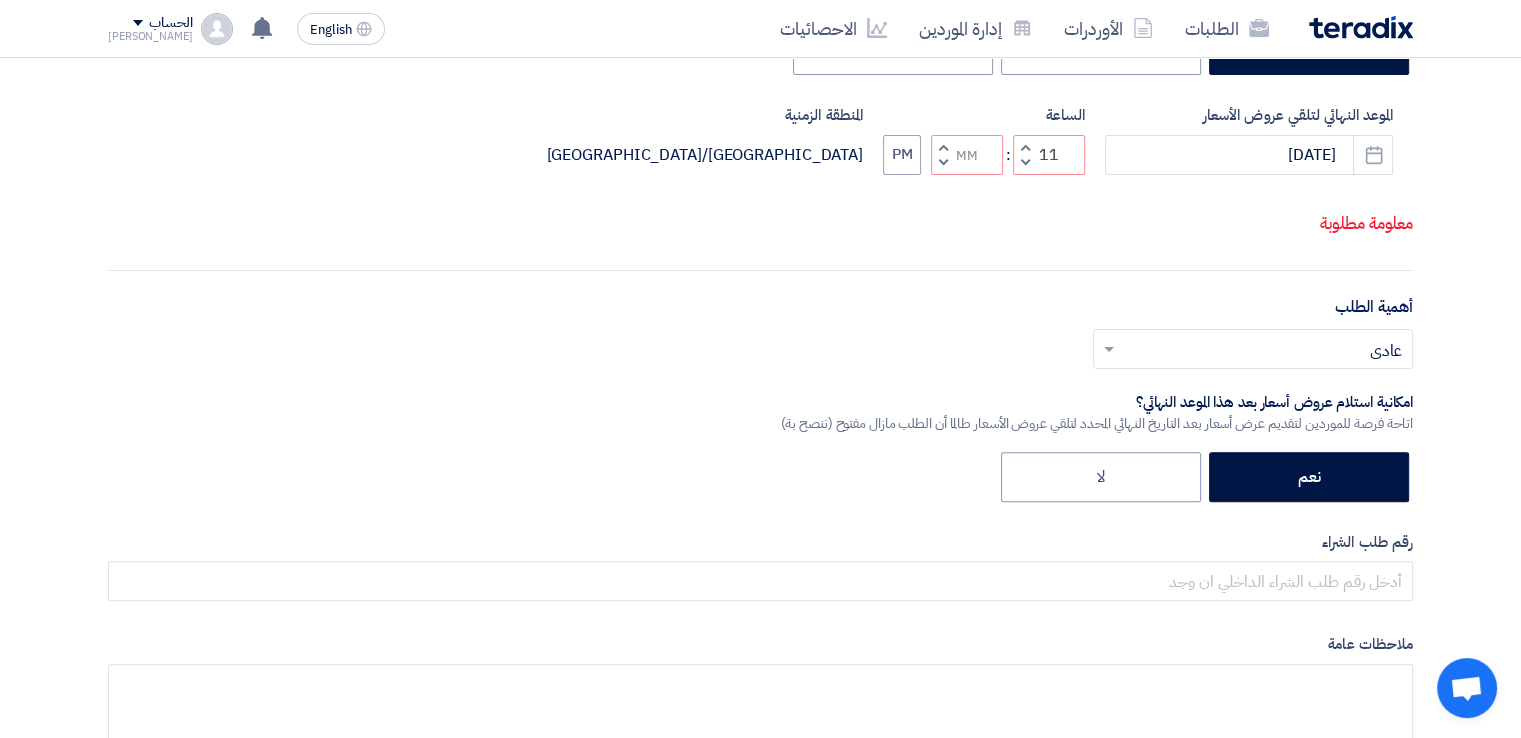 click 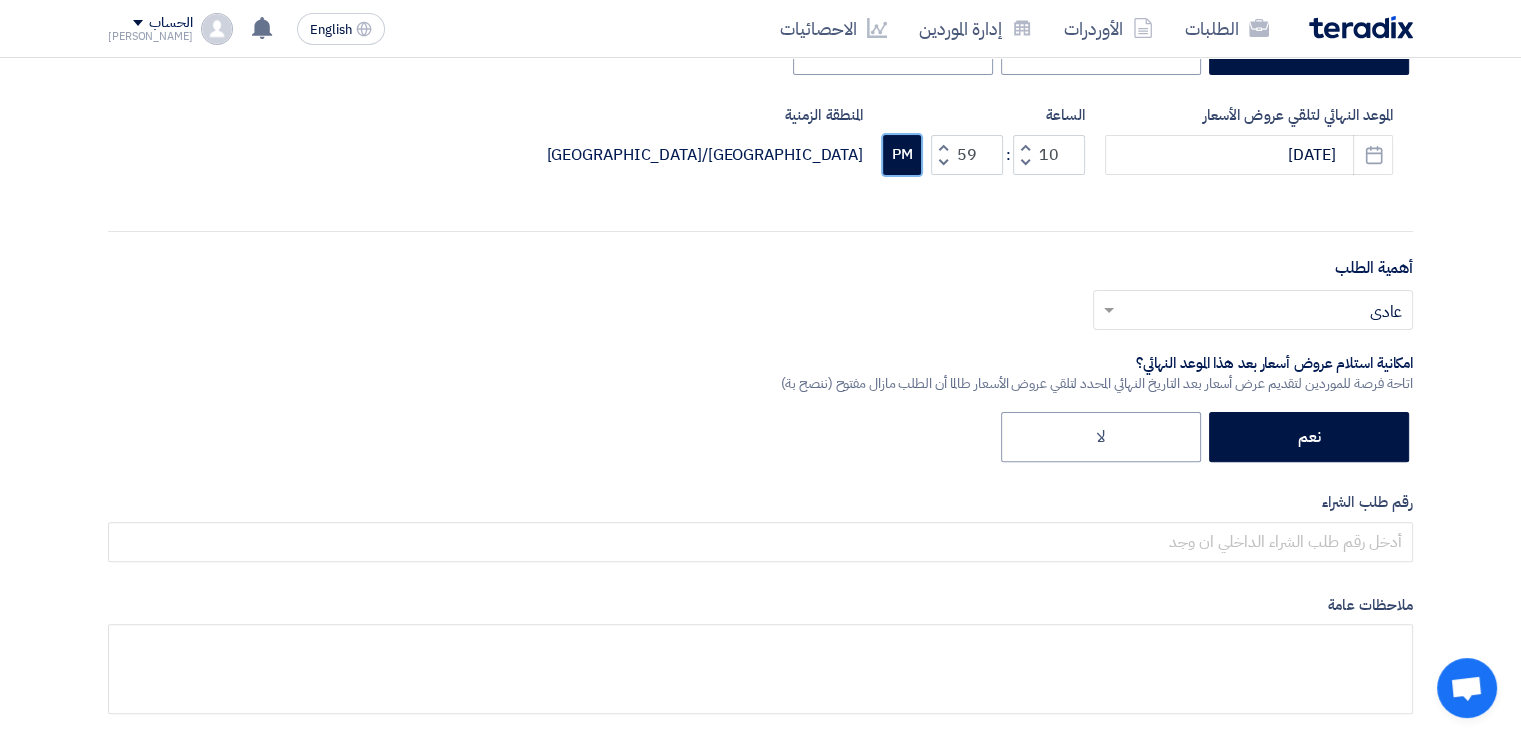 click on "PM" 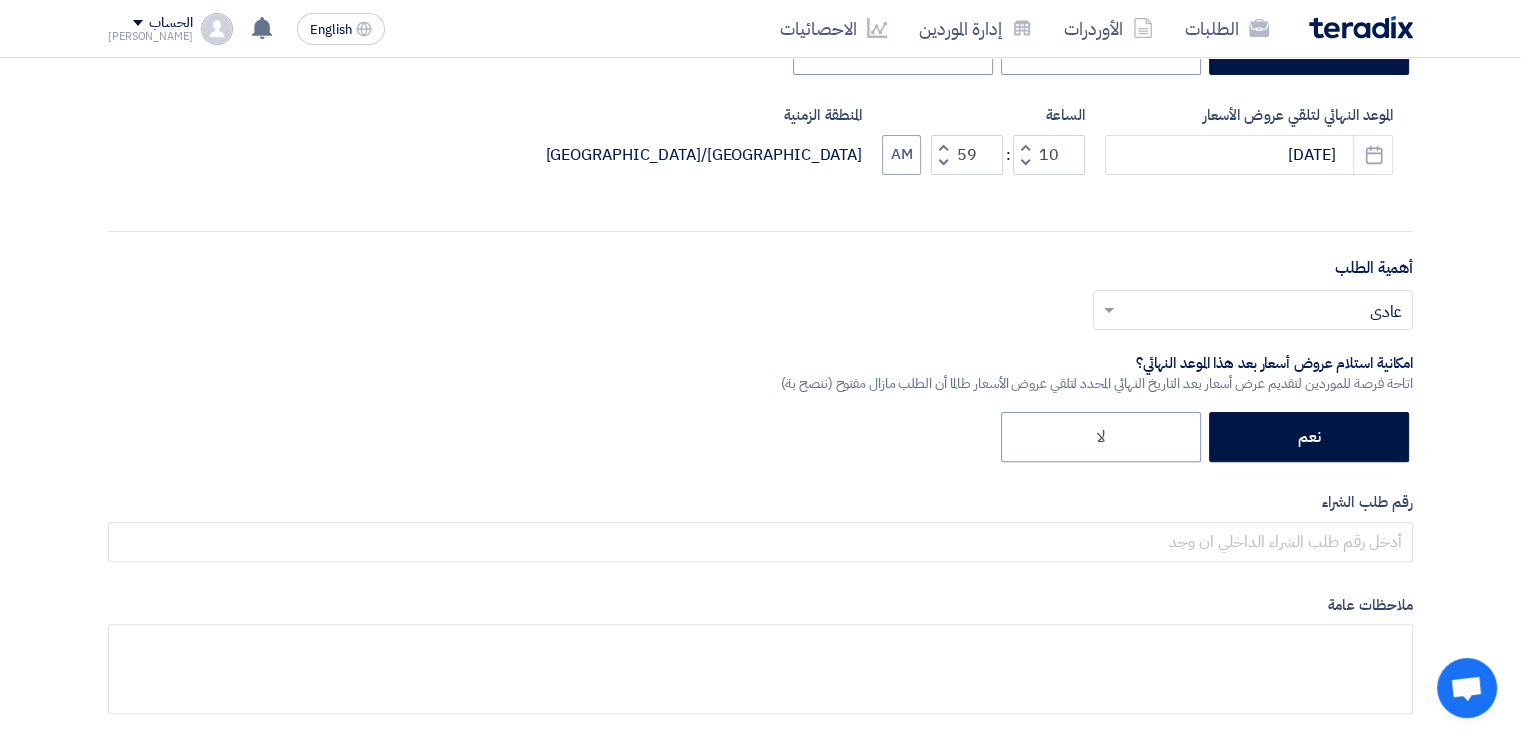 click 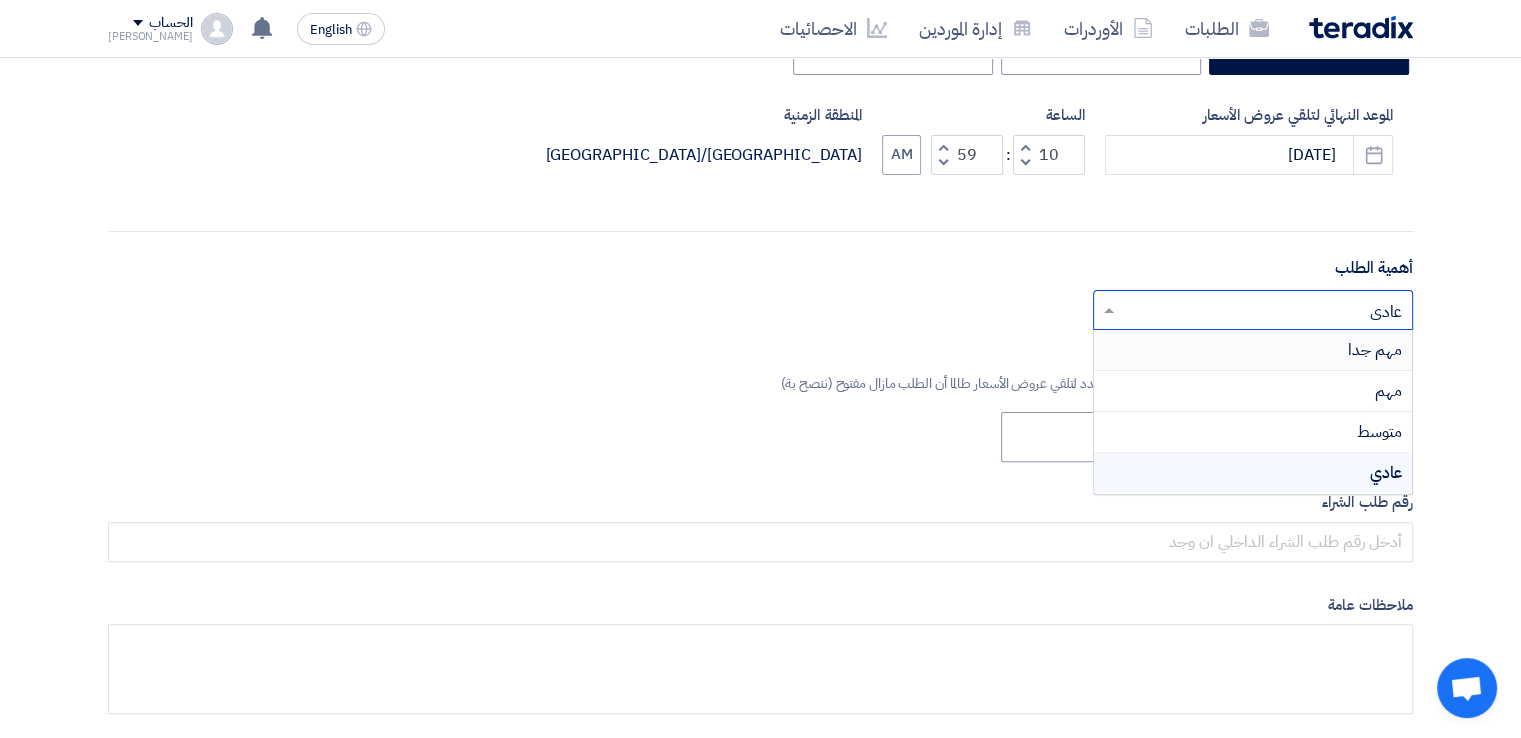 click on "مهم جدا" at bounding box center (1253, 350) 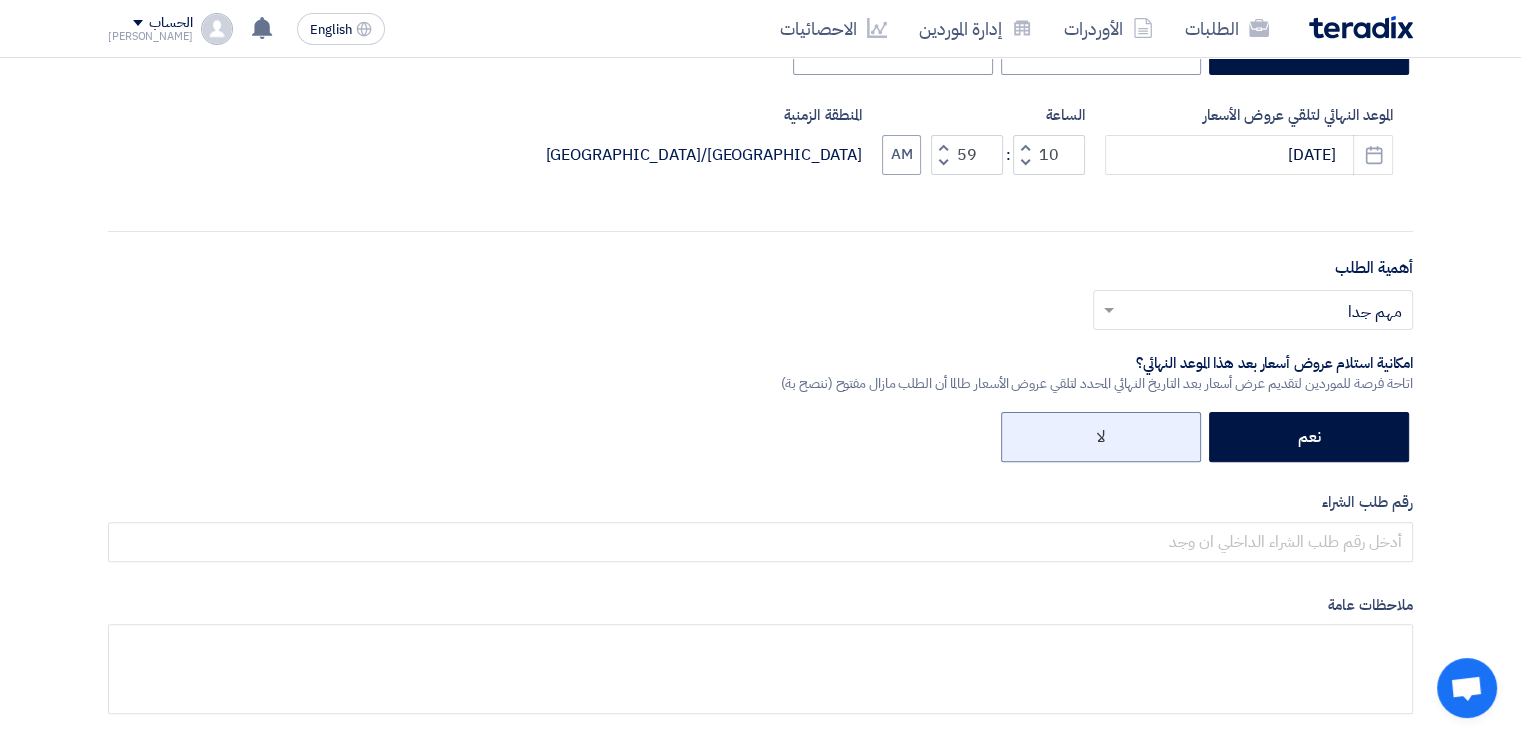 click on "لا" 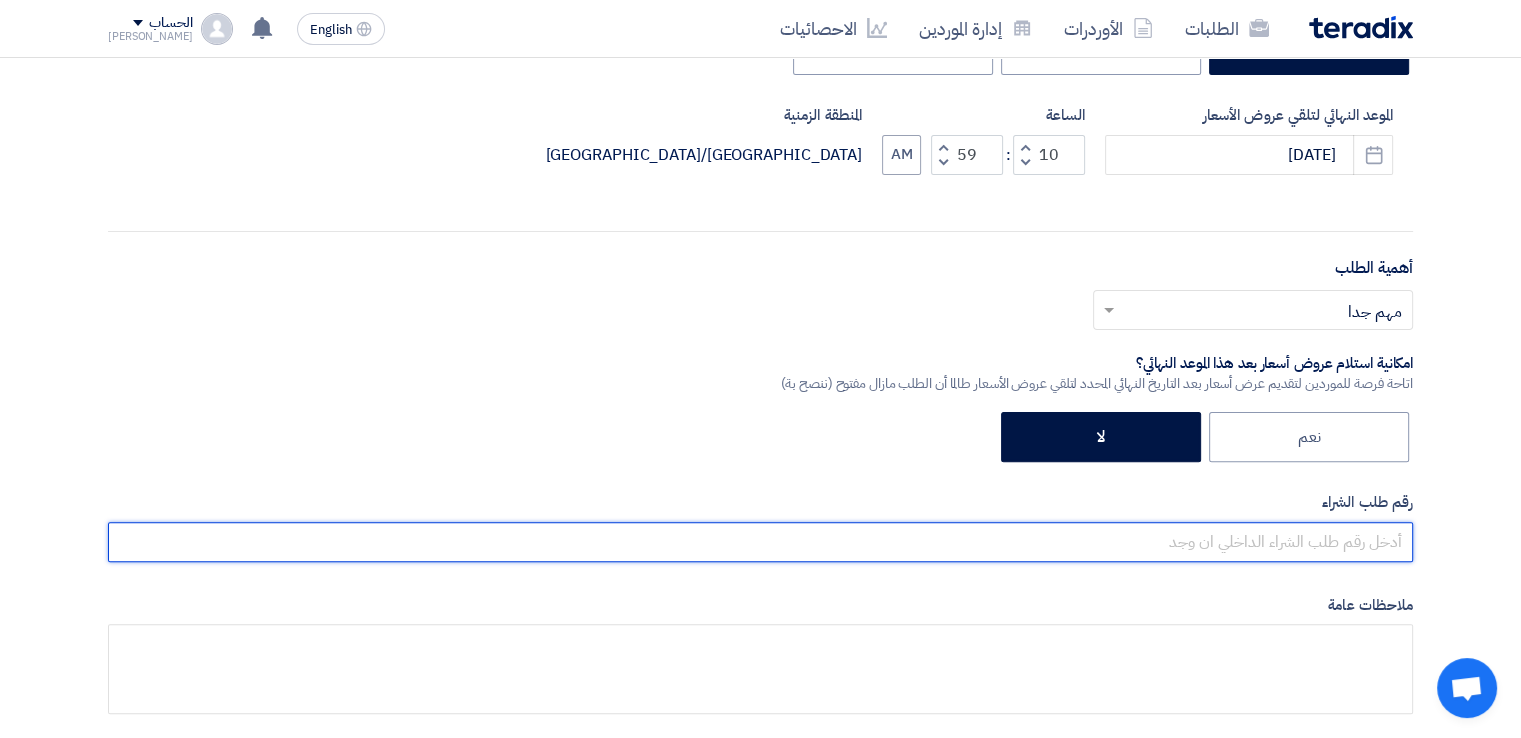 click at bounding box center (760, 542) 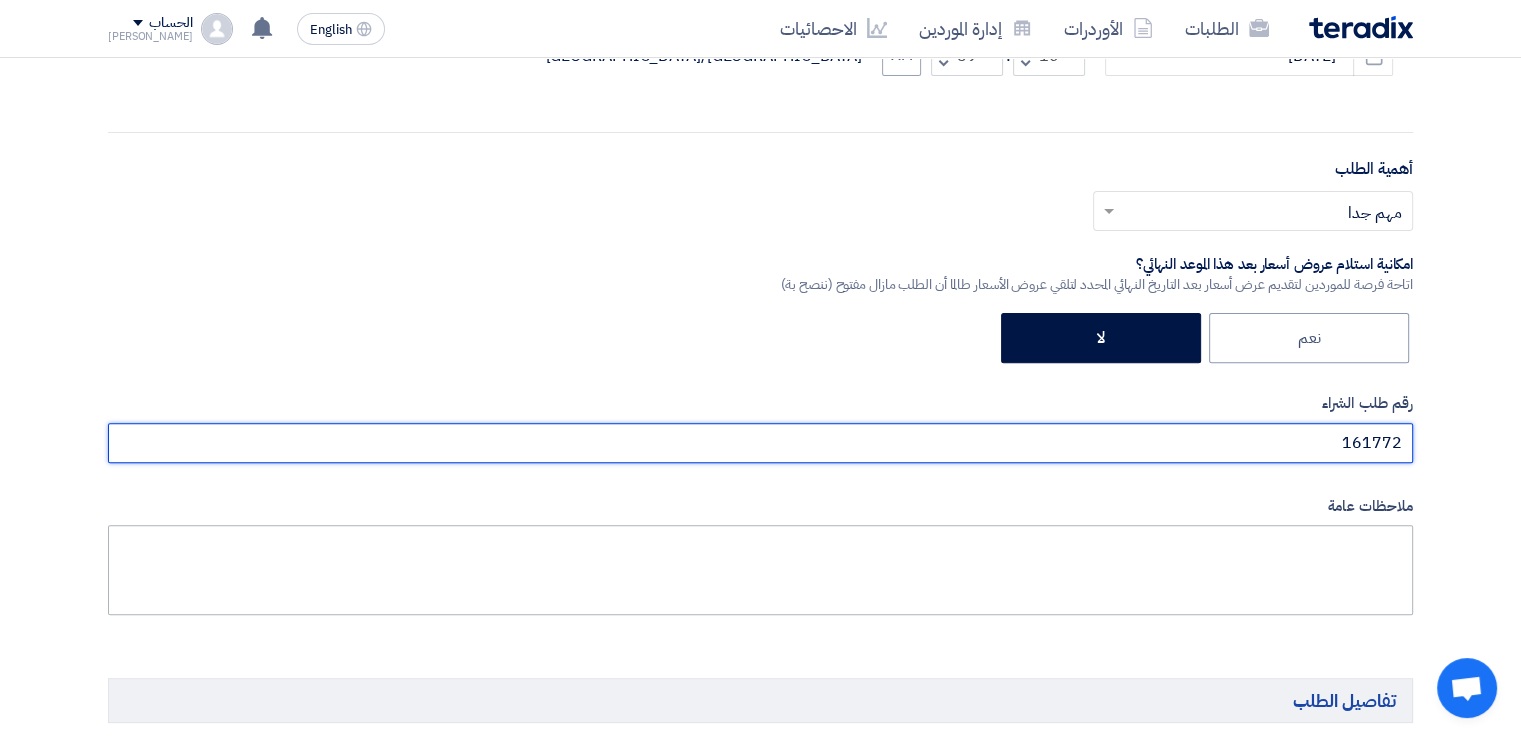 scroll, scrollTop: 600, scrollLeft: 0, axis: vertical 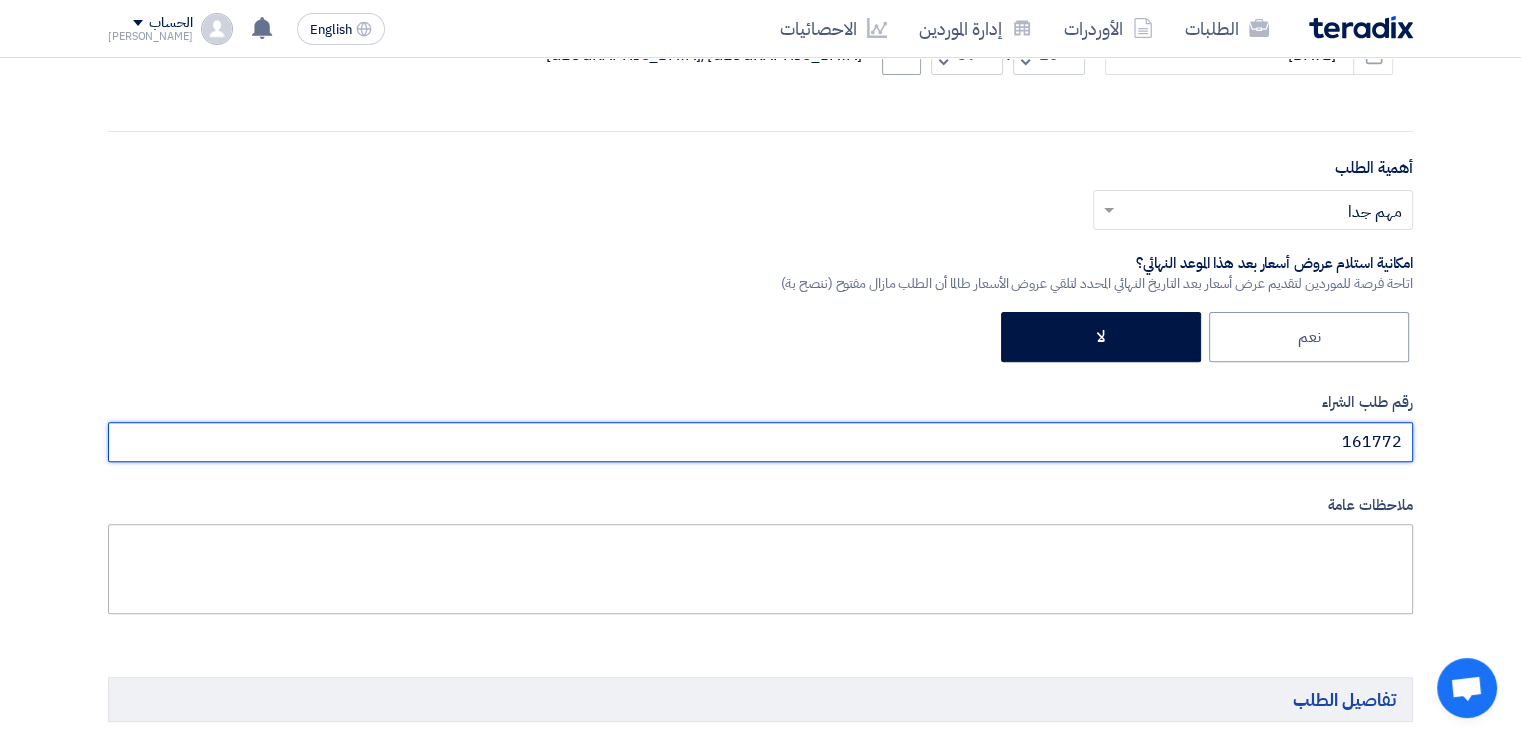 type on "161772" 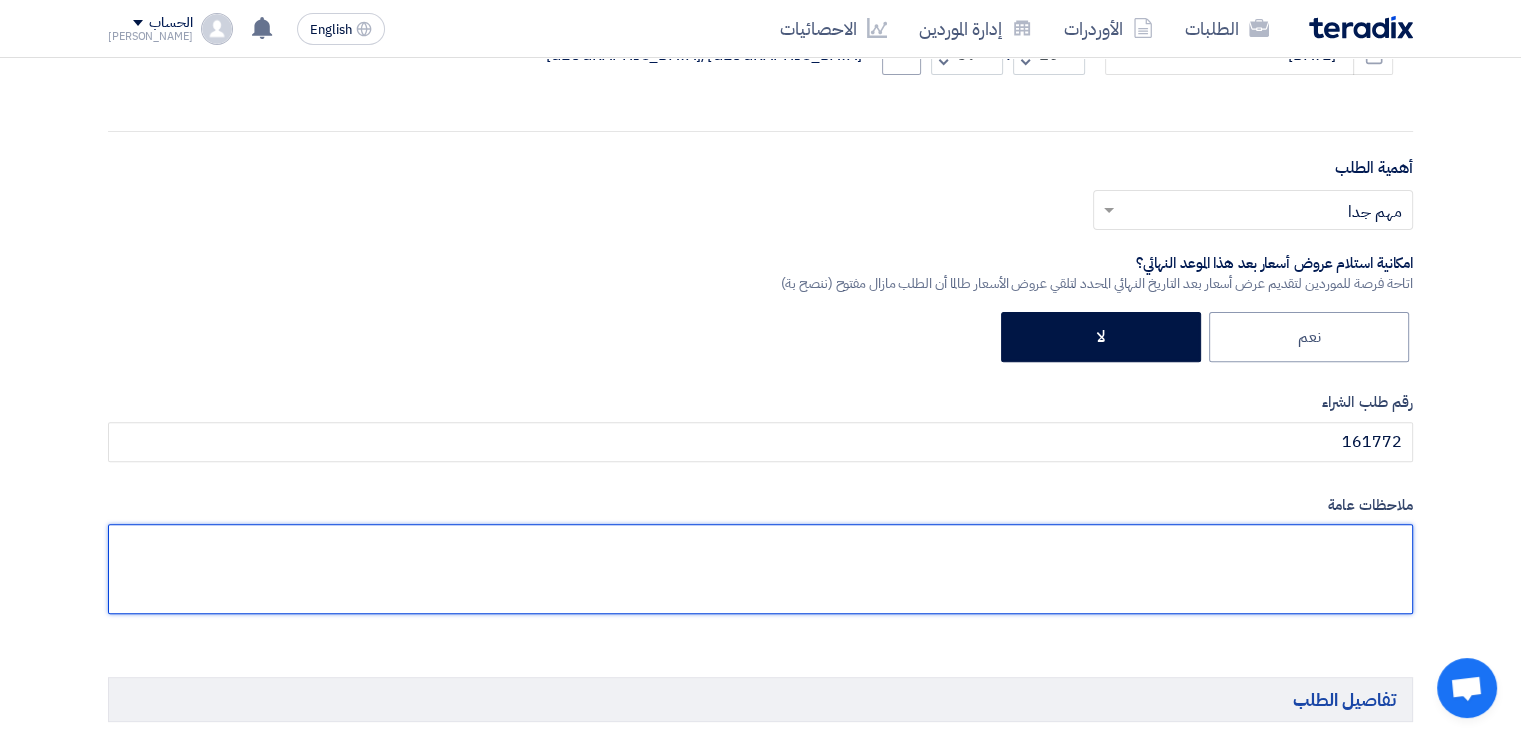 click 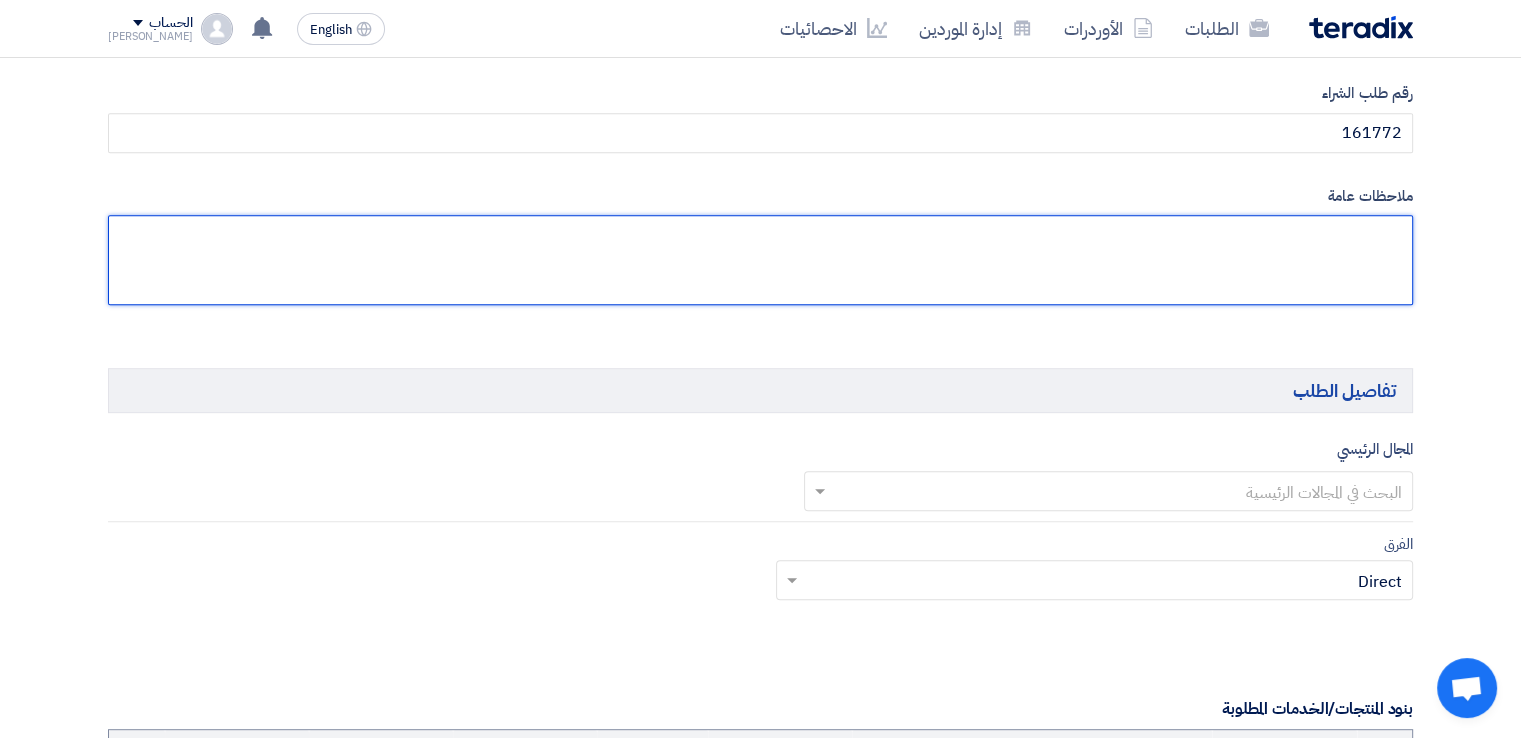 scroll, scrollTop: 1000, scrollLeft: 0, axis: vertical 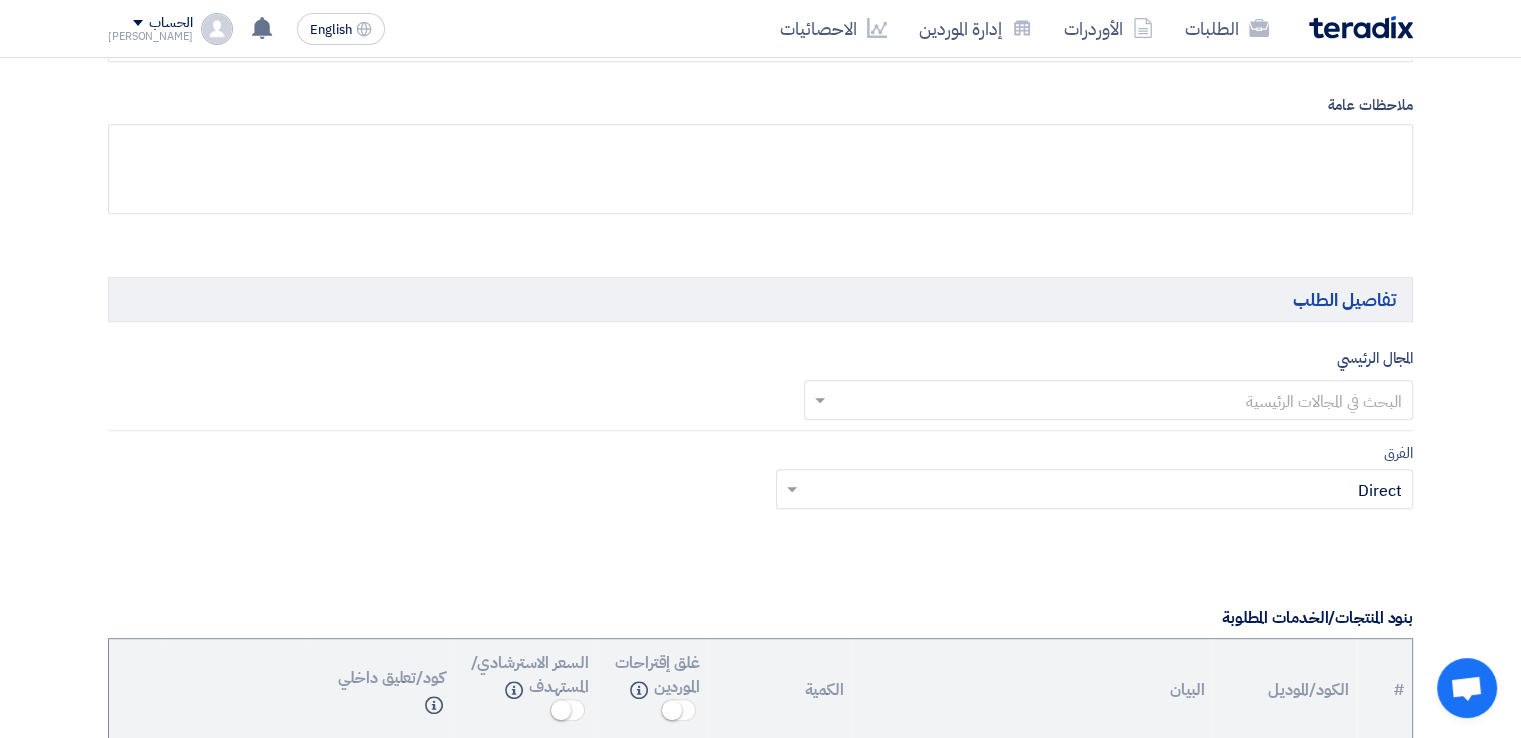 click at bounding box center [1120, 401] 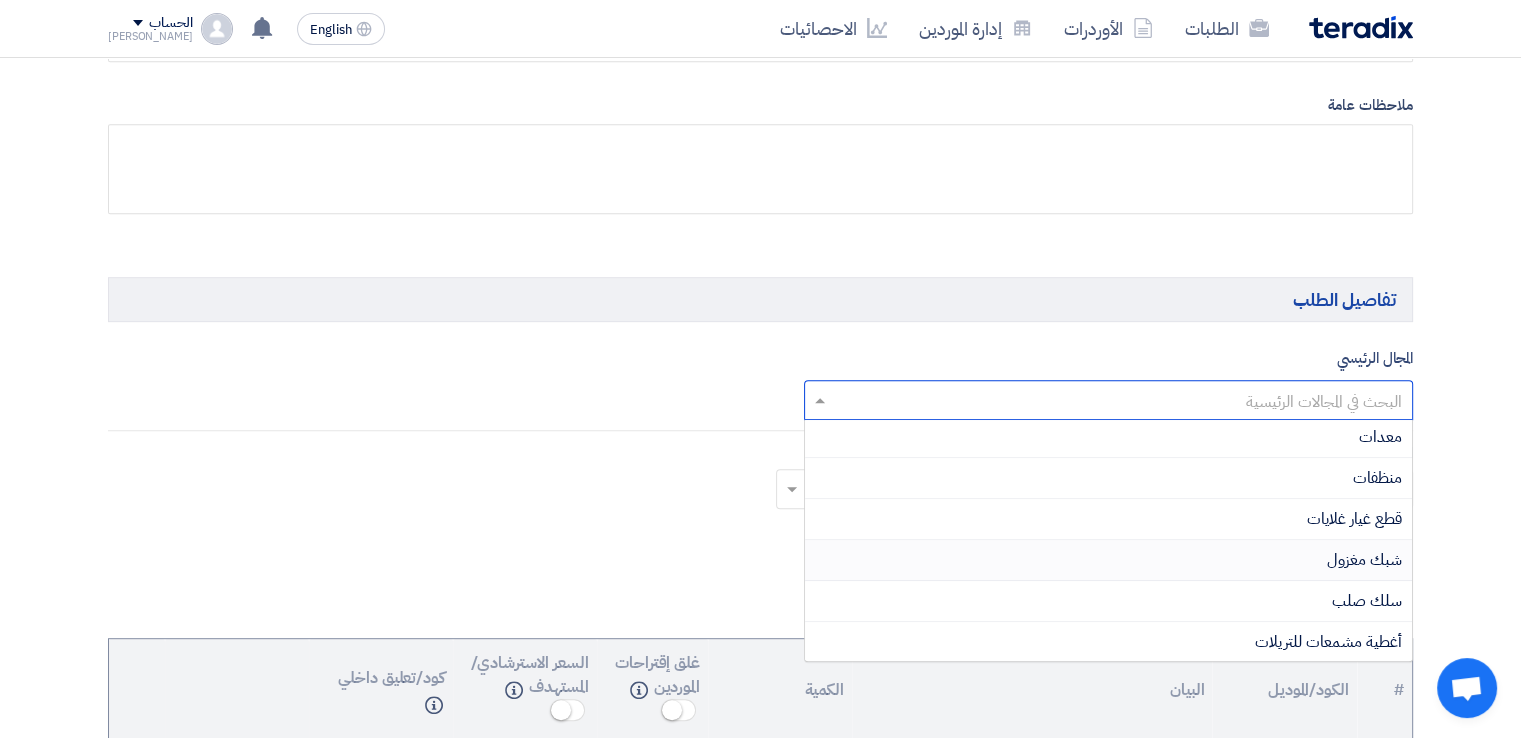 scroll, scrollTop: 820, scrollLeft: 0, axis: vertical 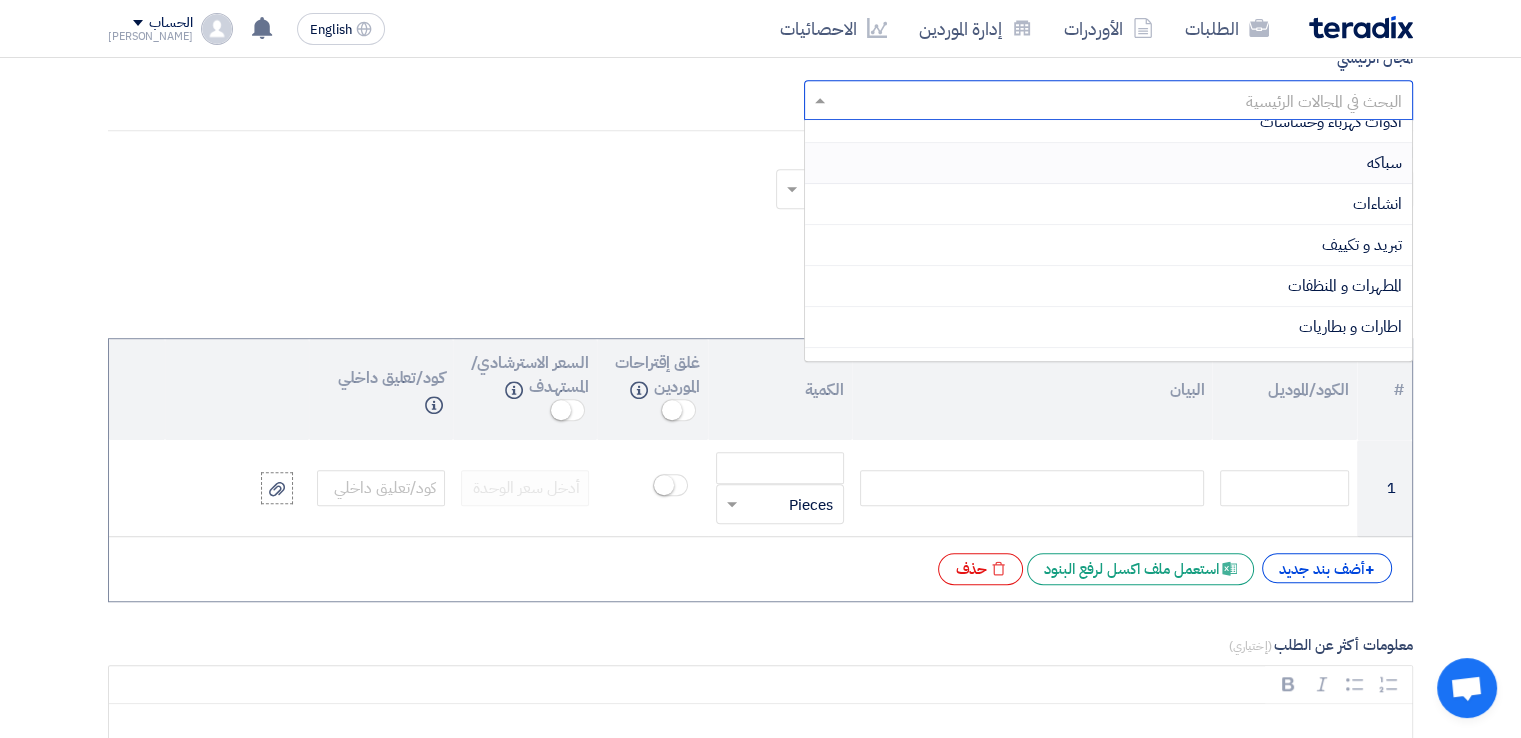 click on "سباكه" at bounding box center [1109, 163] 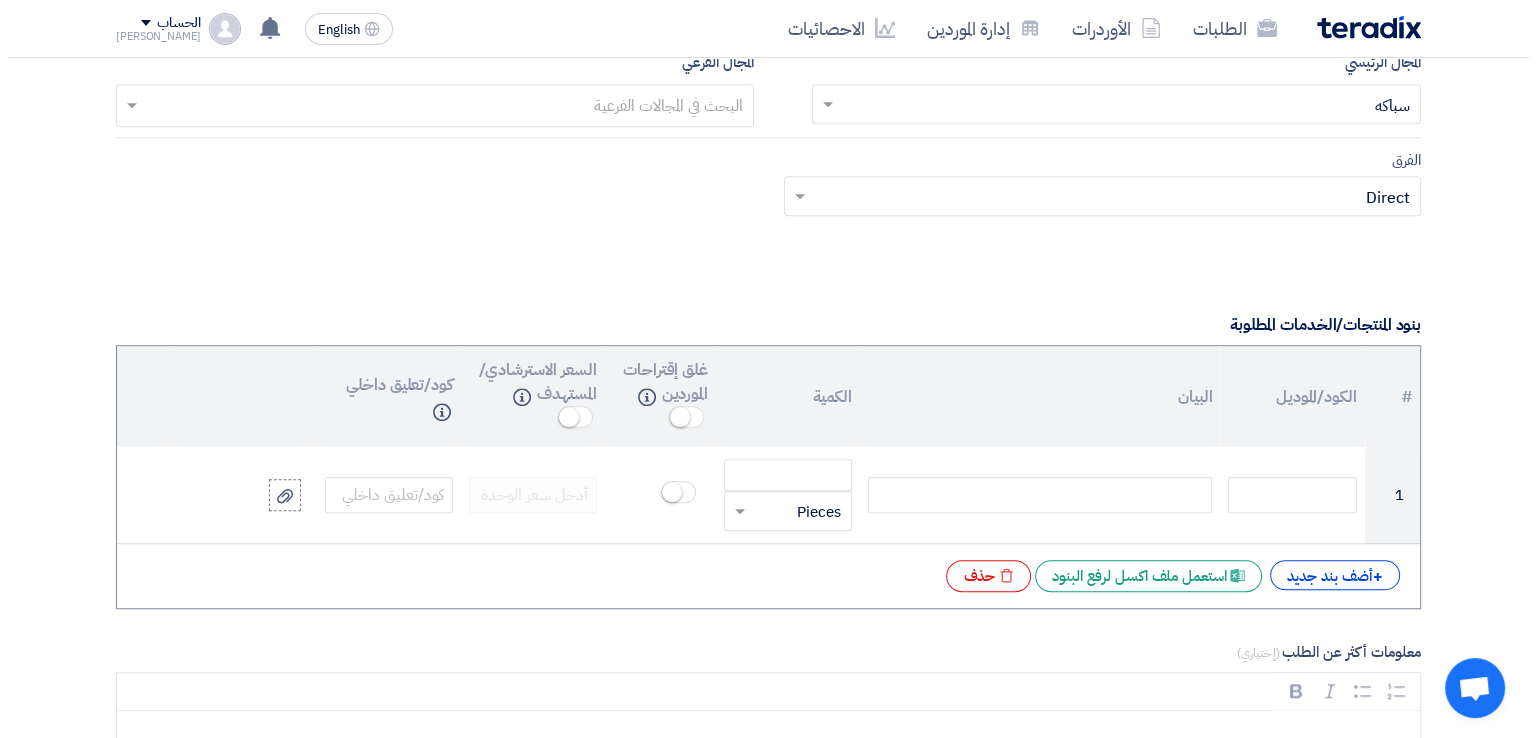 scroll, scrollTop: 1300, scrollLeft: 0, axis: vertical 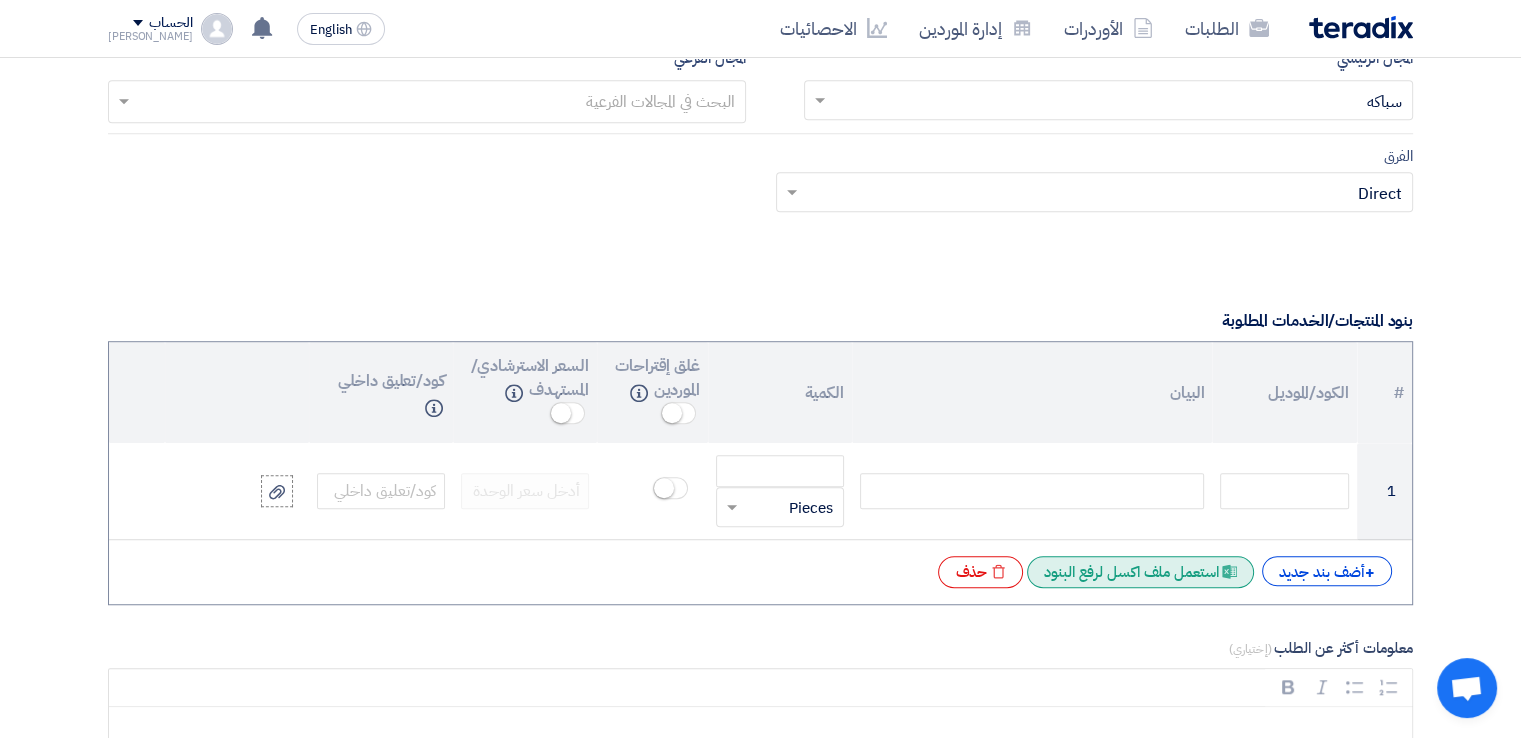 click on "Excel file
استعمل ملف اكسل لرفع البنود" 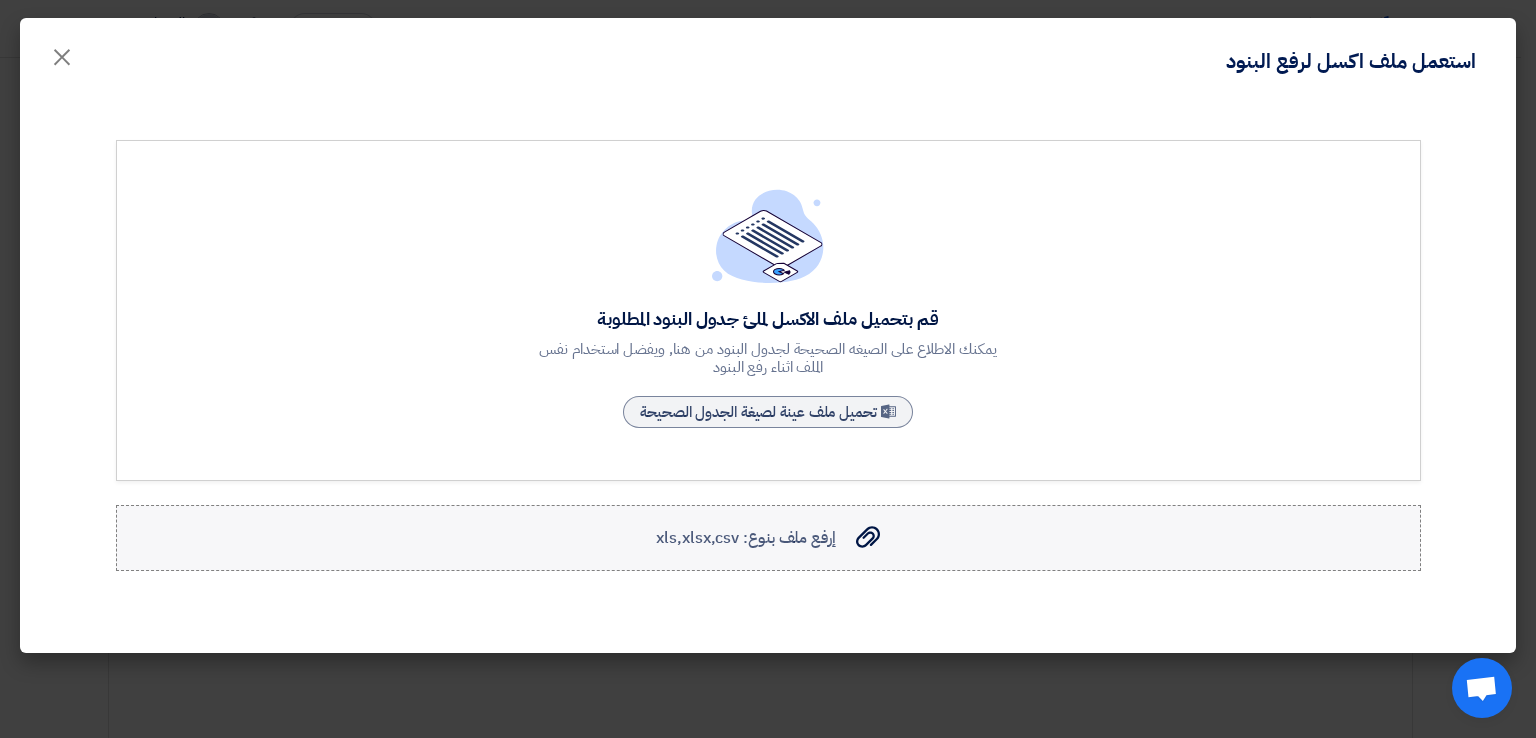 click on "إرفع ملف بنوع: xls,xlsx,csv
إرفع ملف بنوع: xls,xlsx,csv" 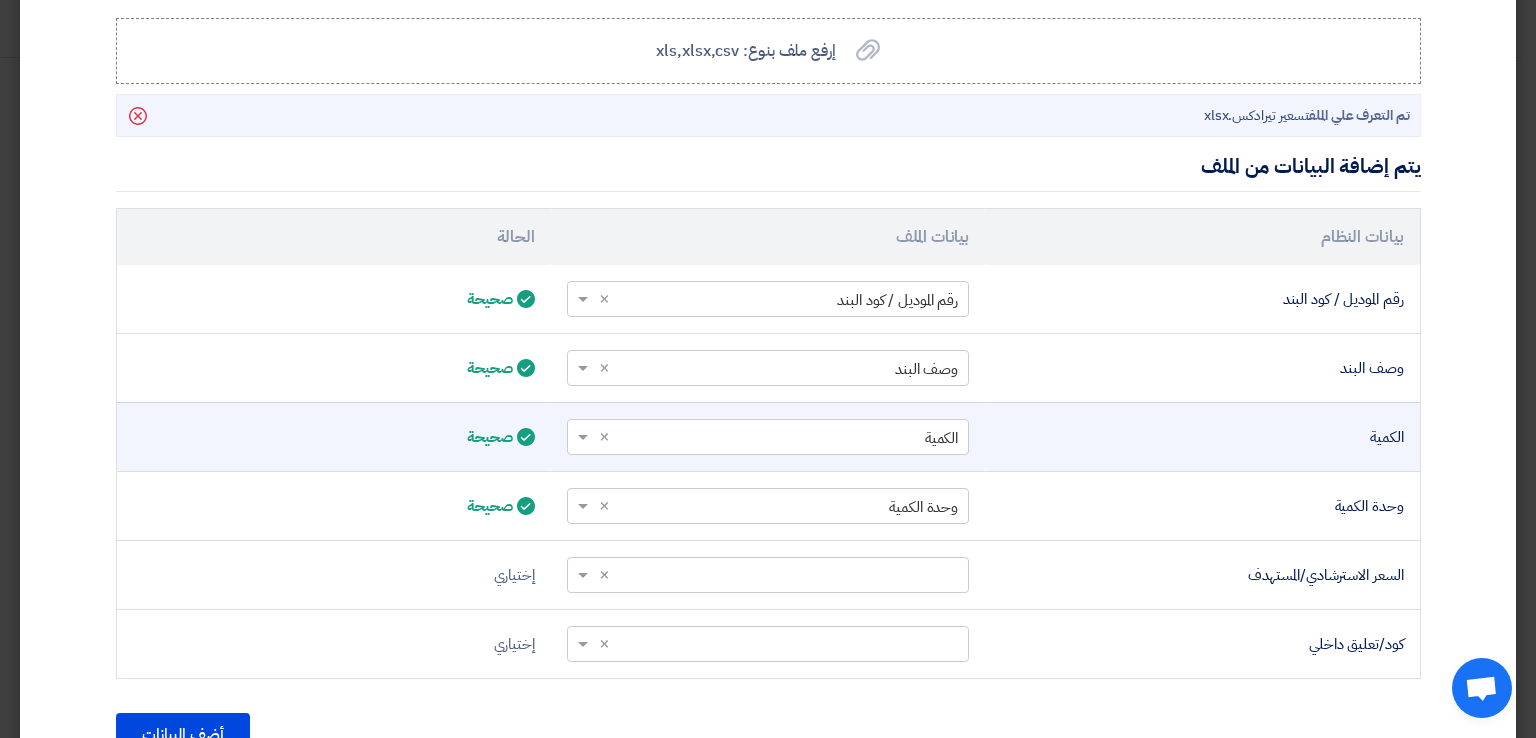 scroll, scrollTop: 592, scrollLeft: 0, axis: vertical 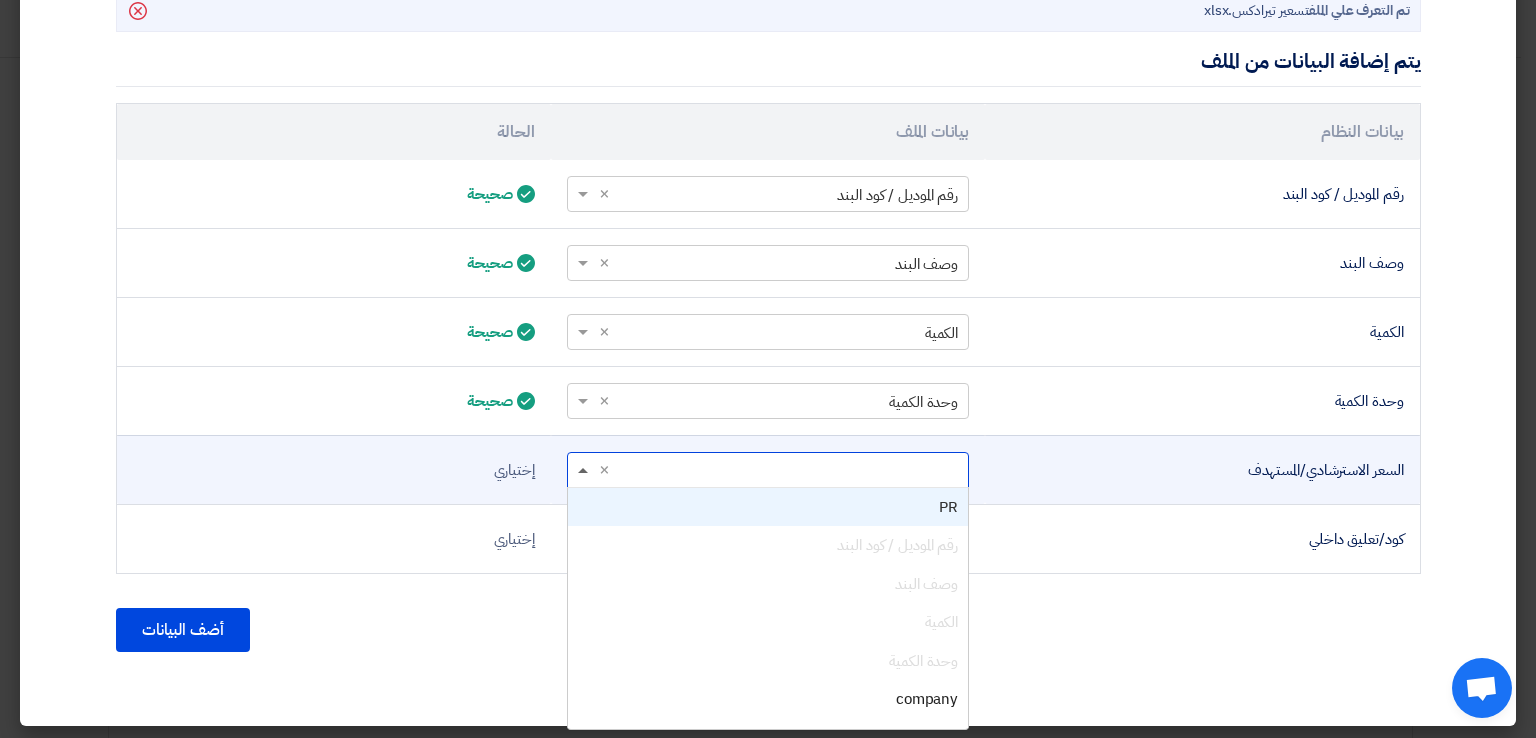 click 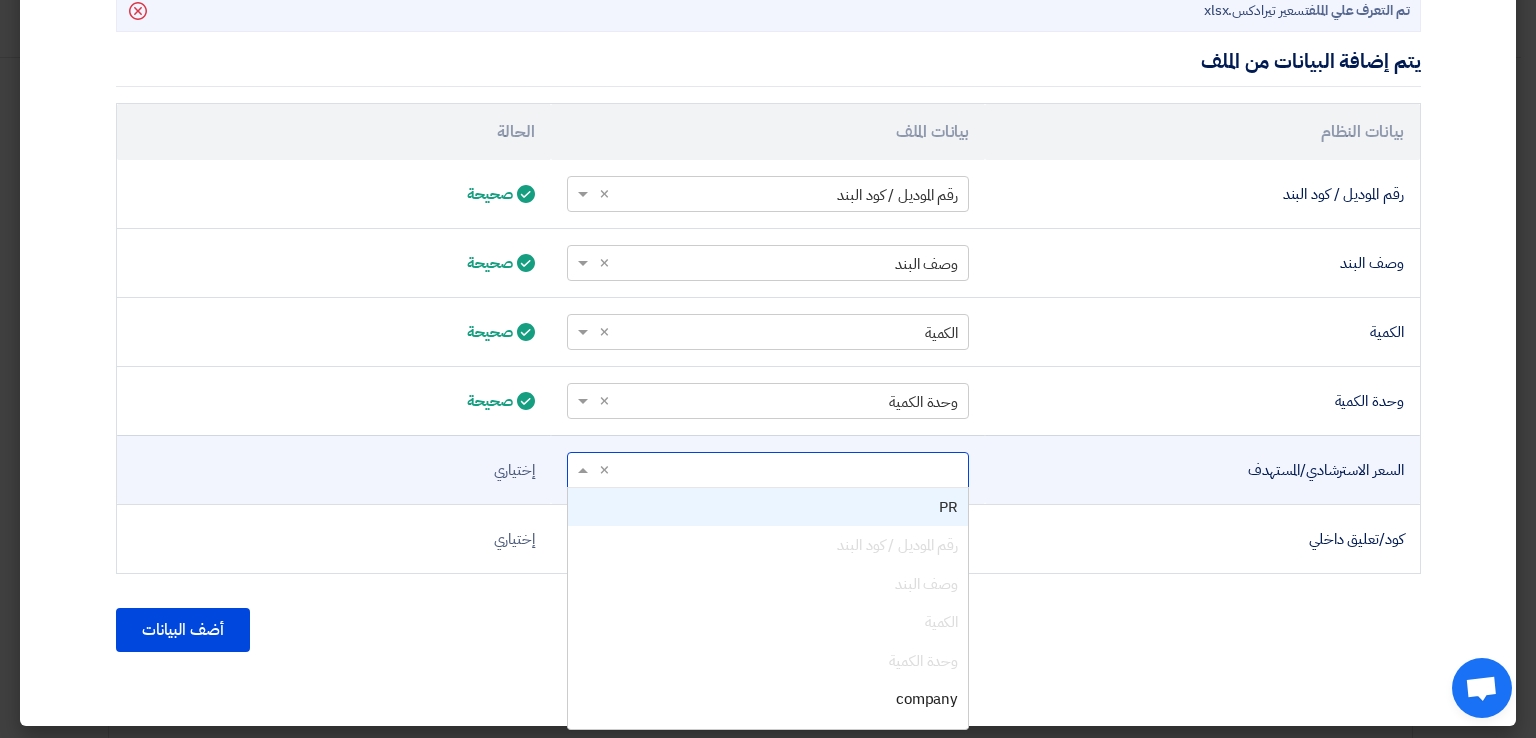click on "PR" at bounding box center (768, 507) 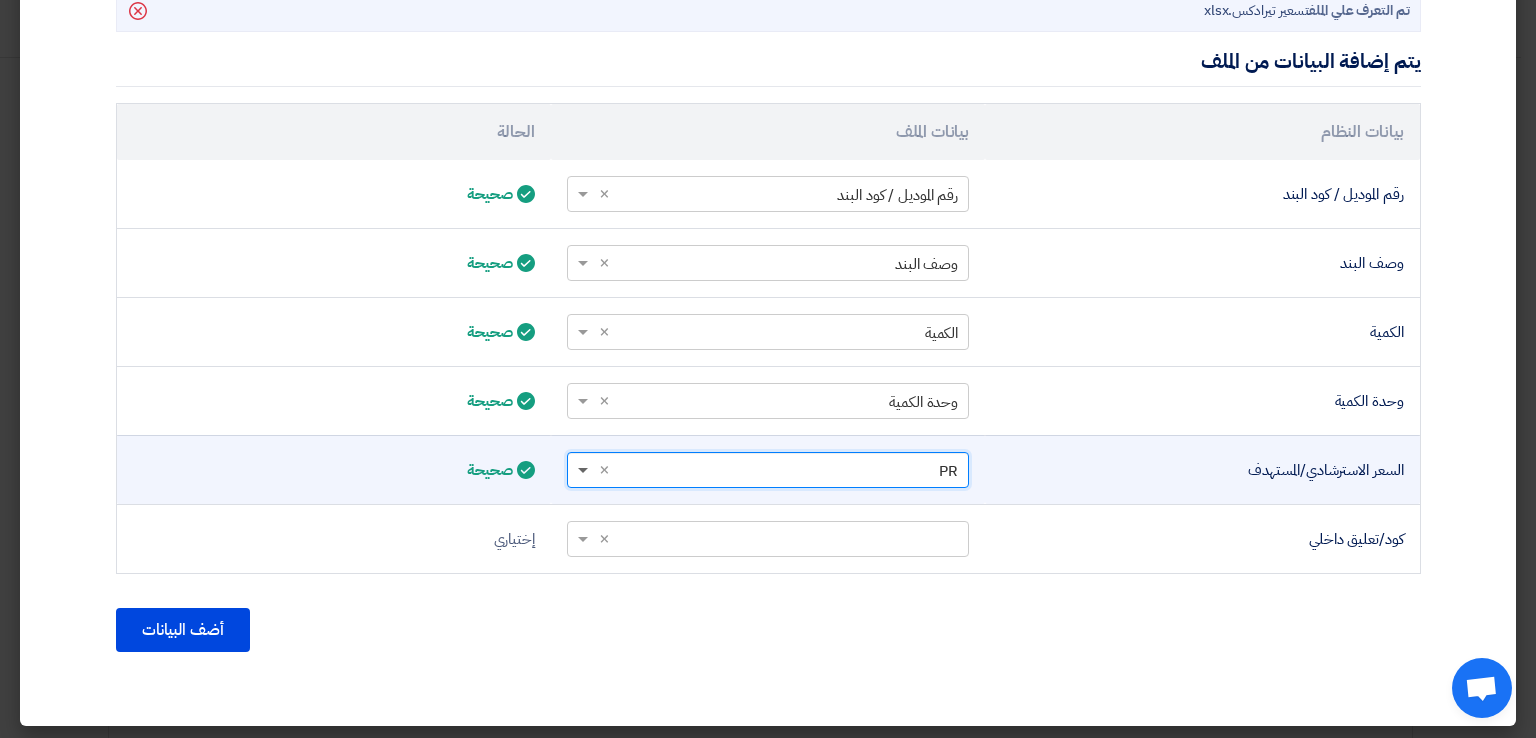 click 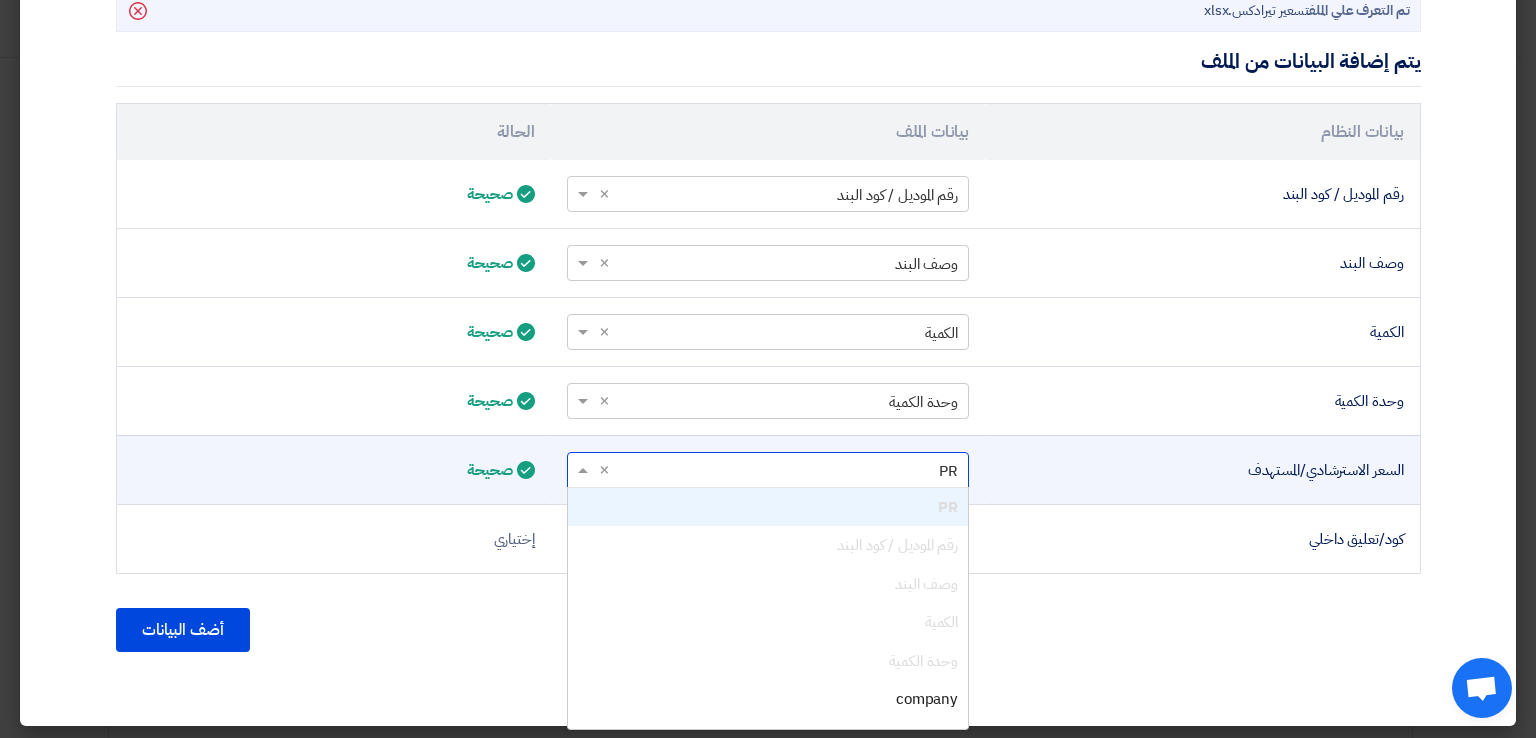 scroll, scrollTop: 29, scrollLeft: 0, axis: vertical 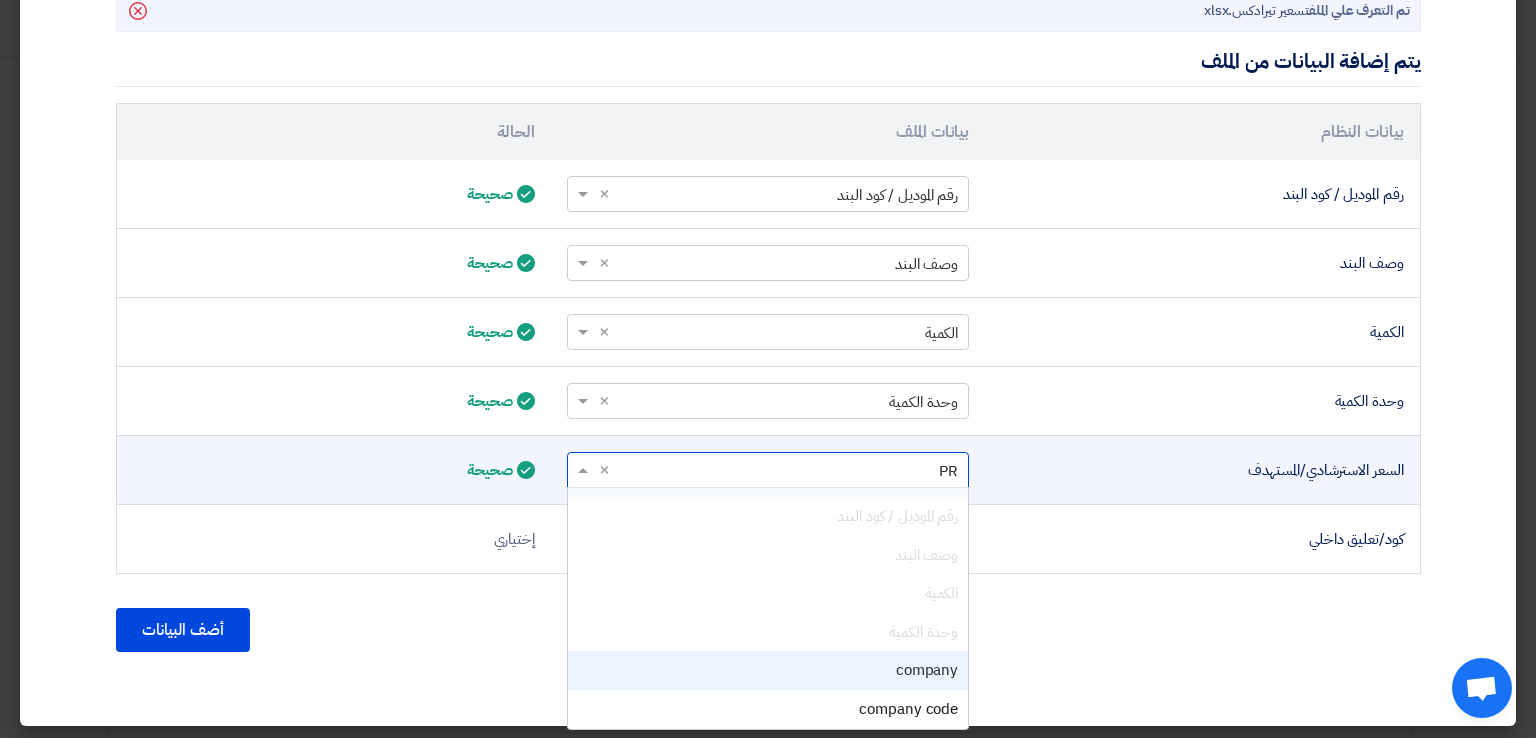 click on "company" at bounding box center (768, 670) 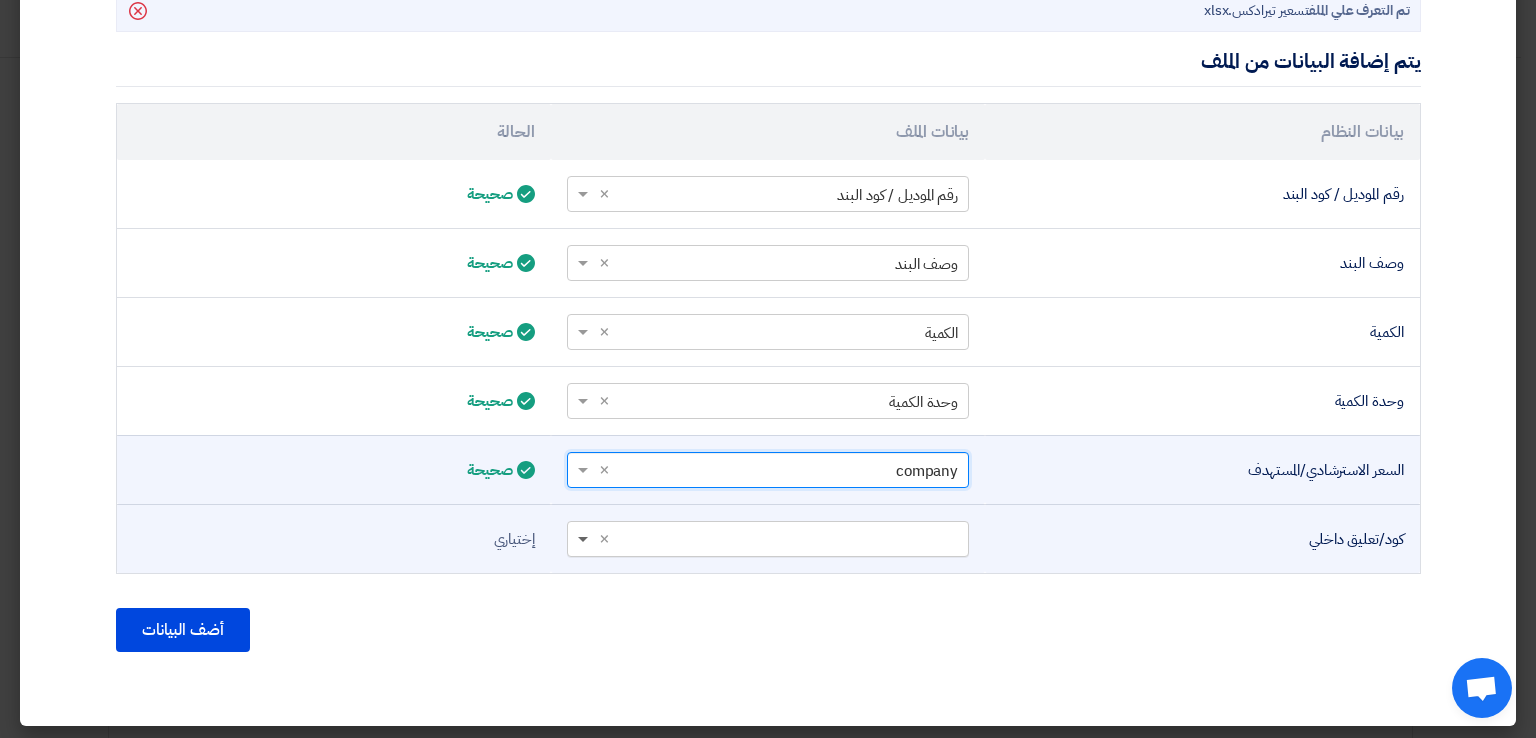 click 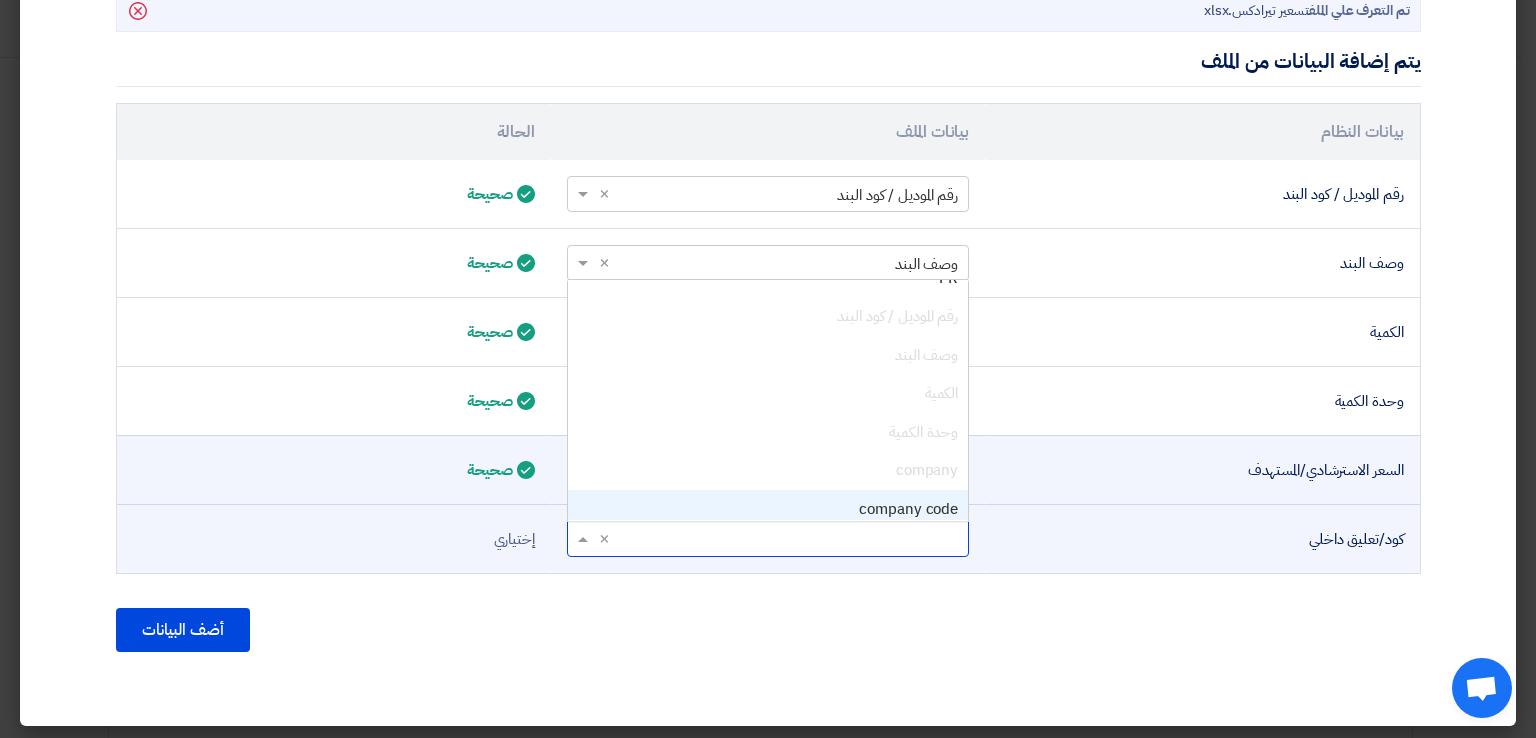 scroll, scrollTop: 0, scrollLeft: 0, axis: both 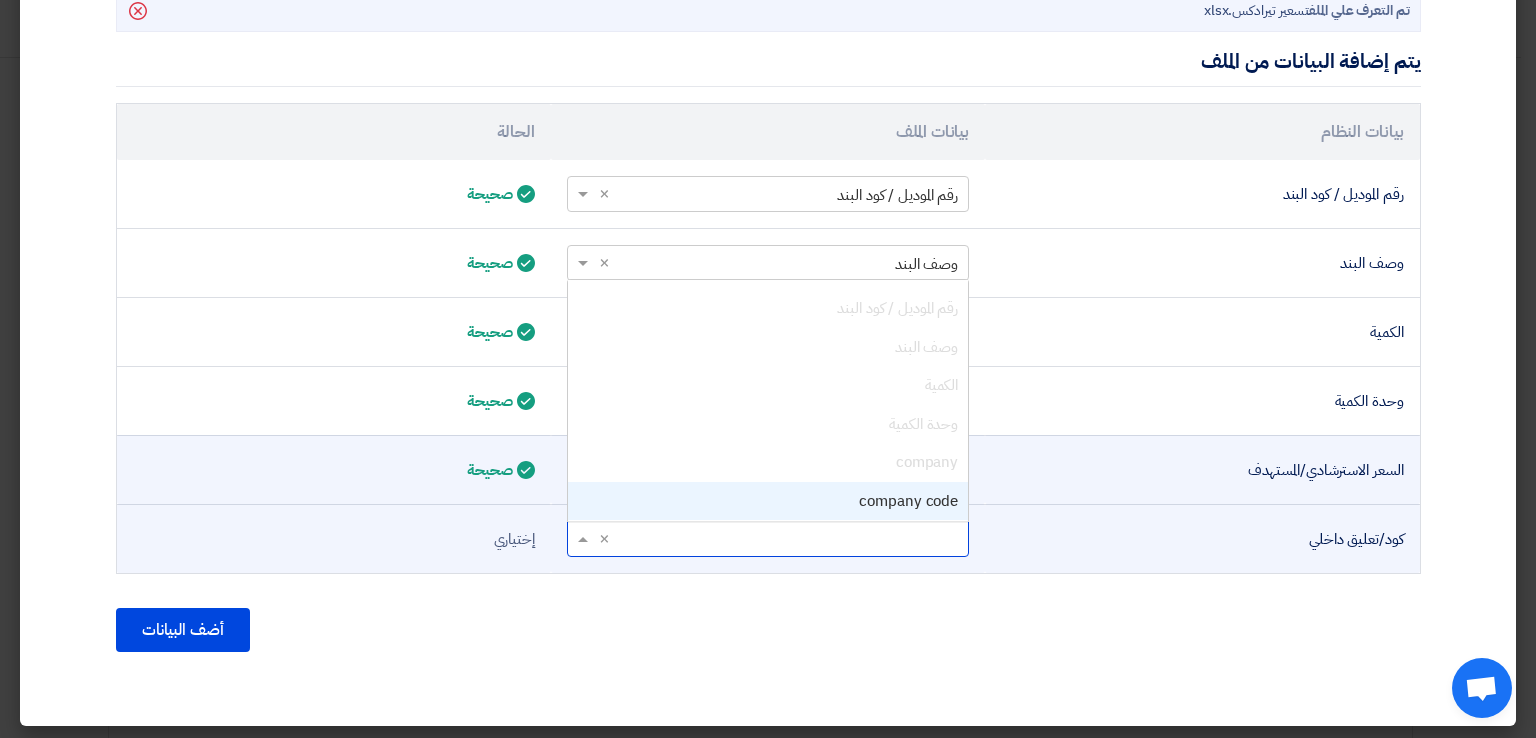 click on "company code" at bounding box center [908, 501] 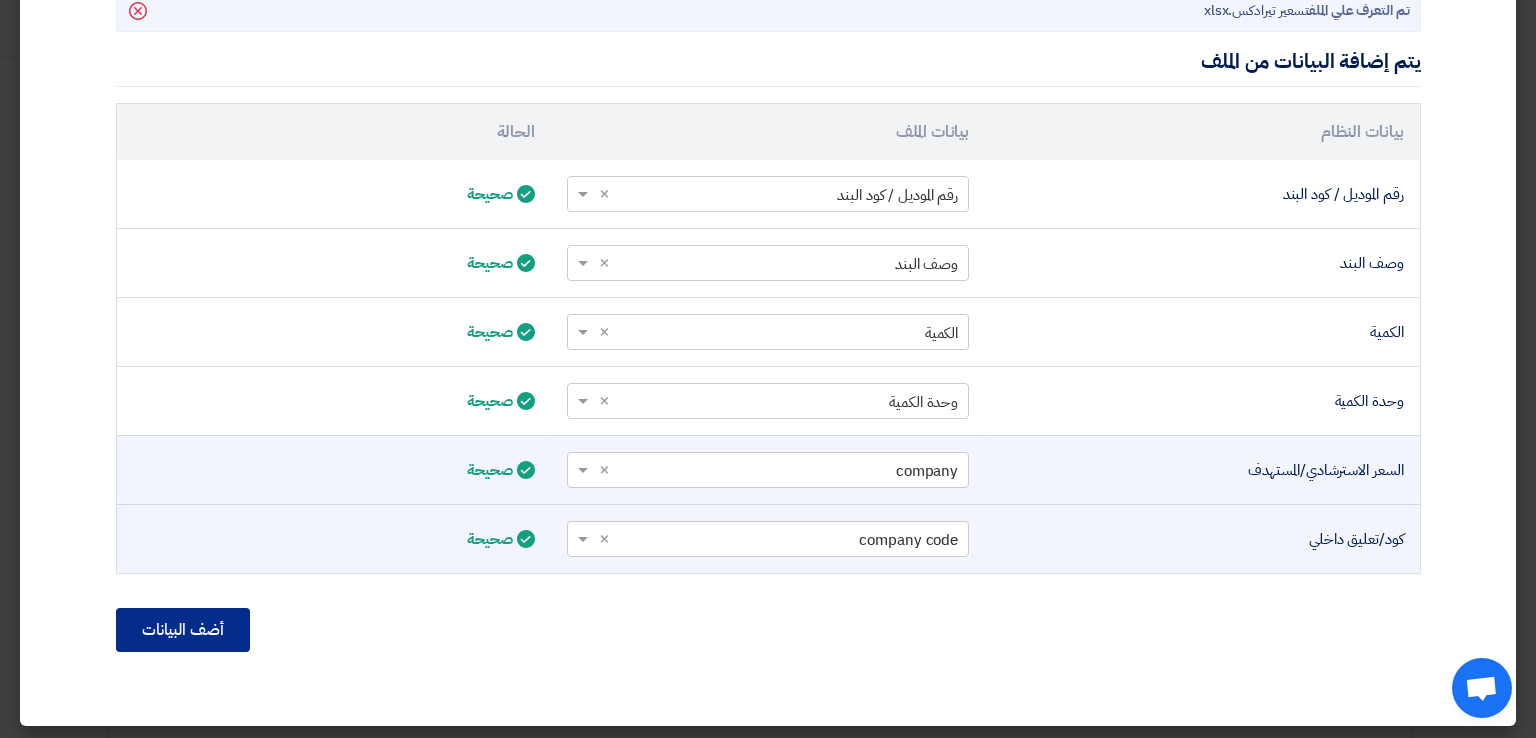 click on "أضف البيانات" 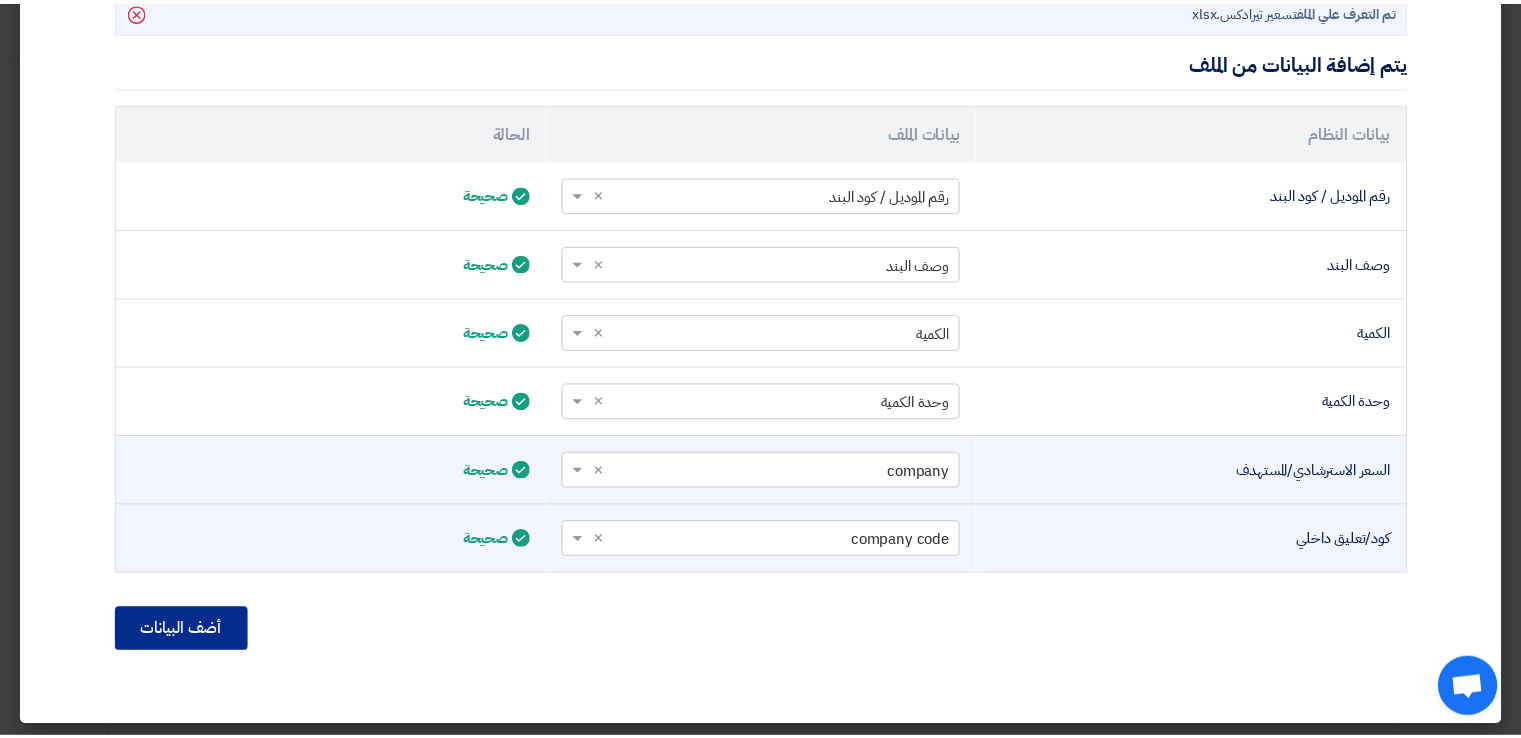 scroll, scrollTop: 382, scrollLeft: 0, axis: vertical 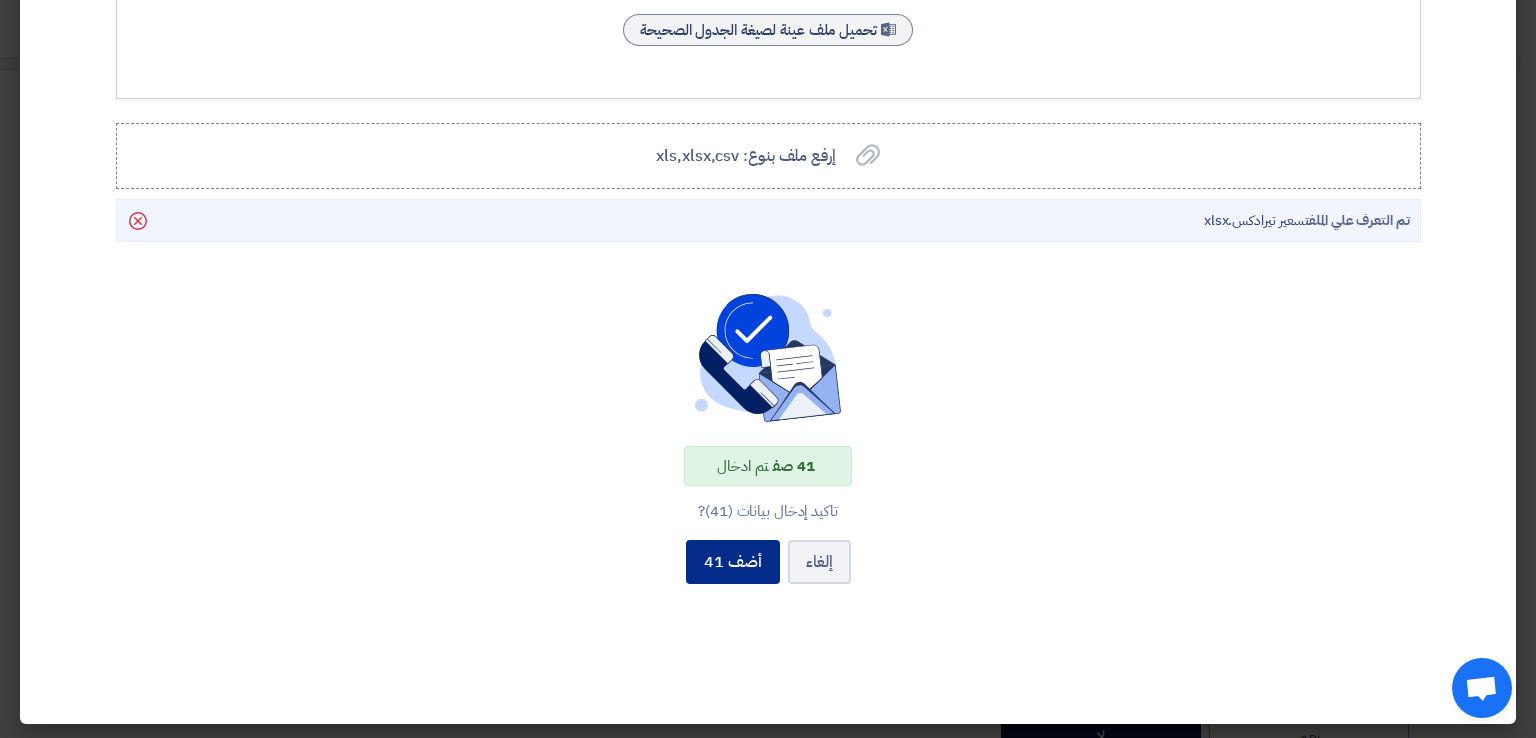 click on "أضف 41" at bounding box center [733, 562] 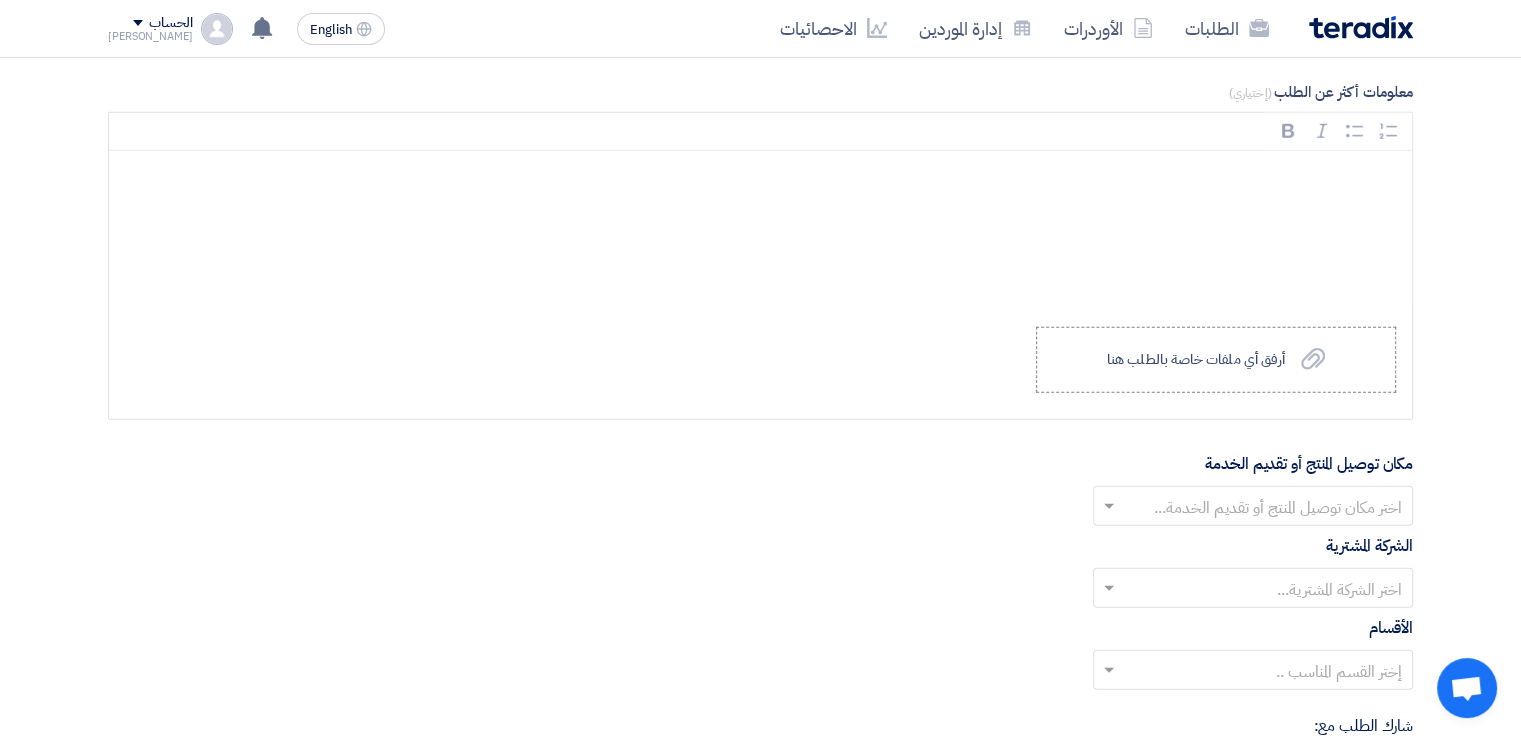 scroll, scrollTop: 5700, scrollLeft: 0, axis: vertical 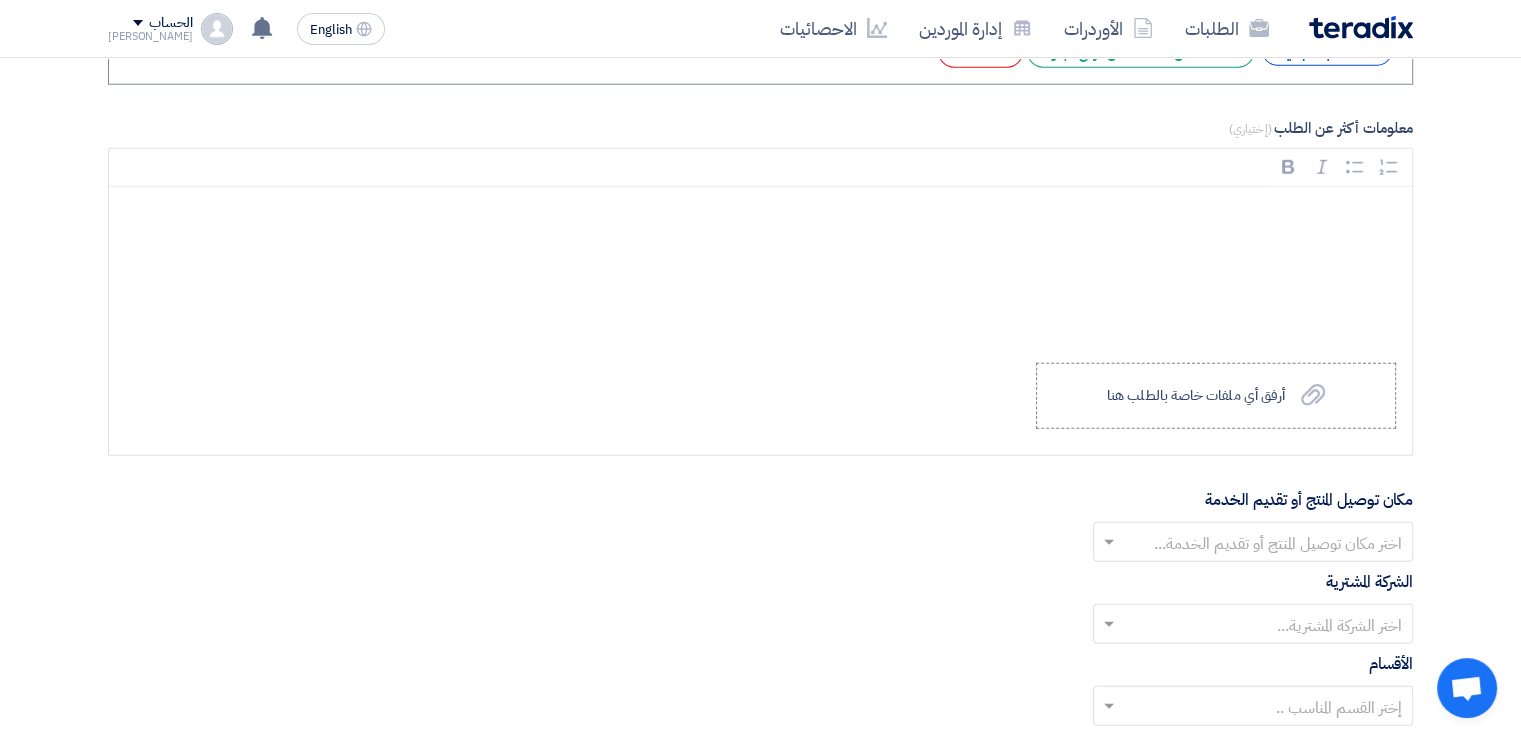 click 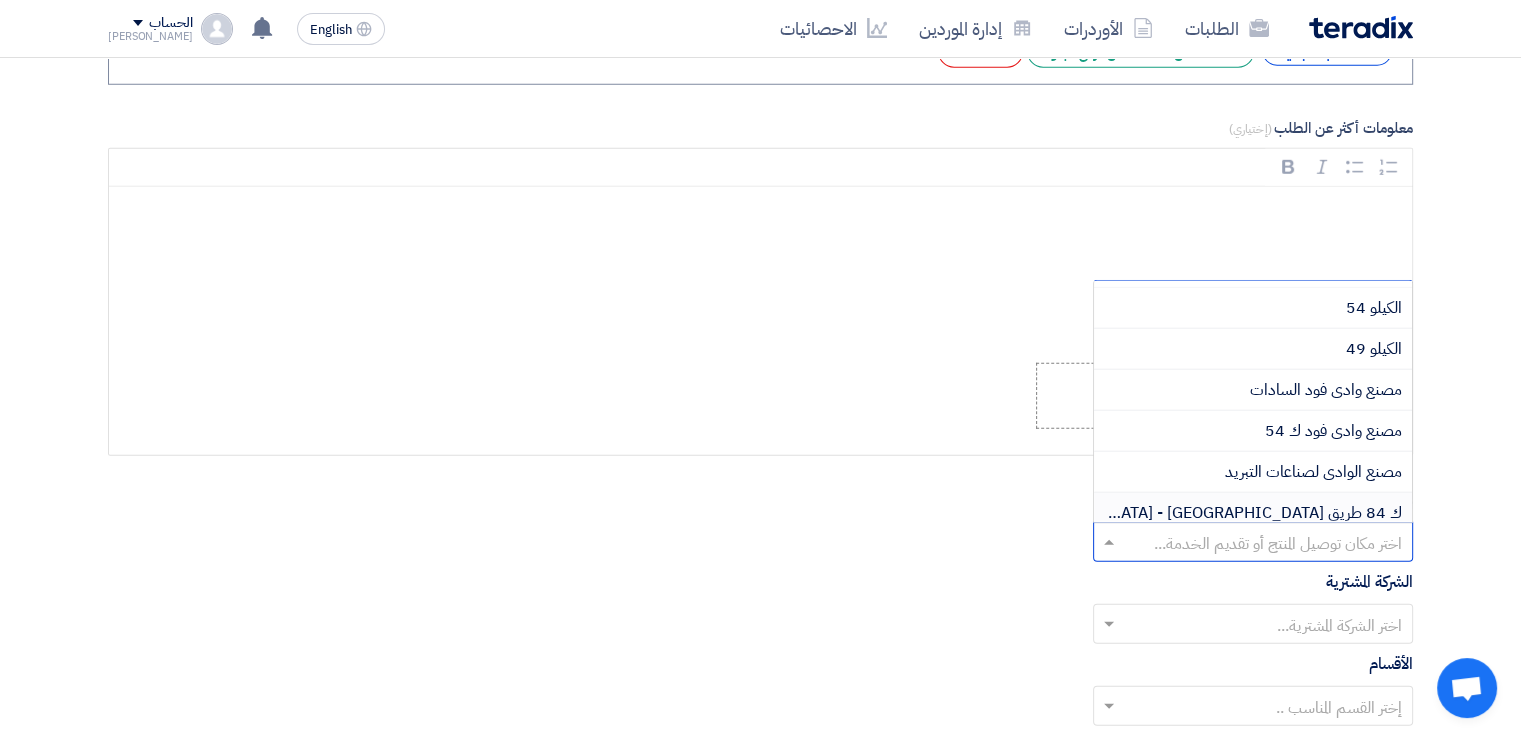scroll, scrollTop: 0, scrollLeft: 0, axis: both 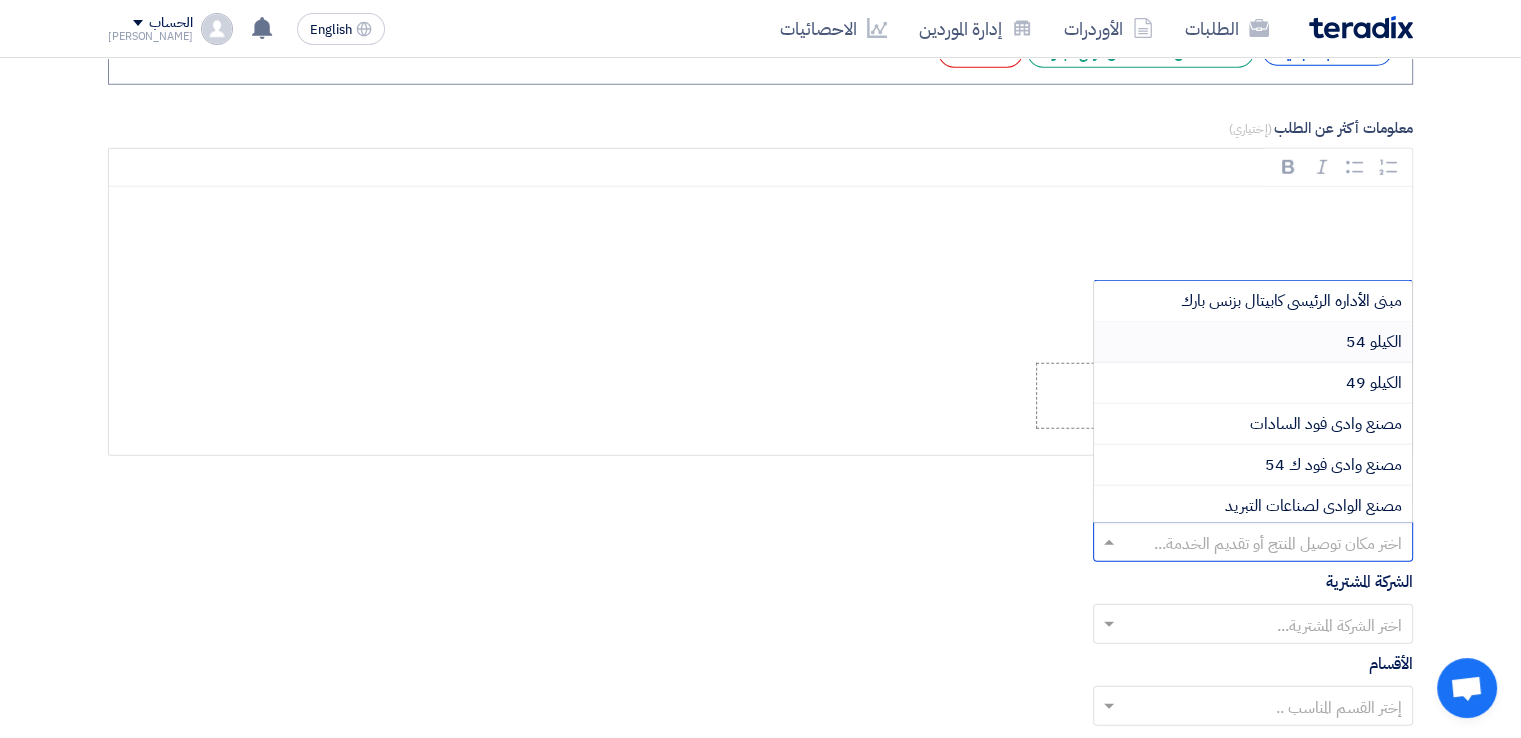 click on "الكيلو 54" at bounding box center [1374, 342] 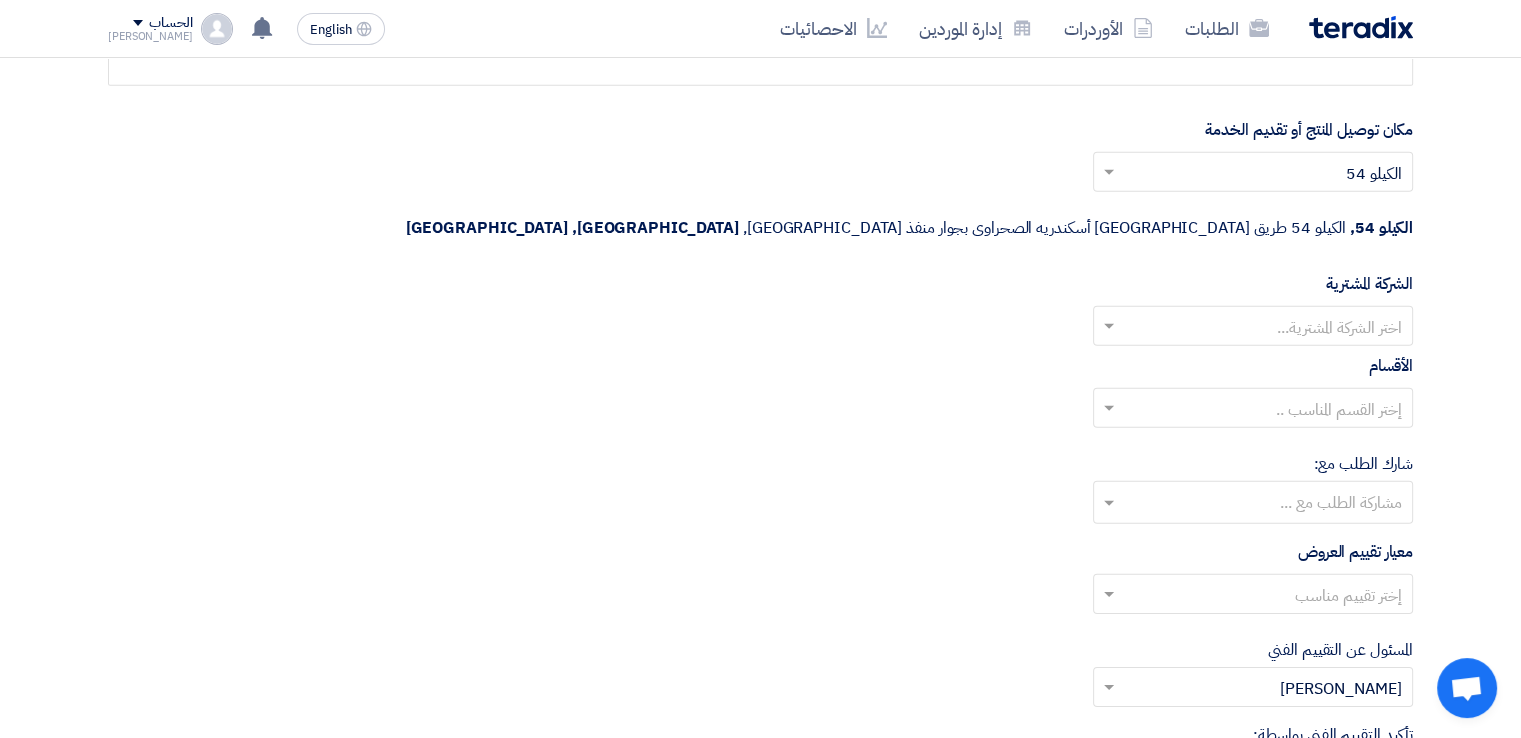 scroll, scrollTop: 6000, scrollLeft: 0, axis: vertical 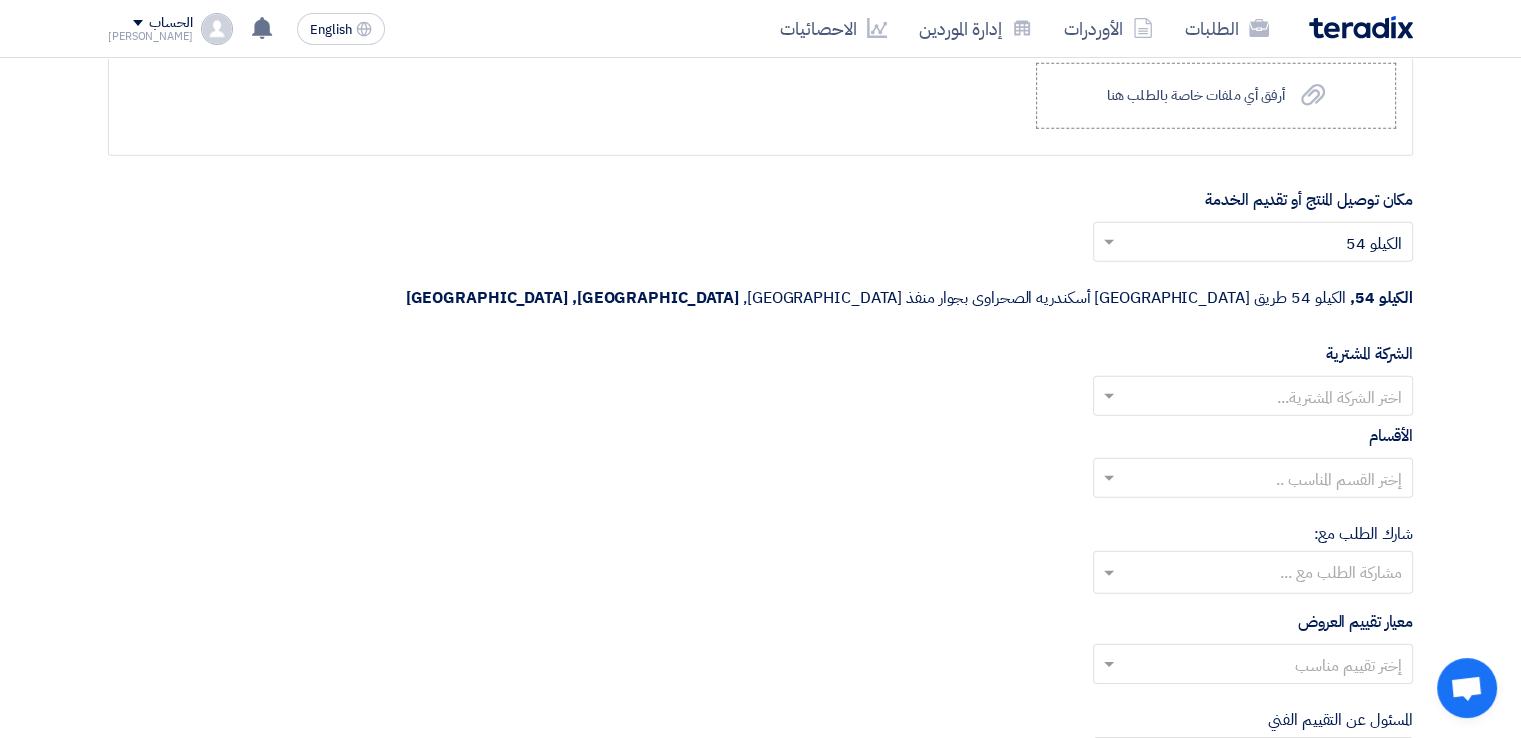 click 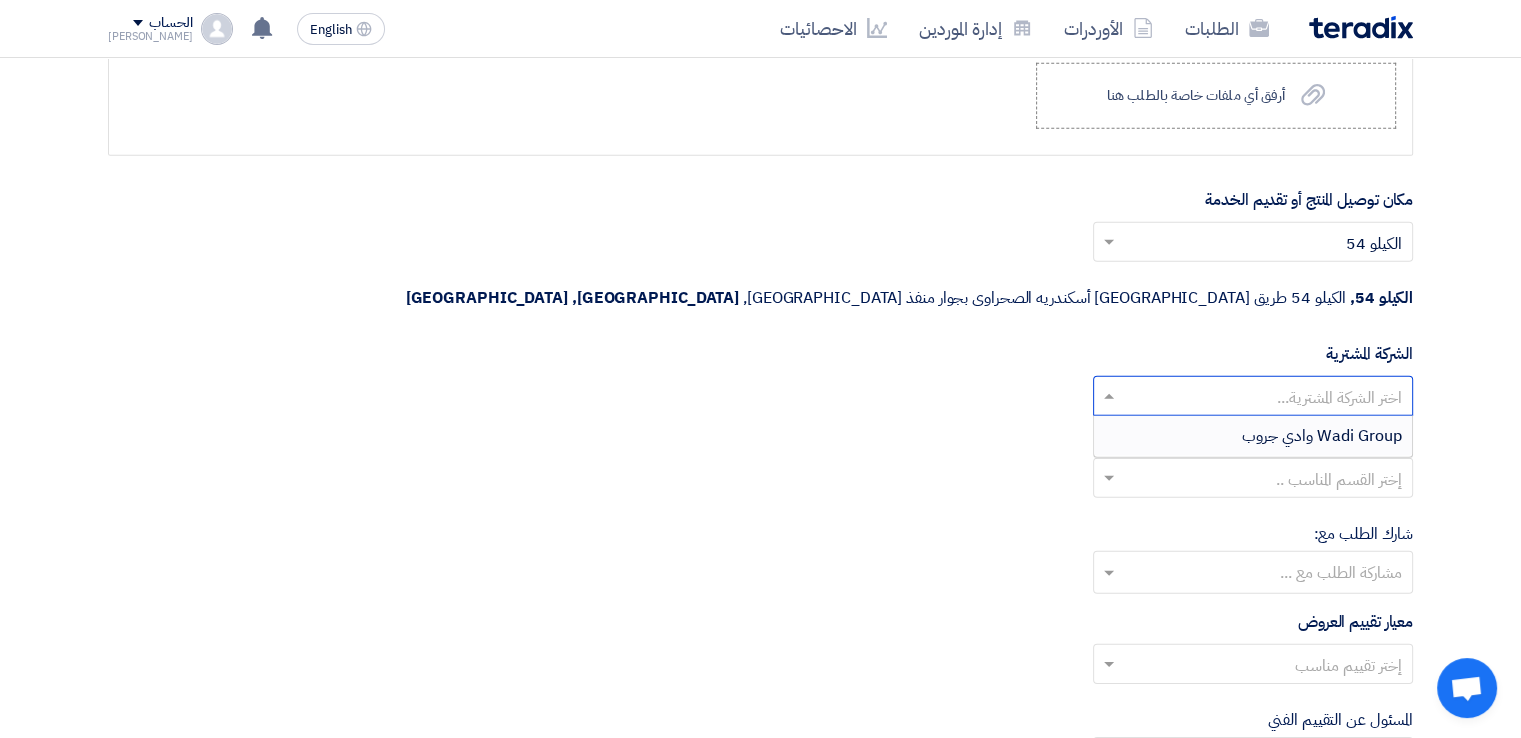 click on "Wadi Group وادي جروب" at bounding box center [1322, 436] 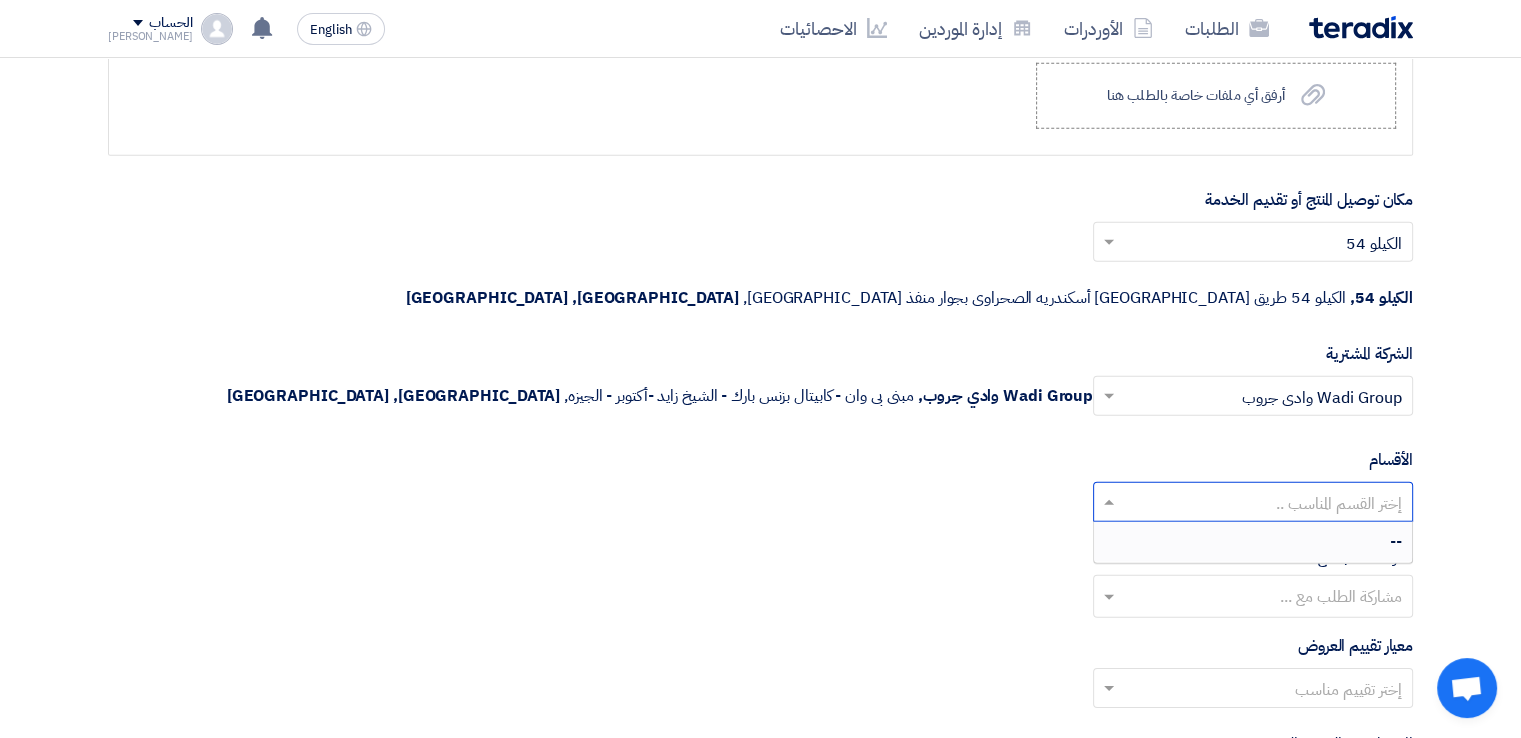 click 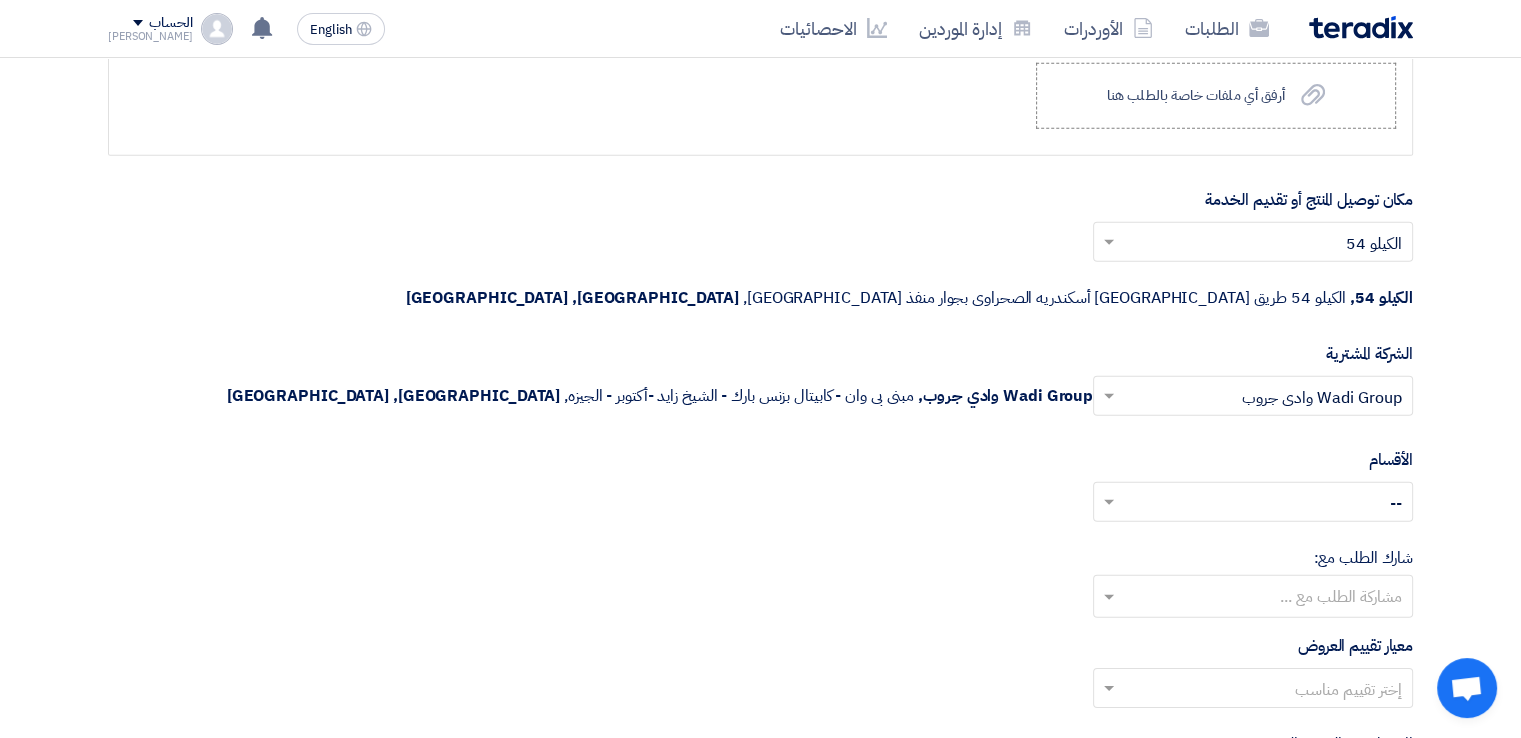 click on "إختر القسم المناسب ..
×
--
×" 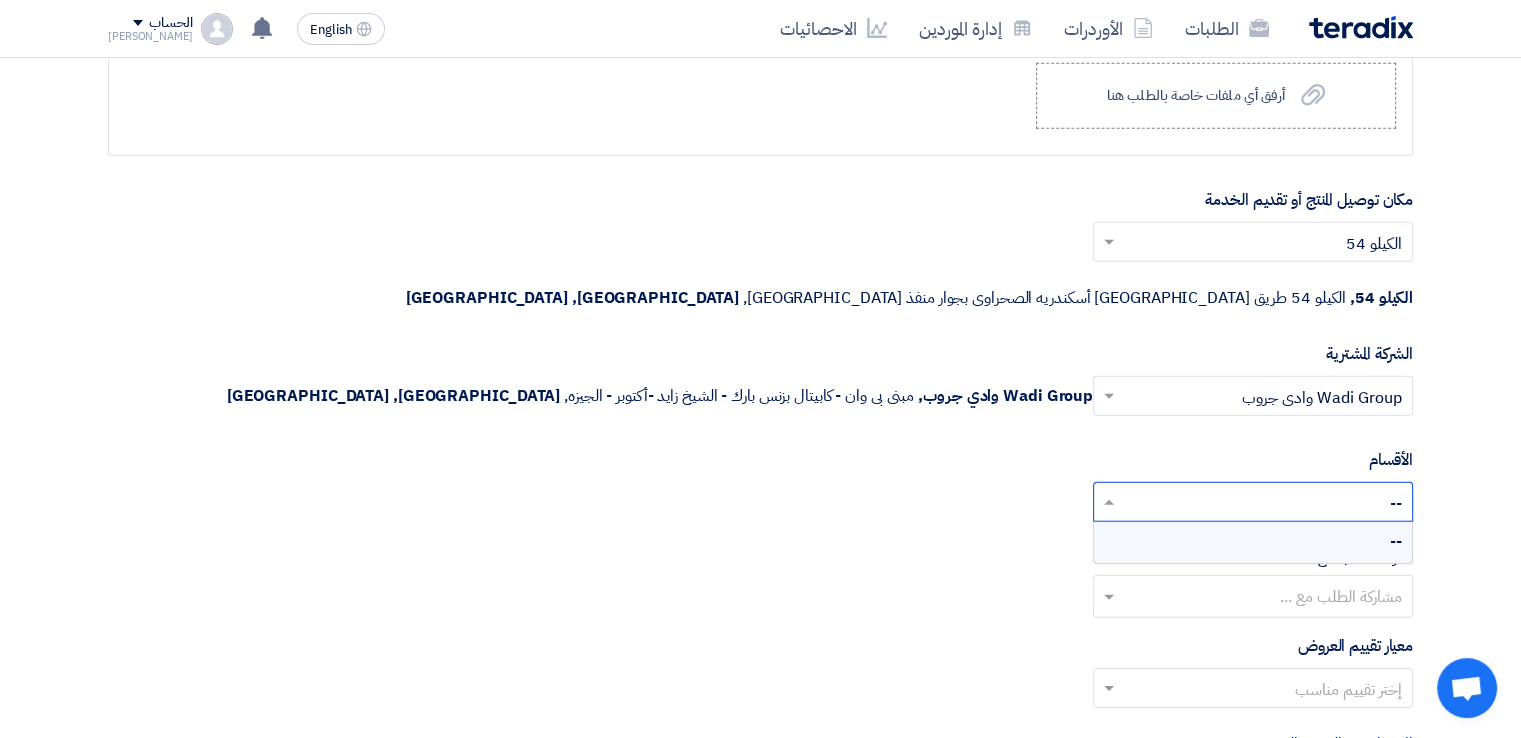 click 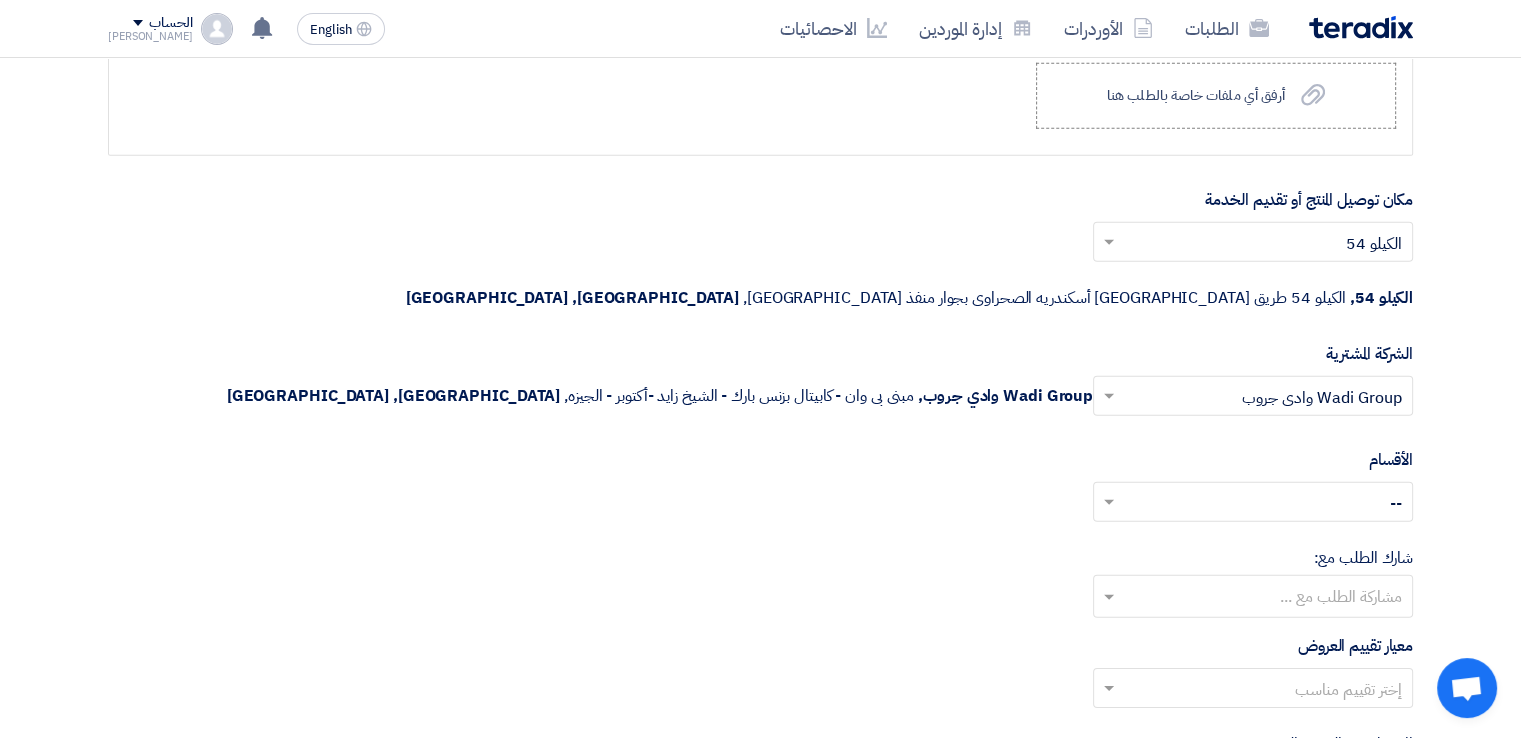 click at bounding box center [1252, 598] 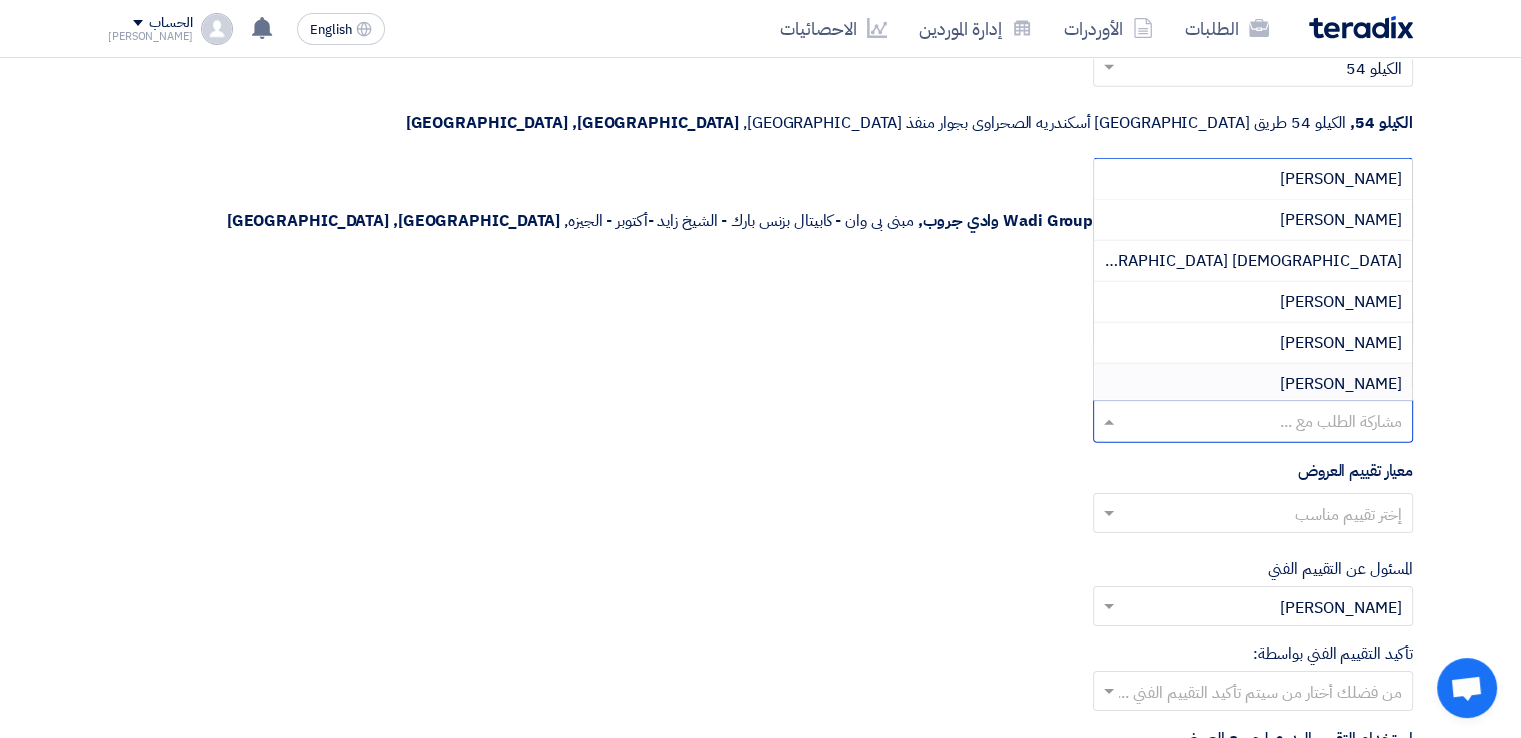 scroll, scrollTop: 6200, scrollLeft: 0, axis: vertical 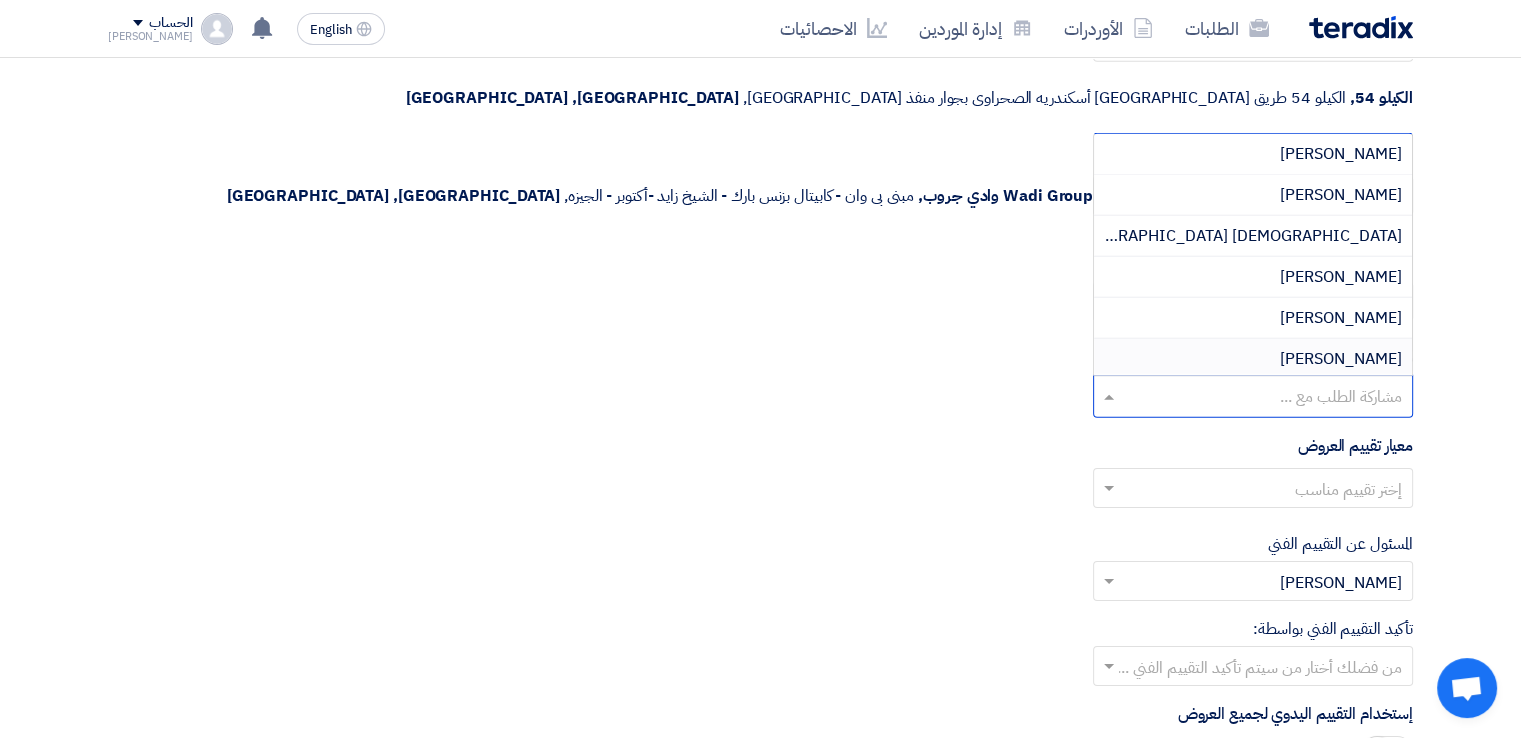 click 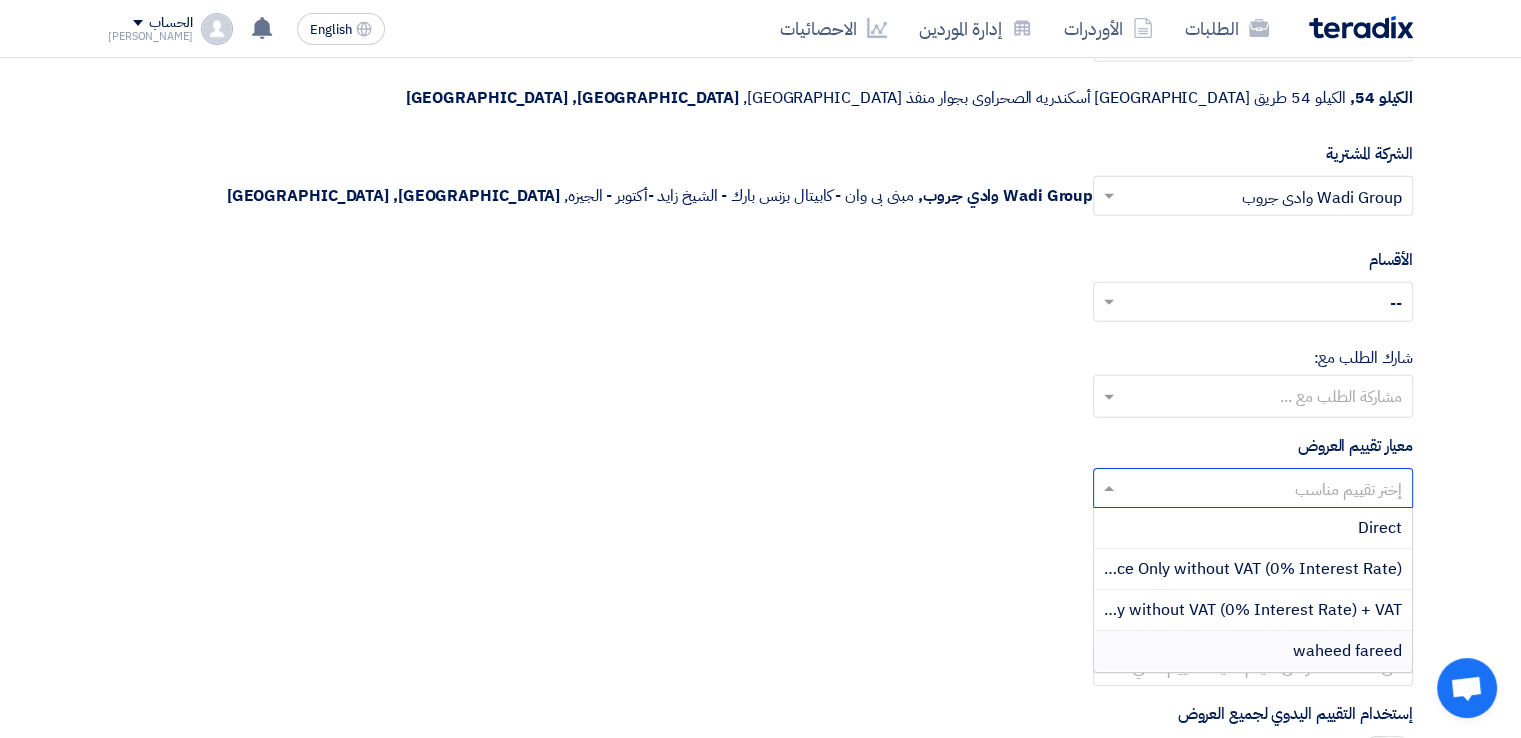 click on "waheed fareed" at bounding box center [1347, 651] 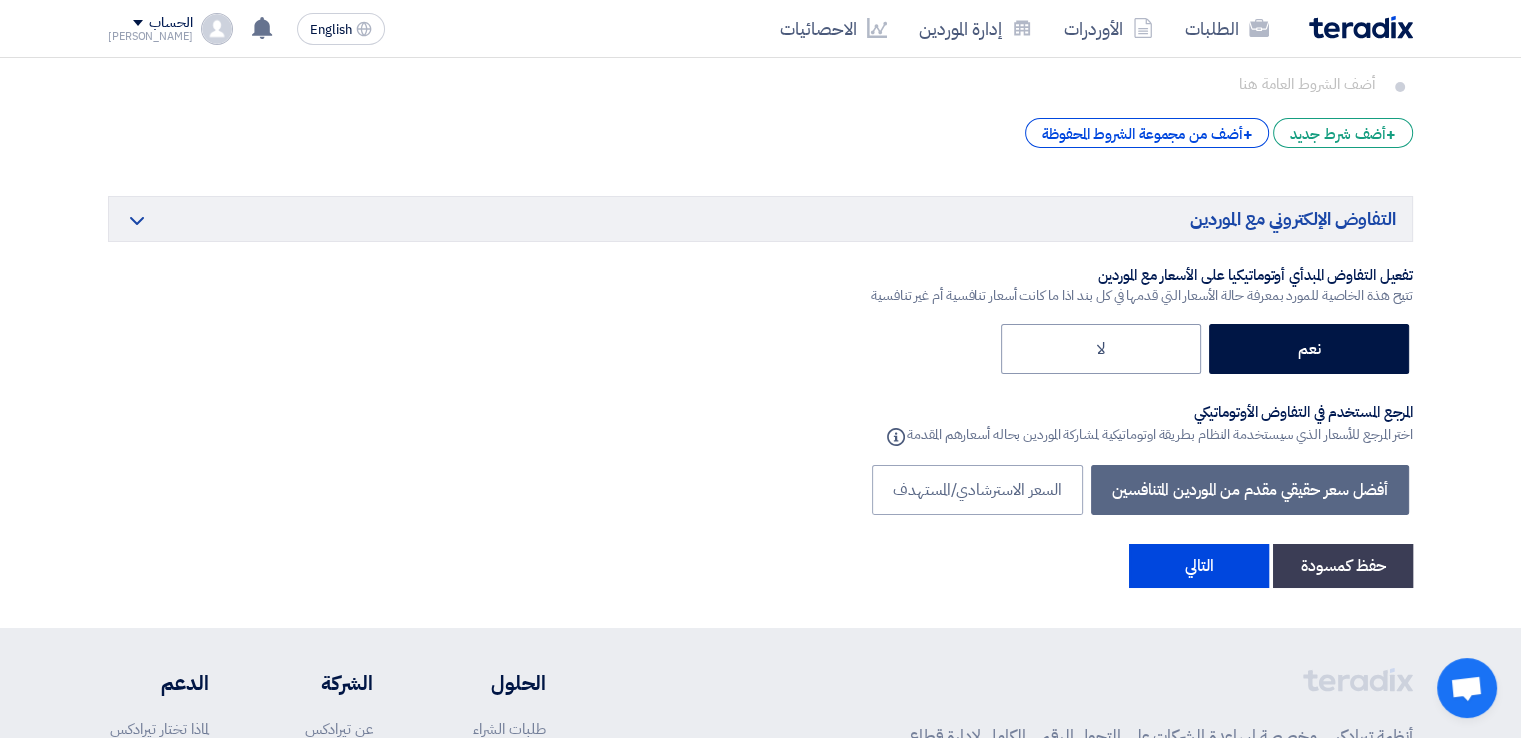 scroll, scrollTop: 7100, scrollLeft: 0, axis: vertical 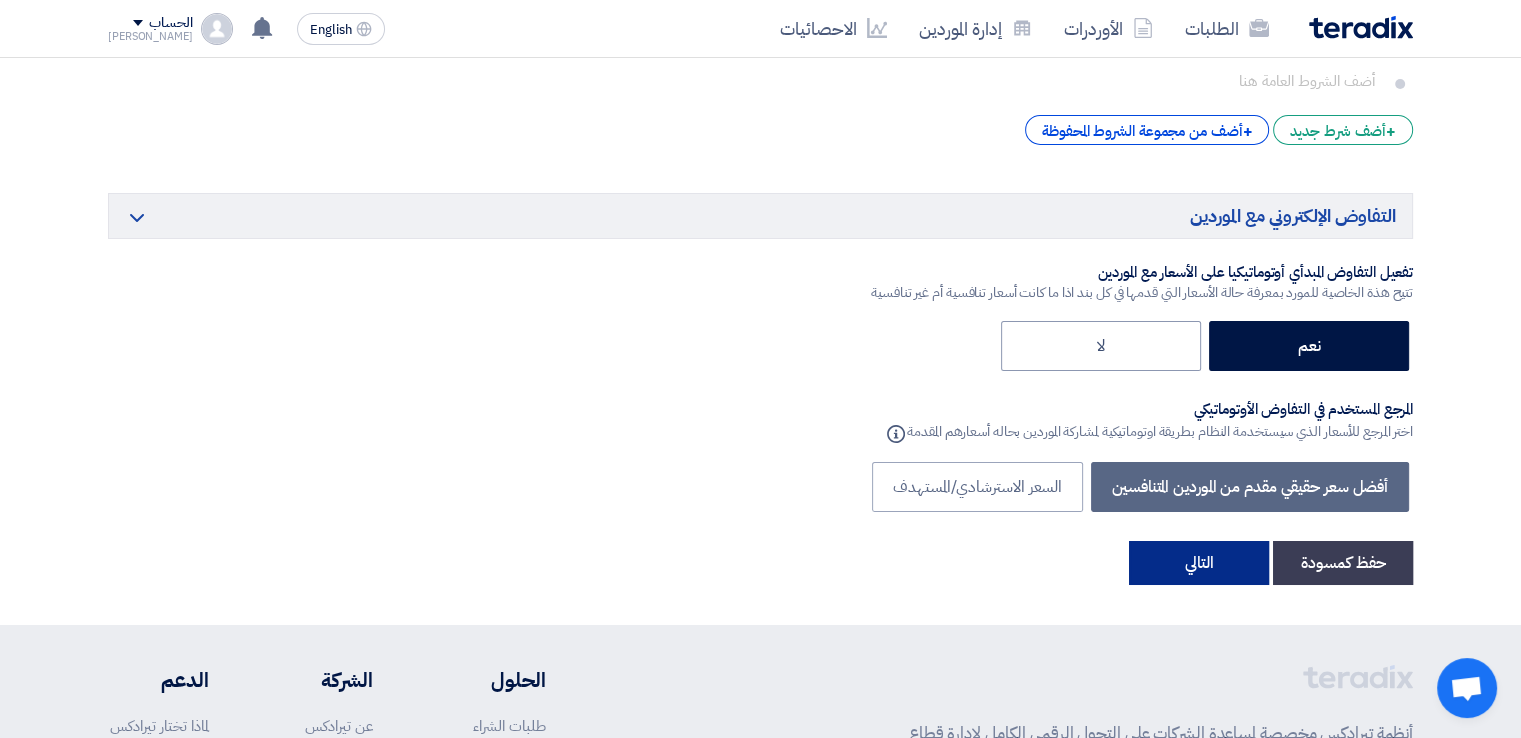 click on "التالي" 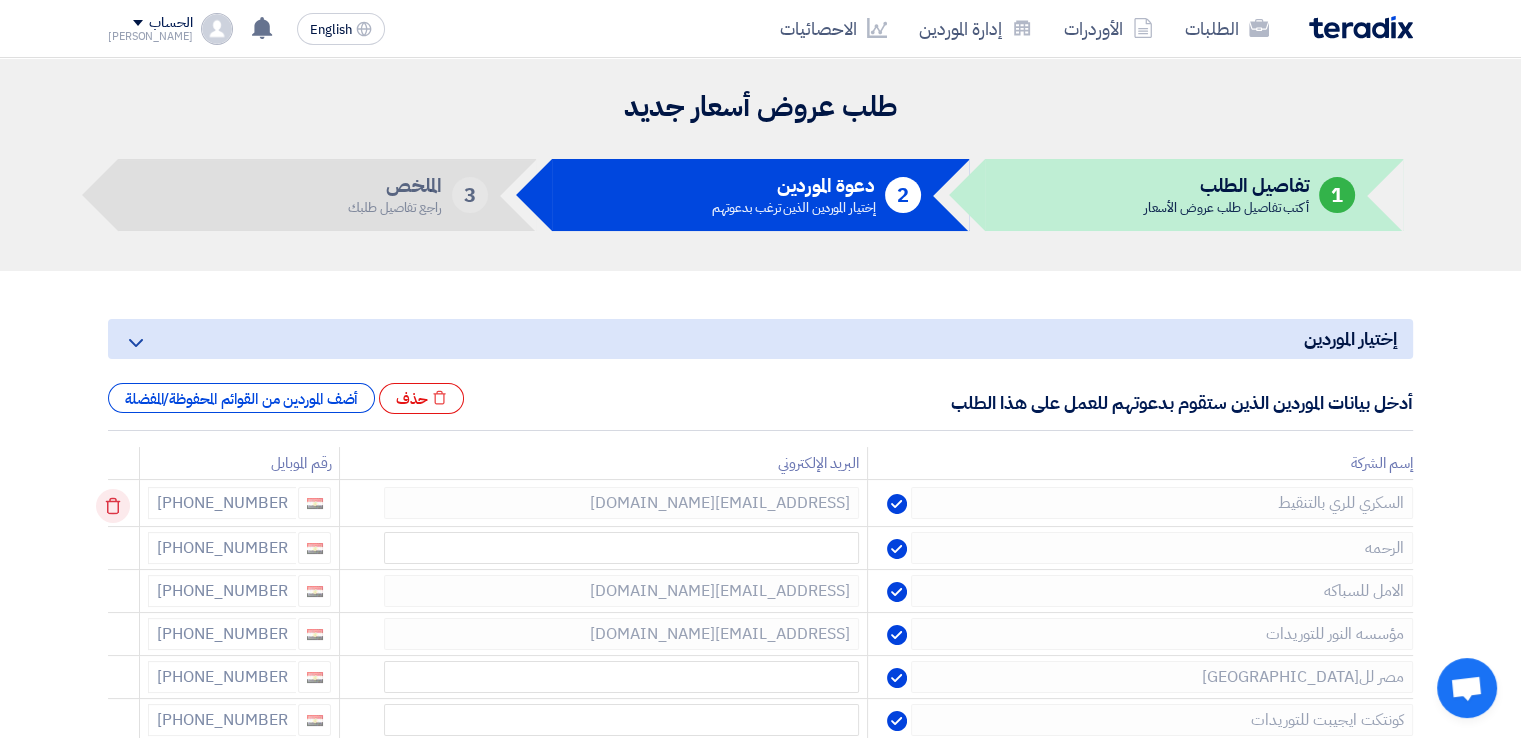 click 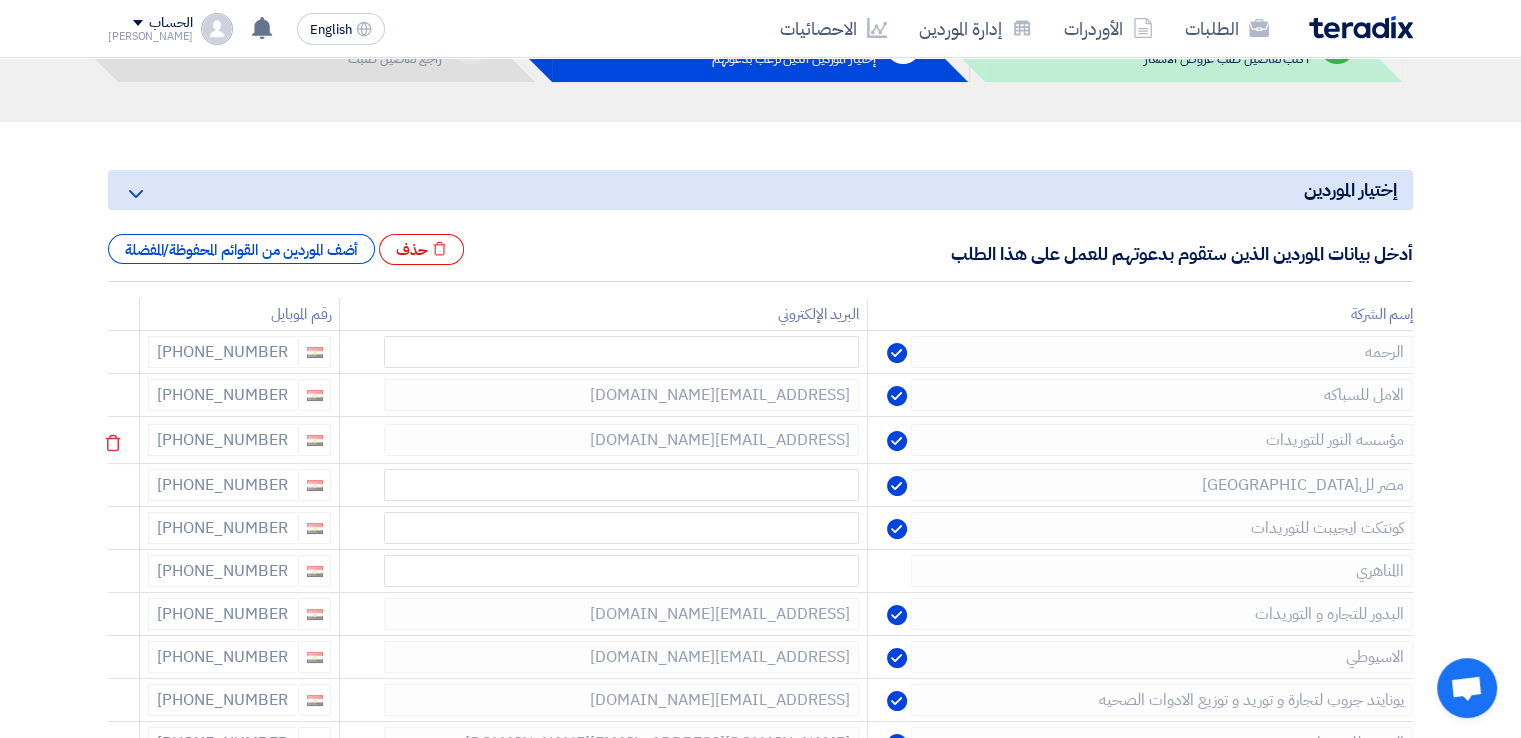 scroll, scrollTop: 200, scrollLeft: 0, axis: vertical 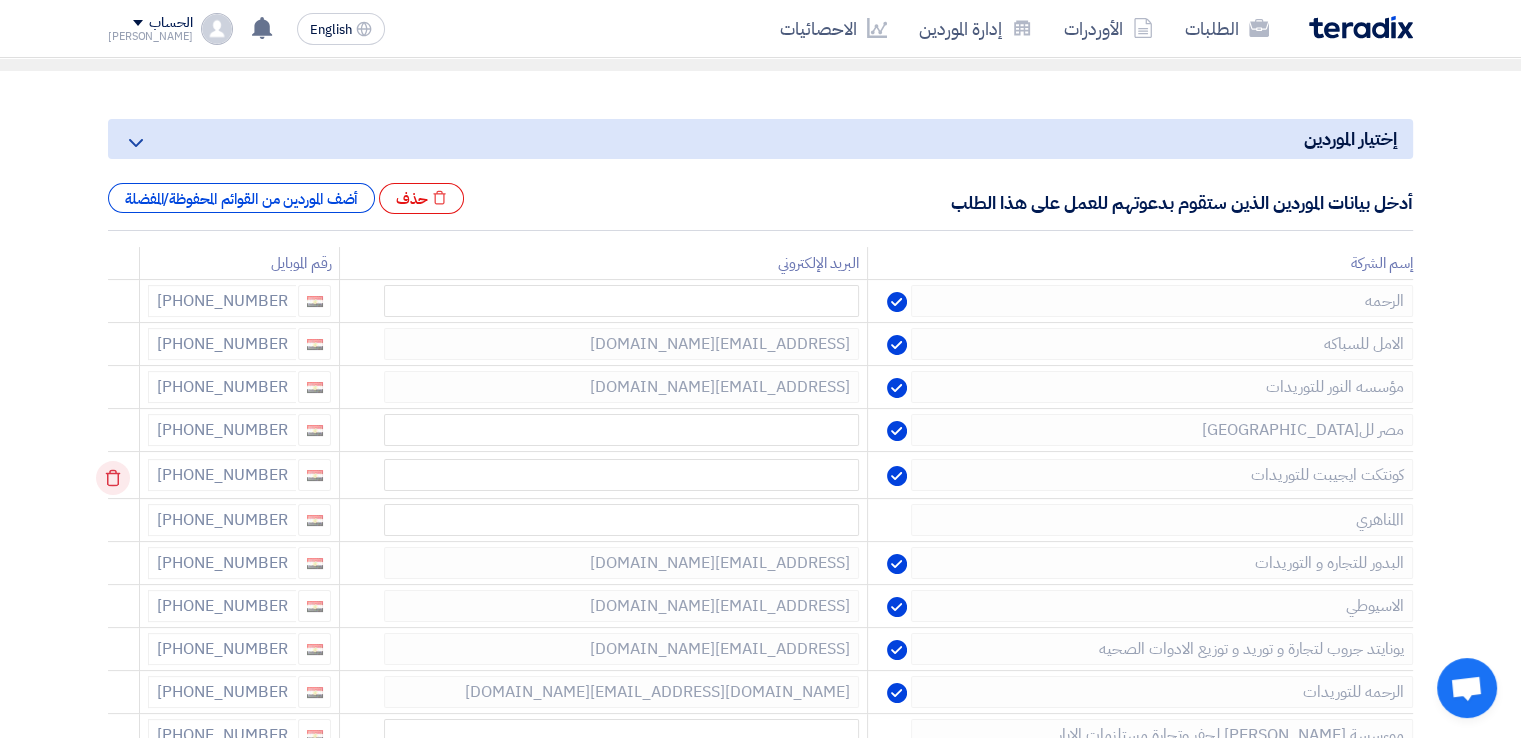 click 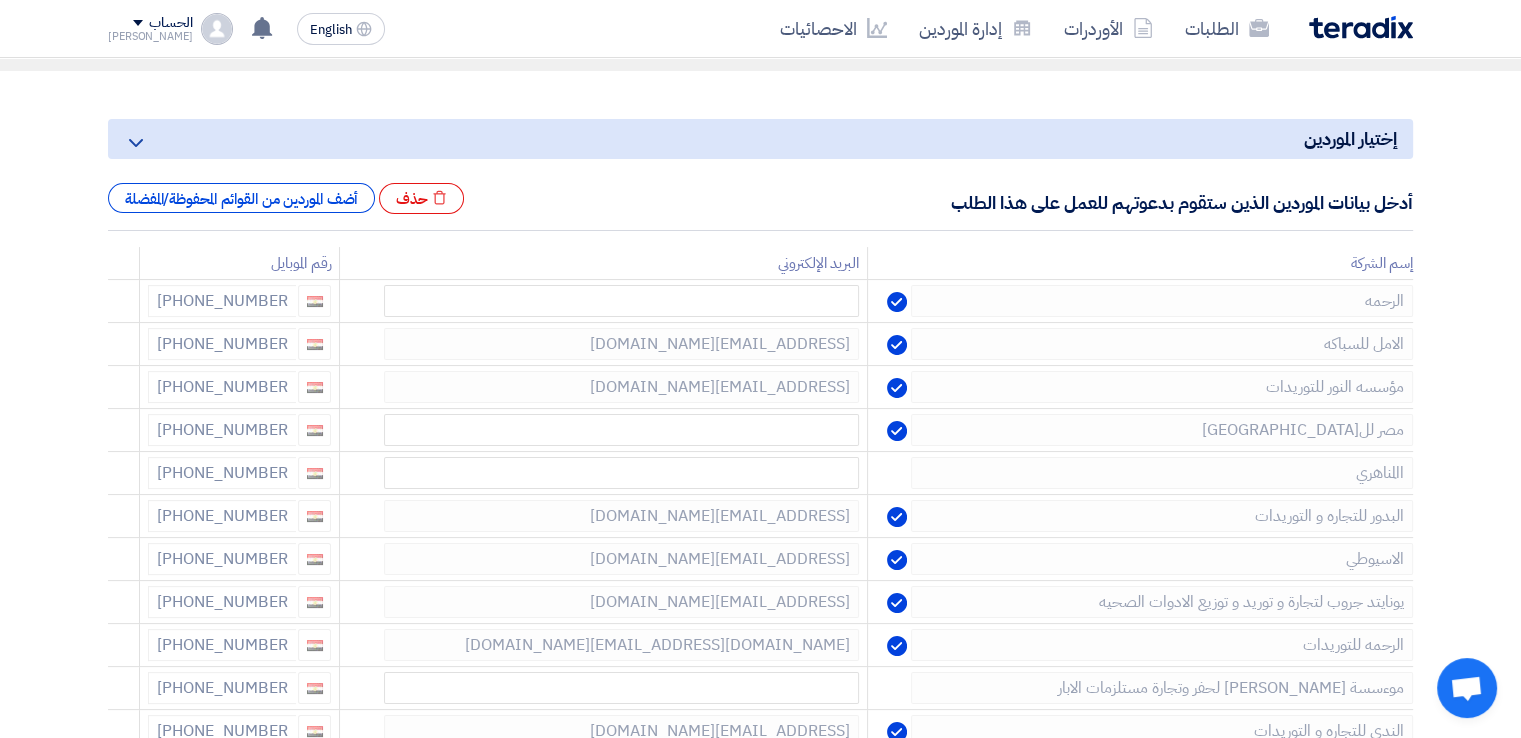 click 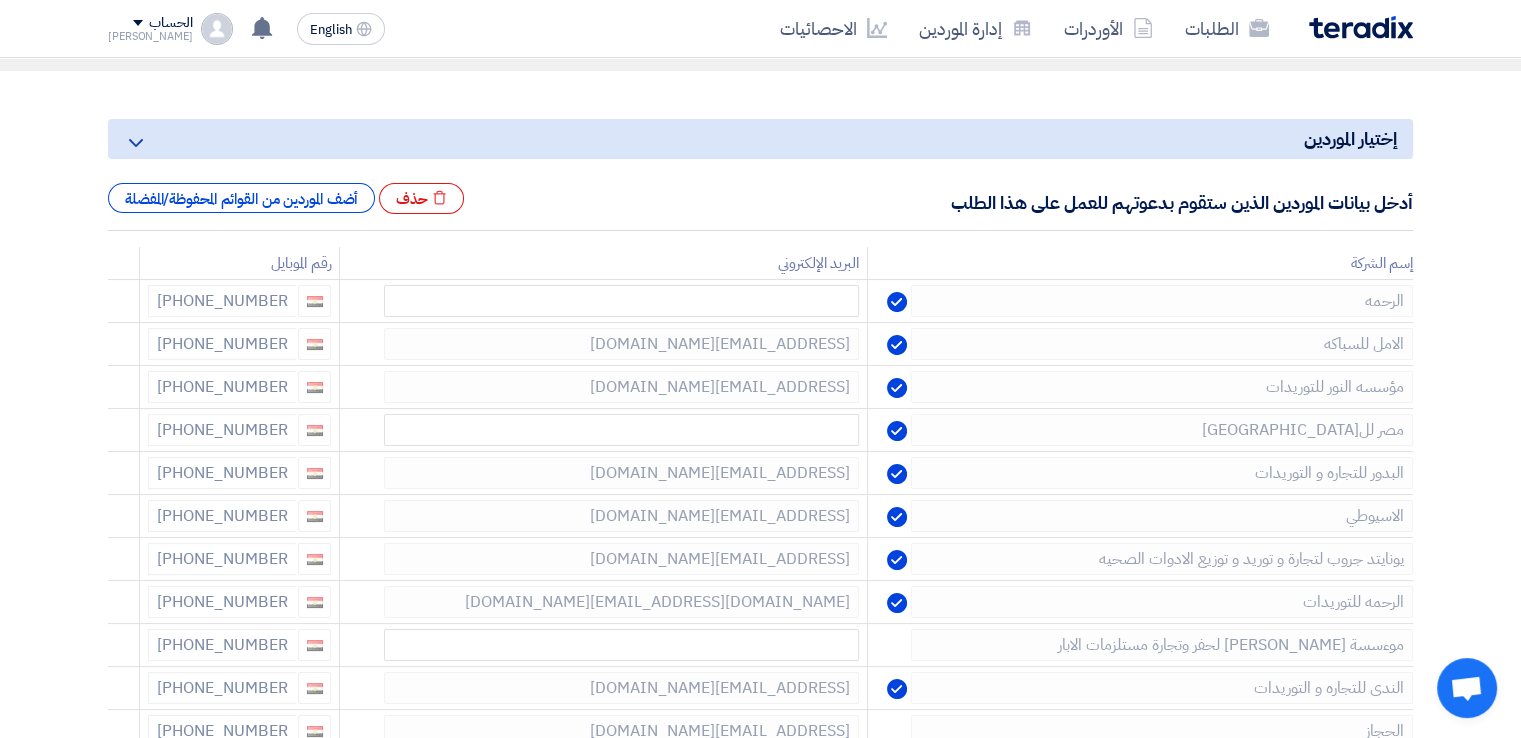 click 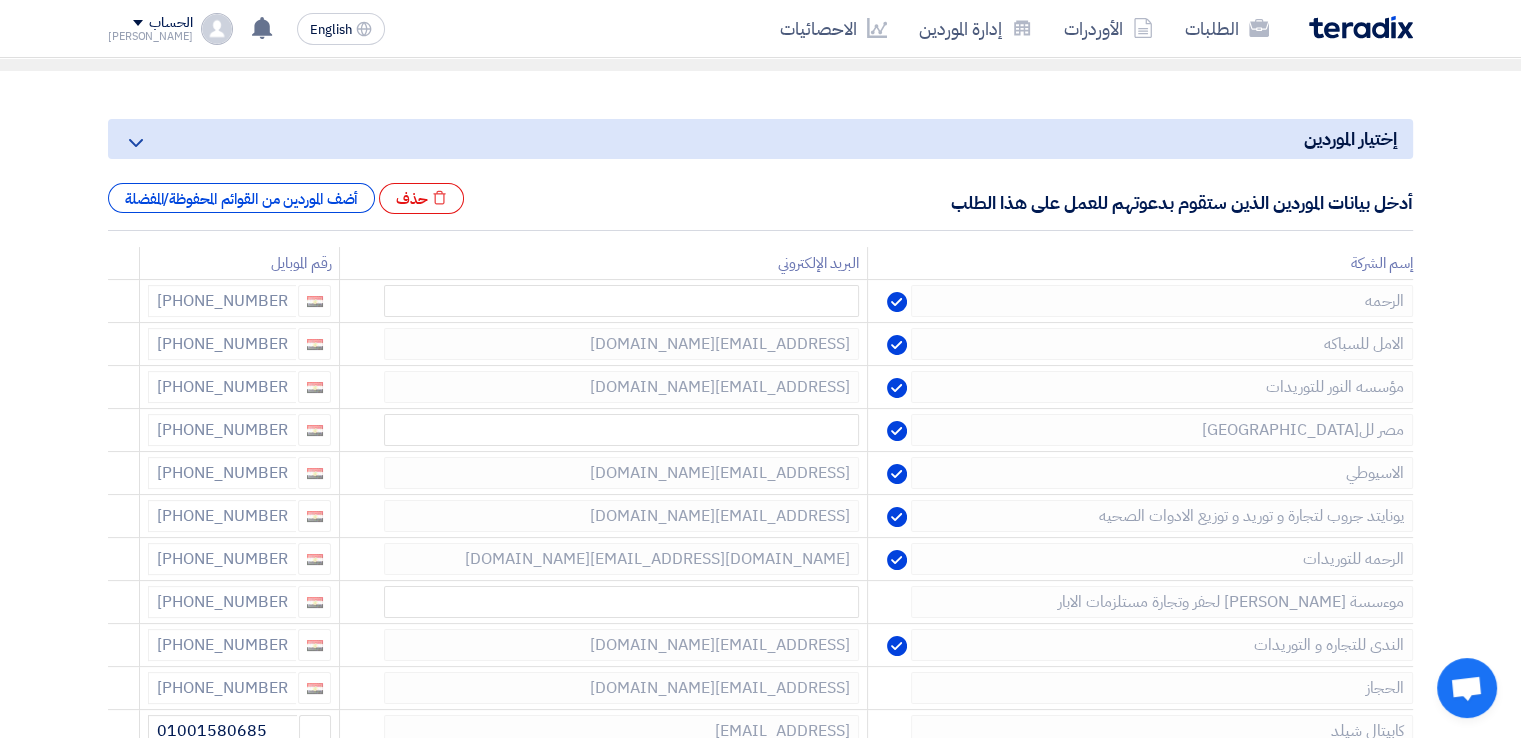 click 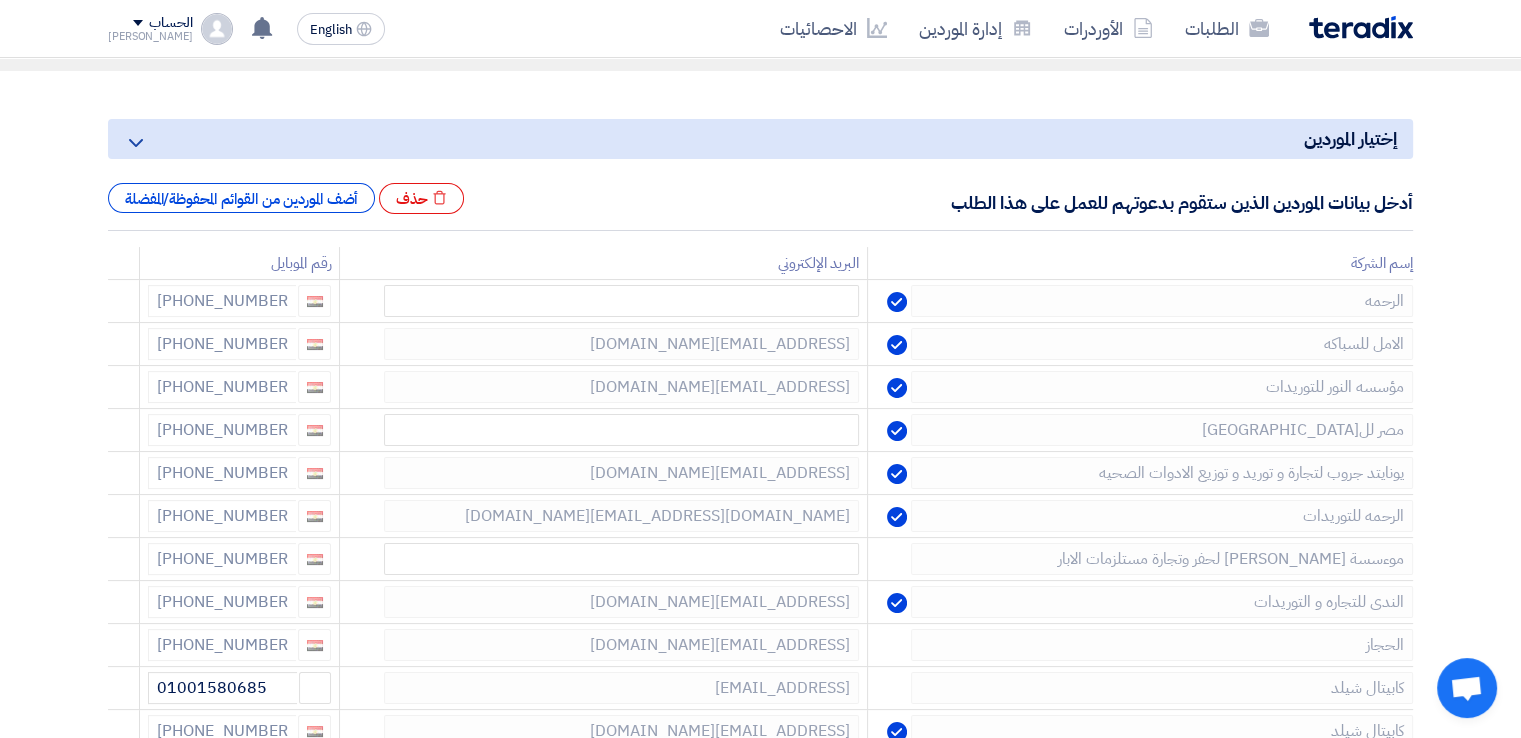 click 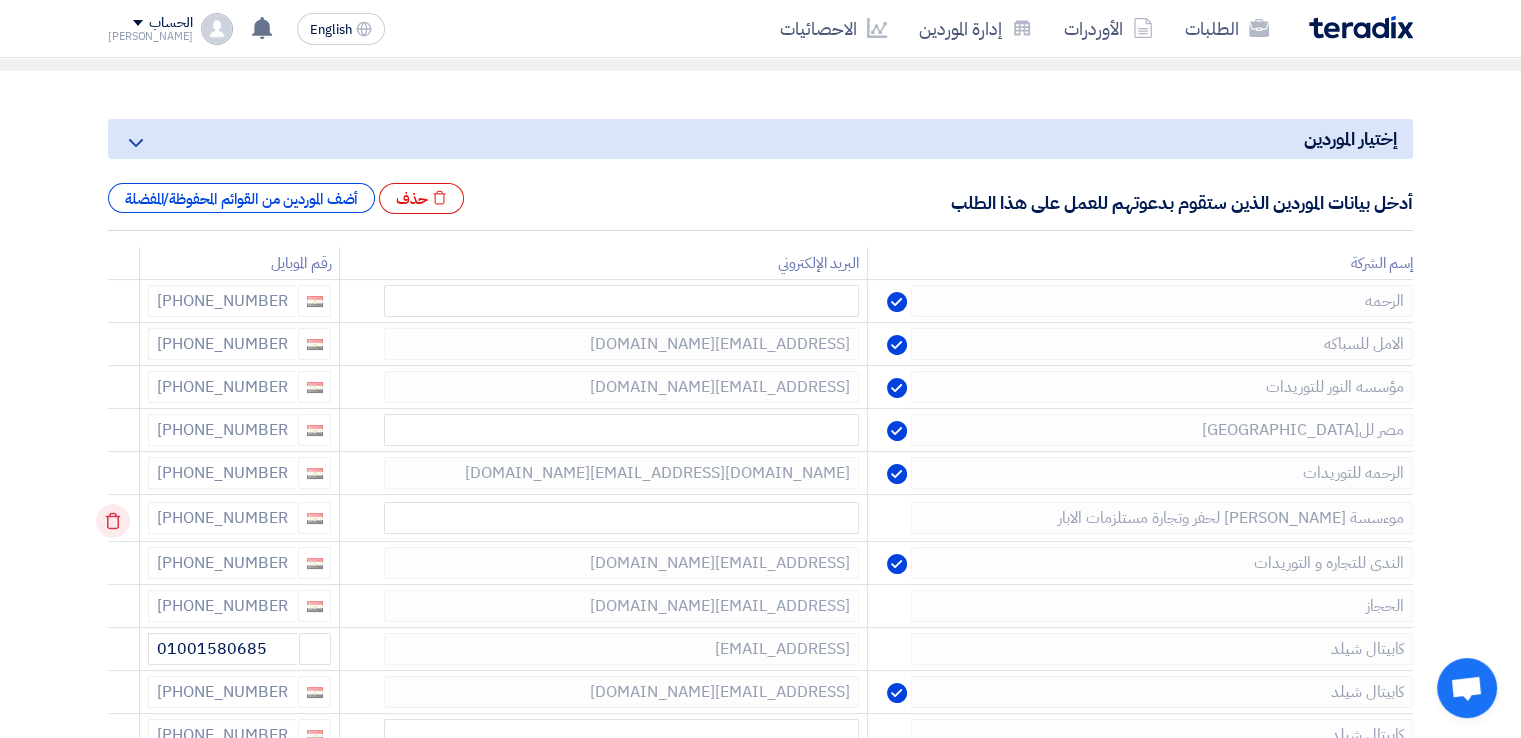 click 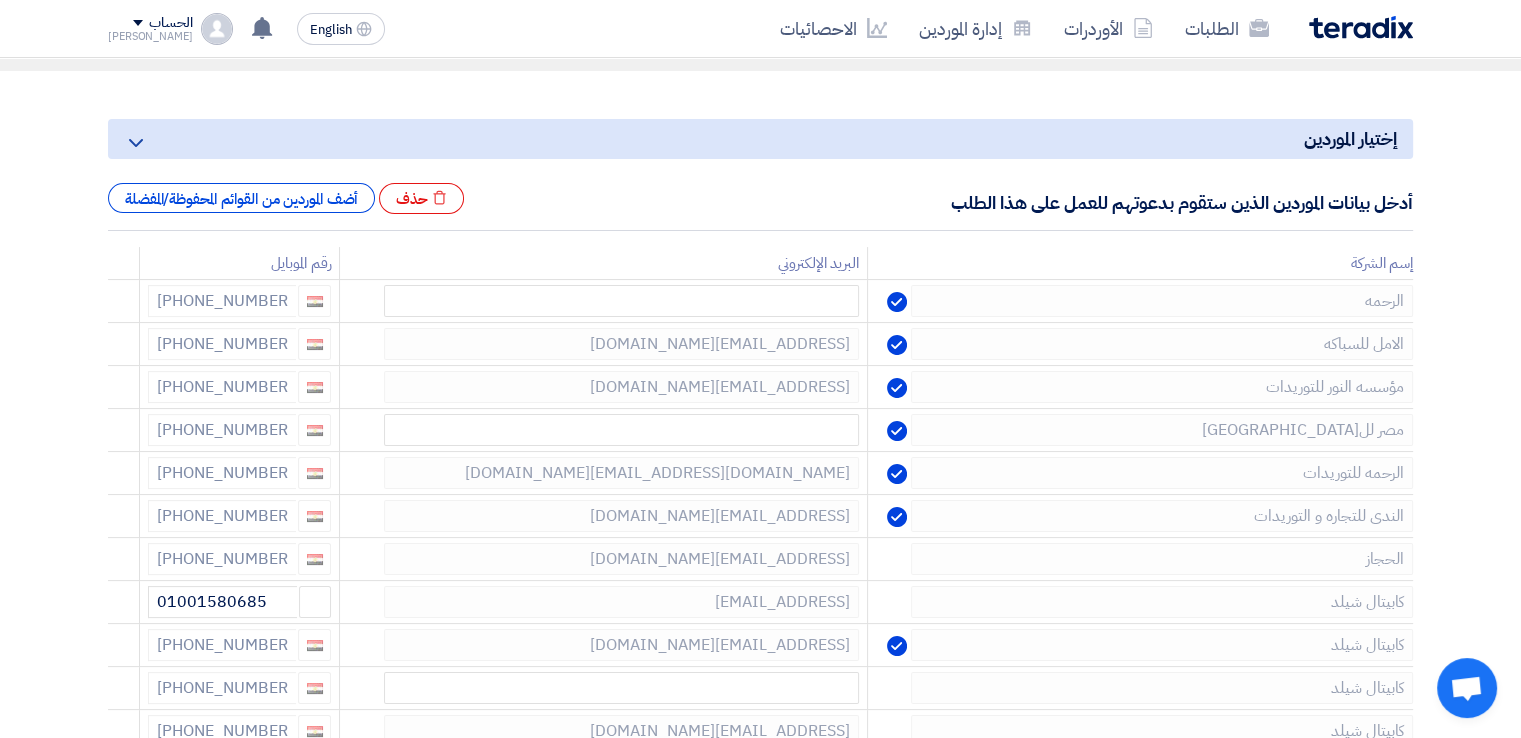 click 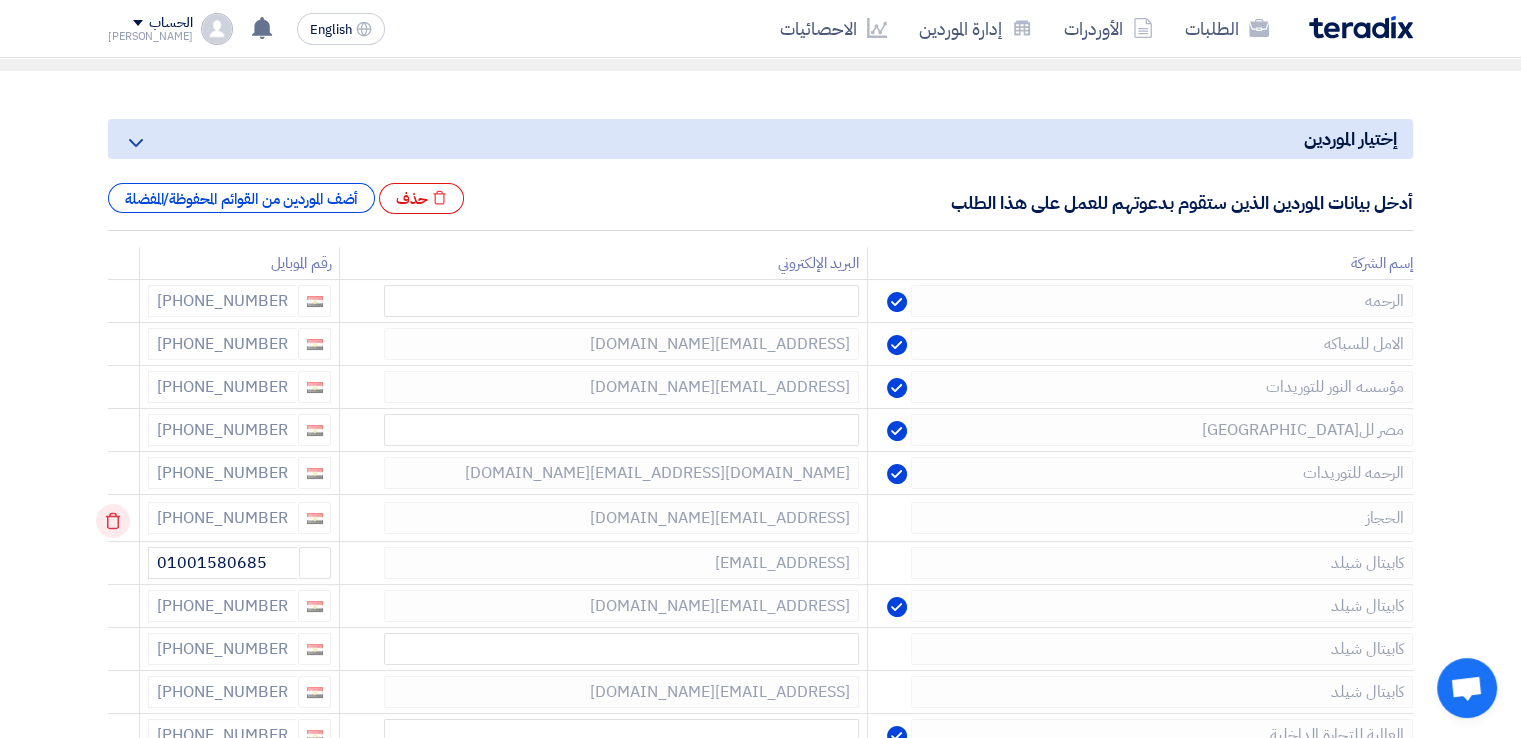 click 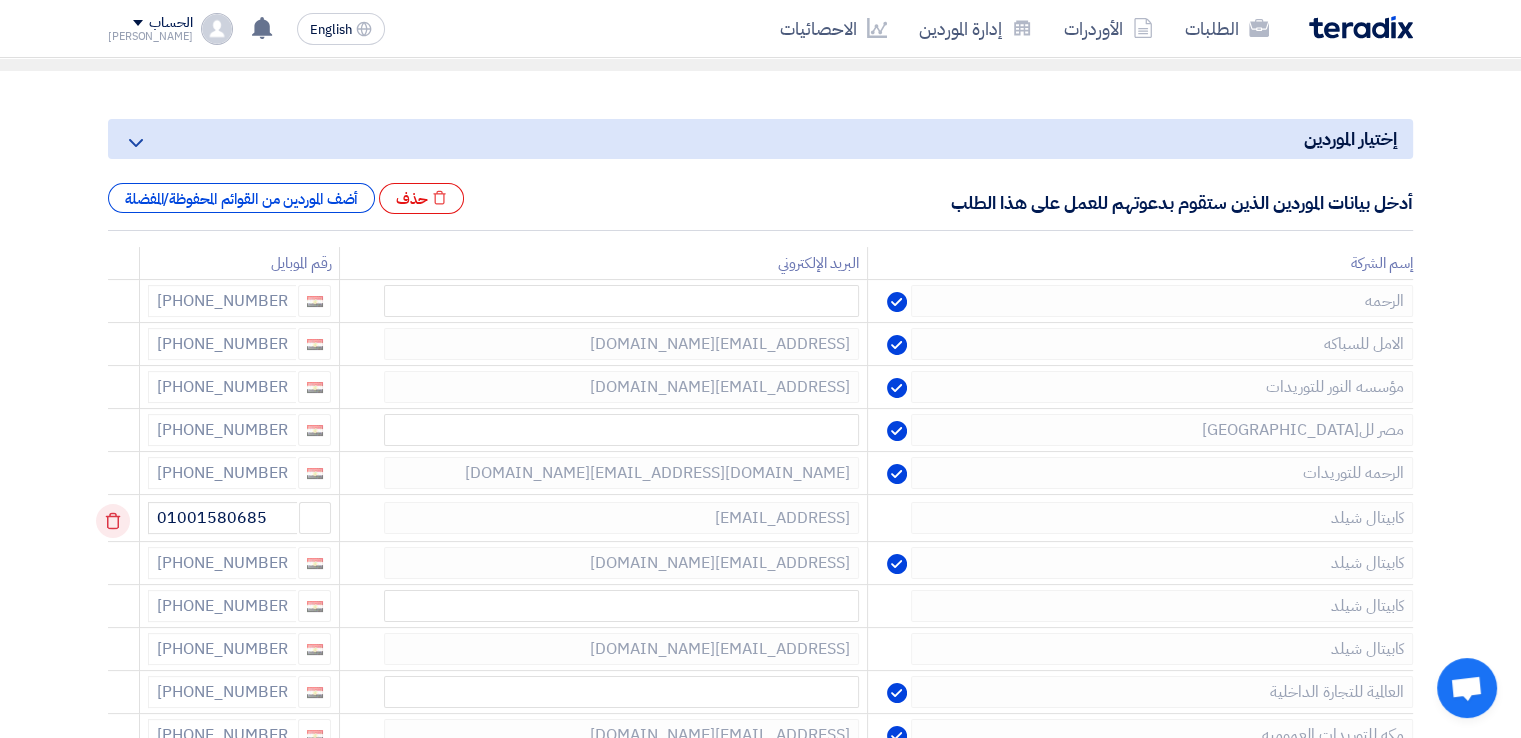 click 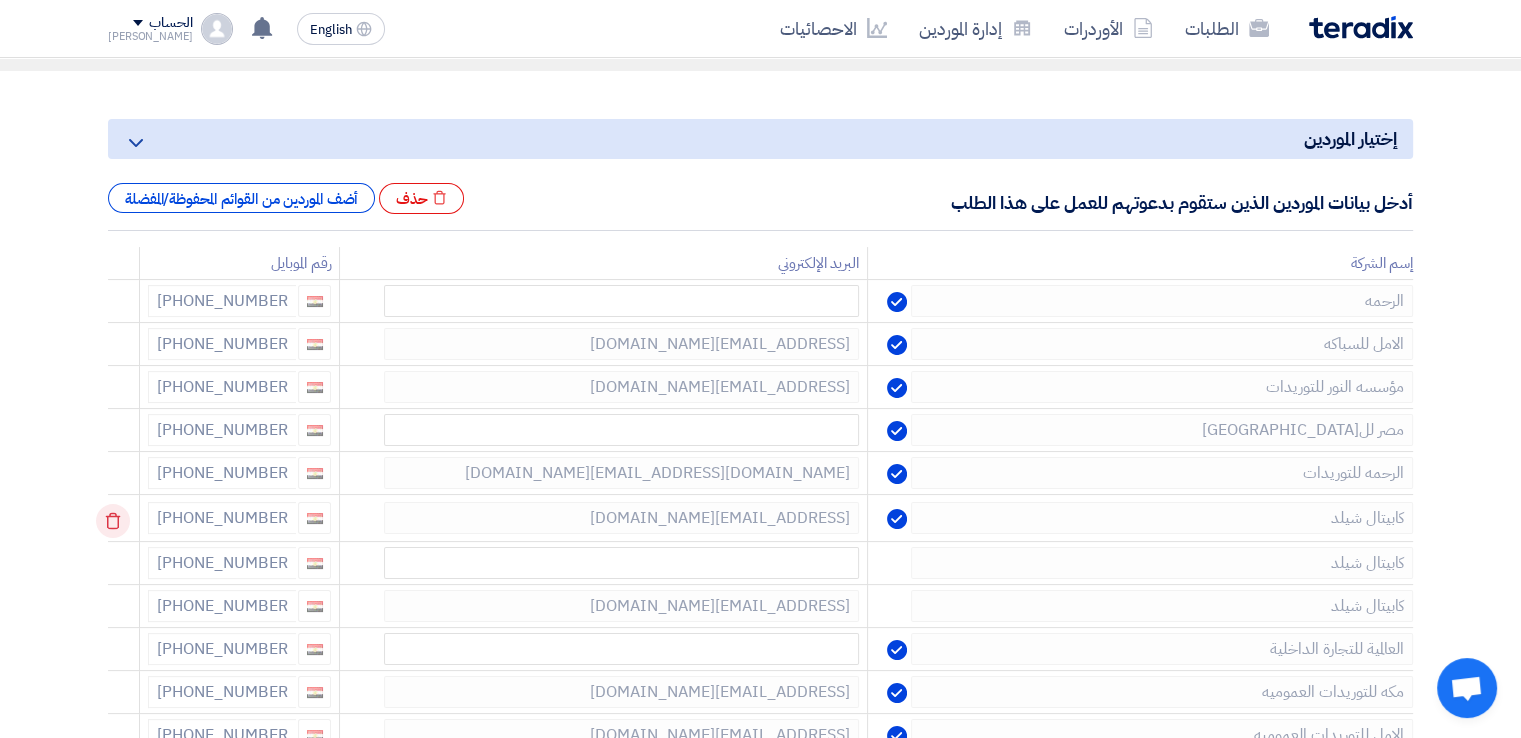 click 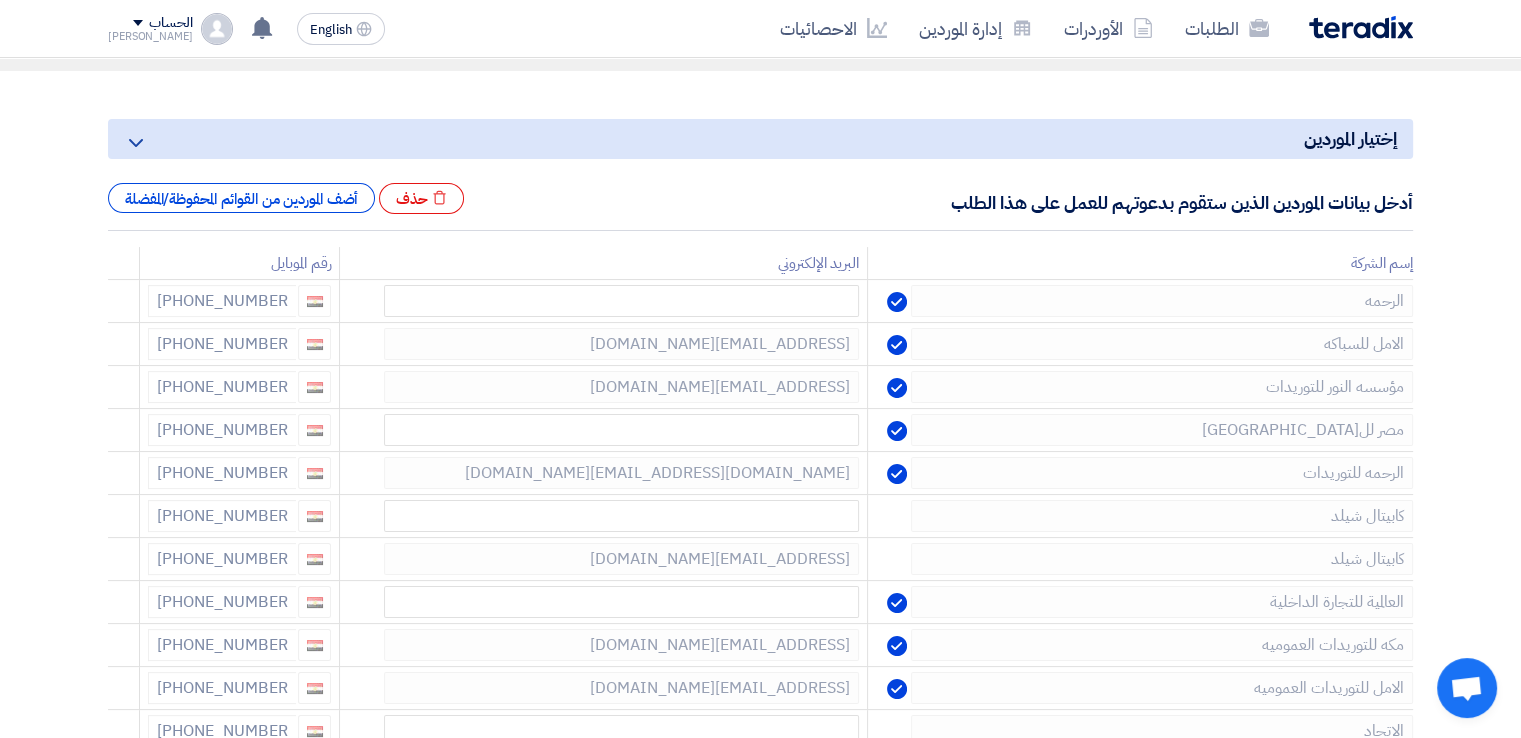 click 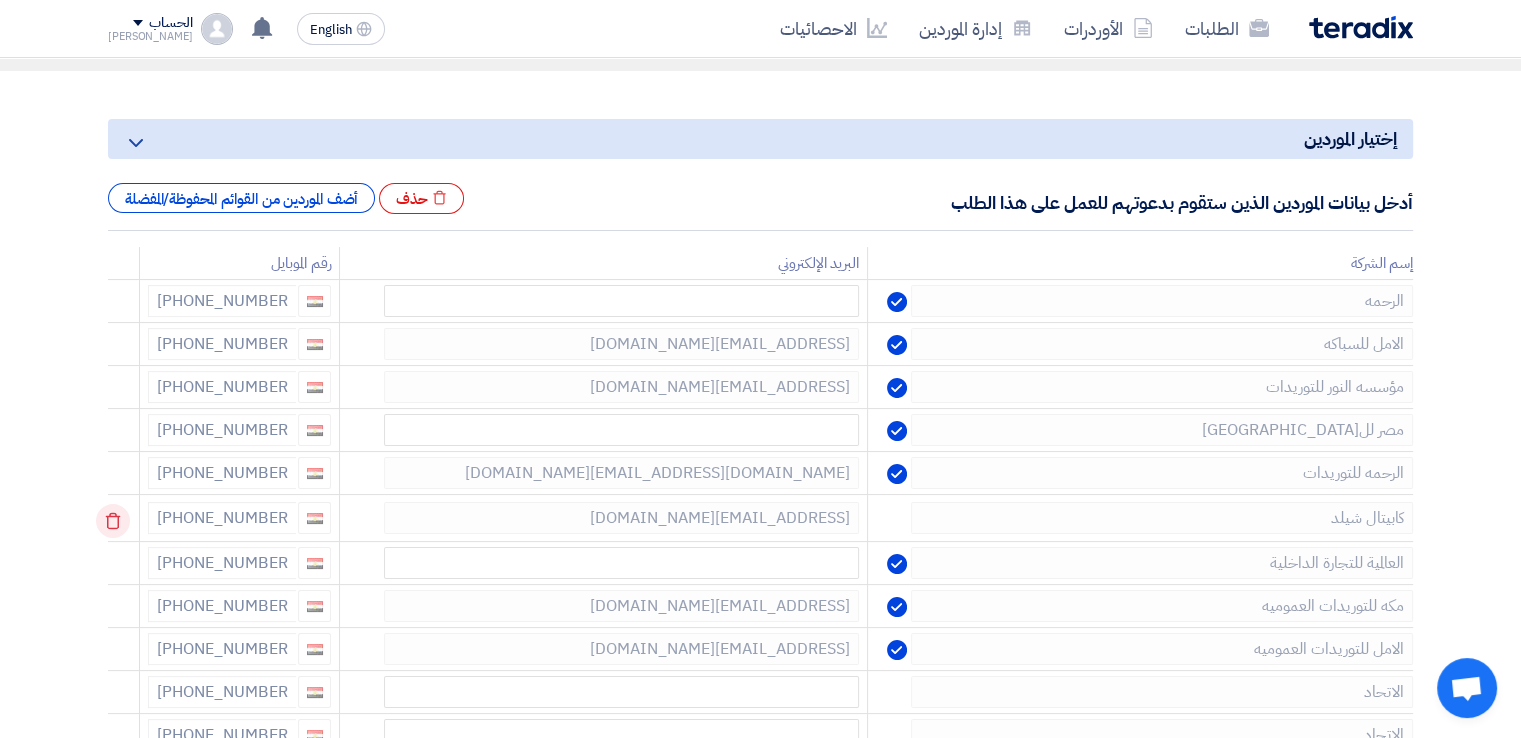 click 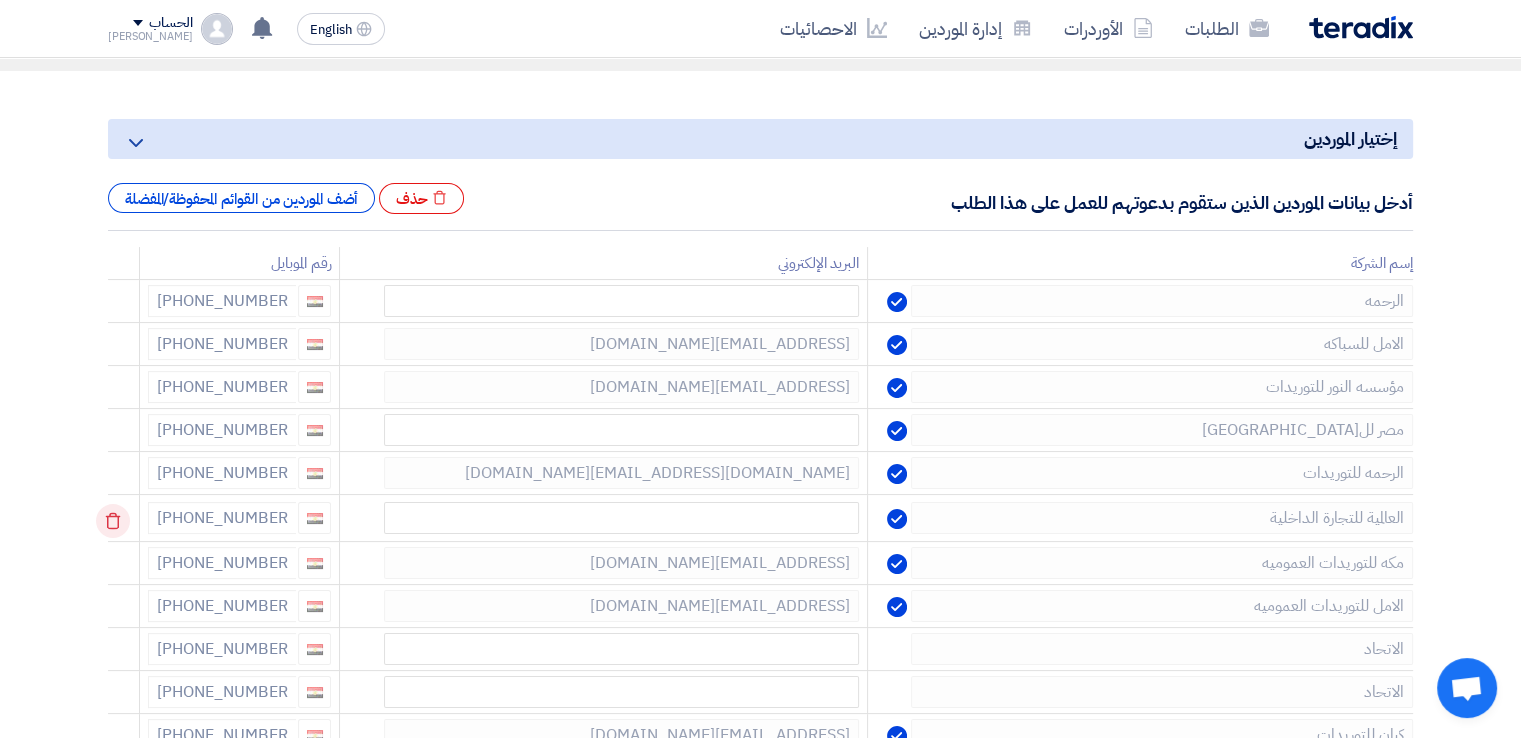 click 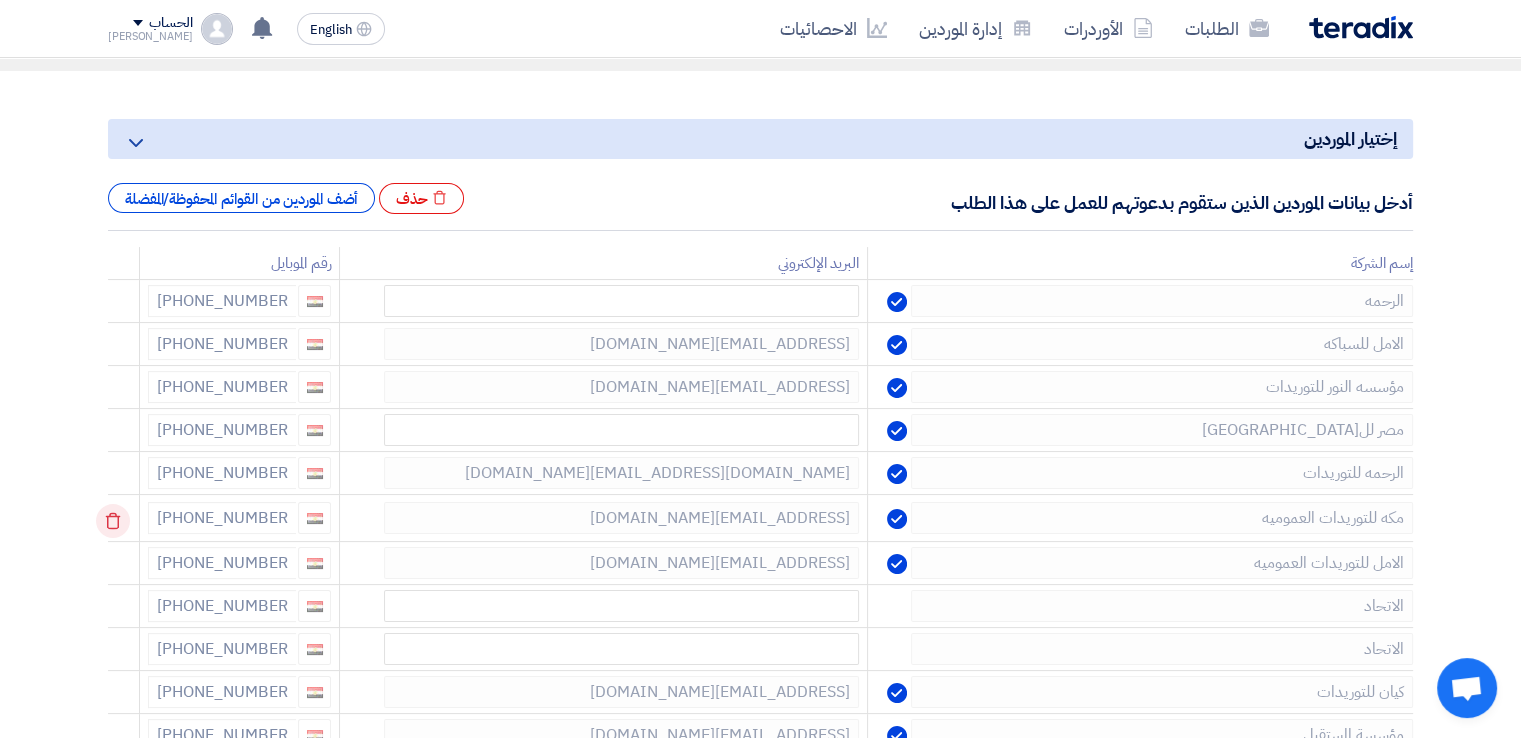click 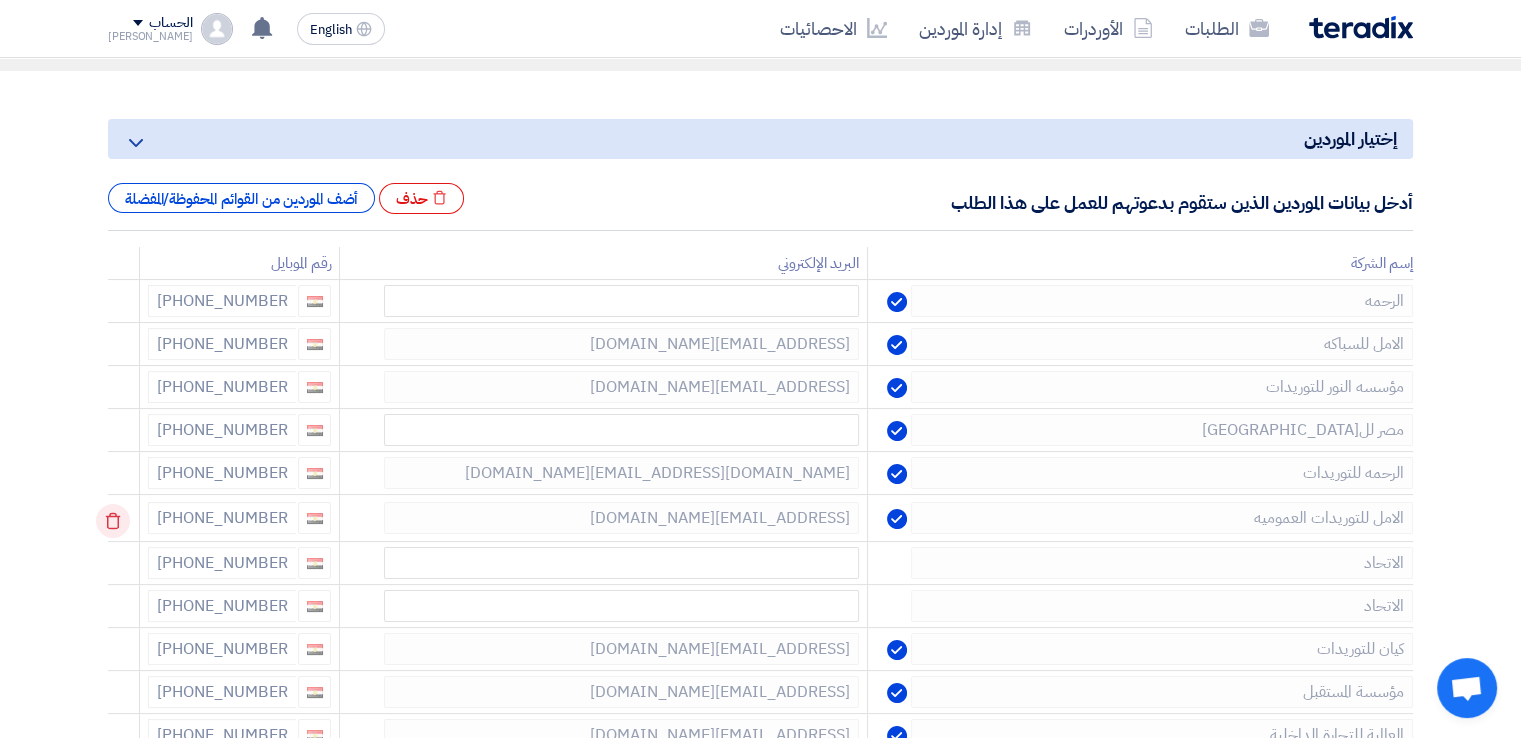 click 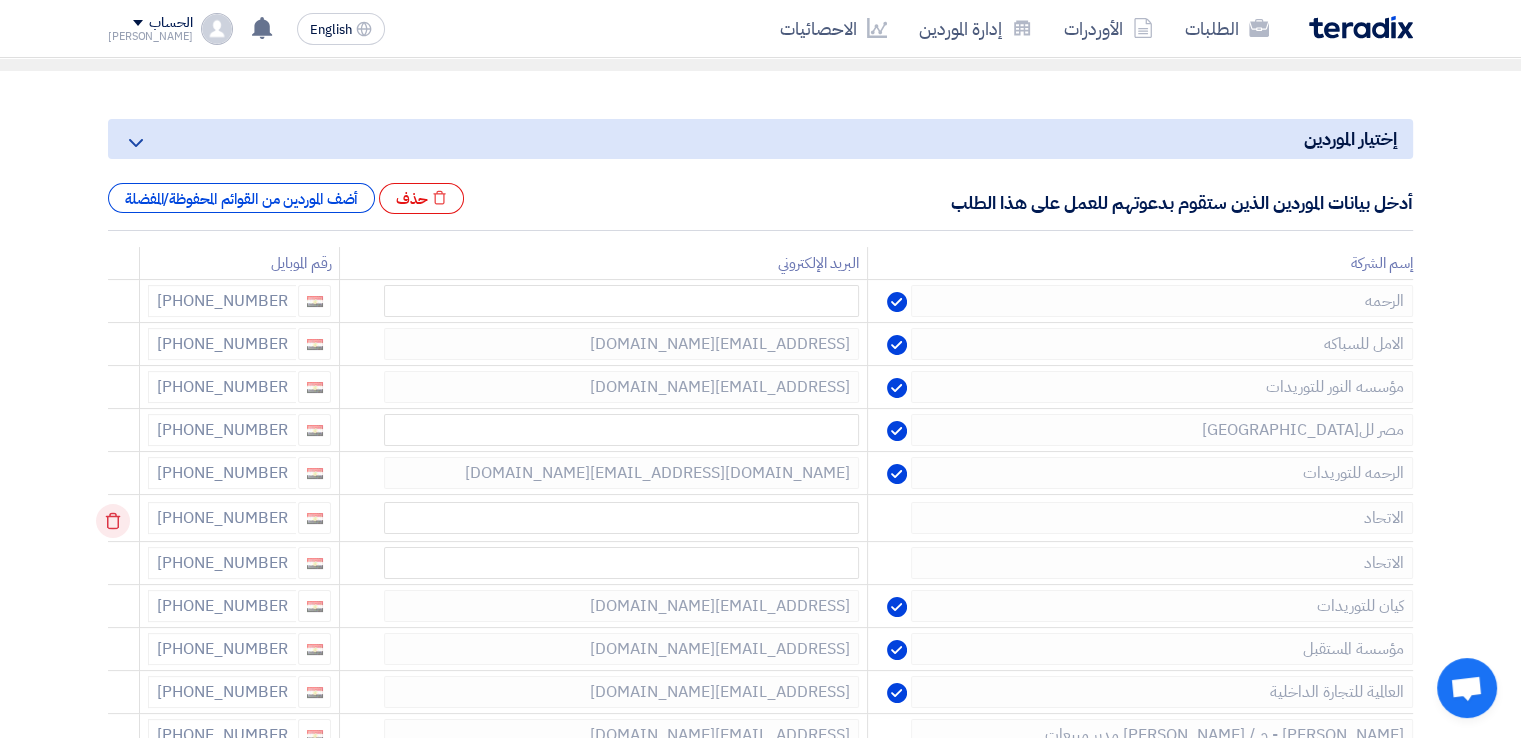 click 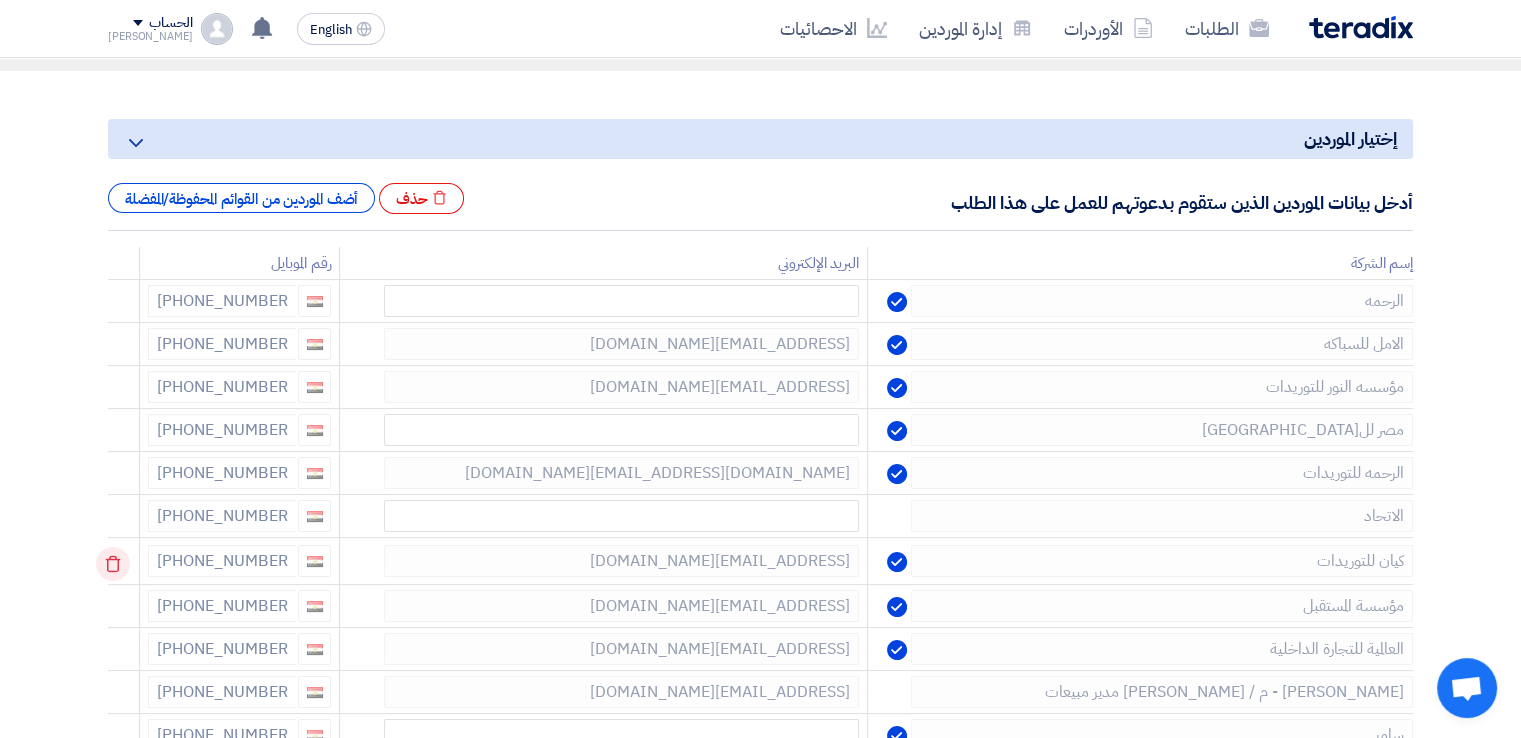 click 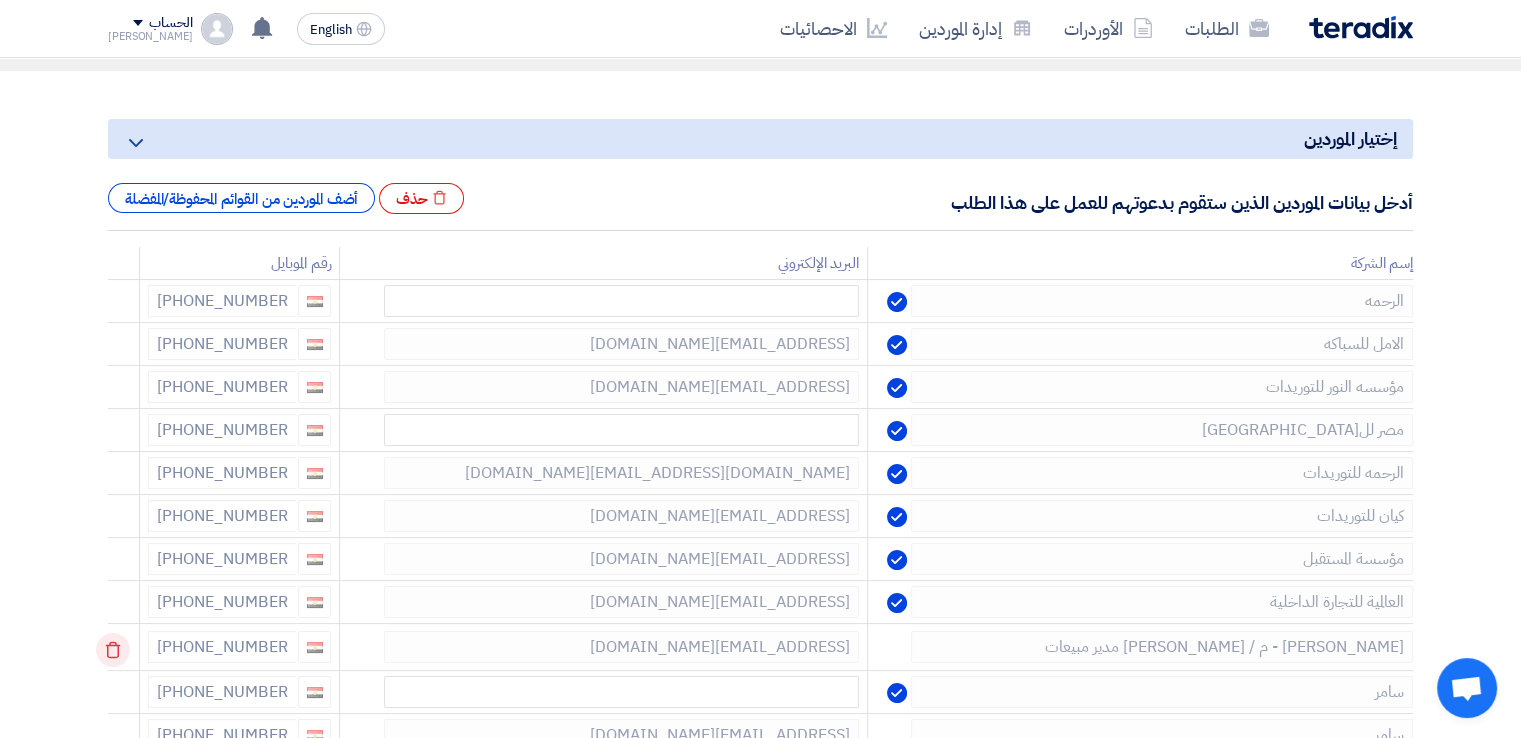 click 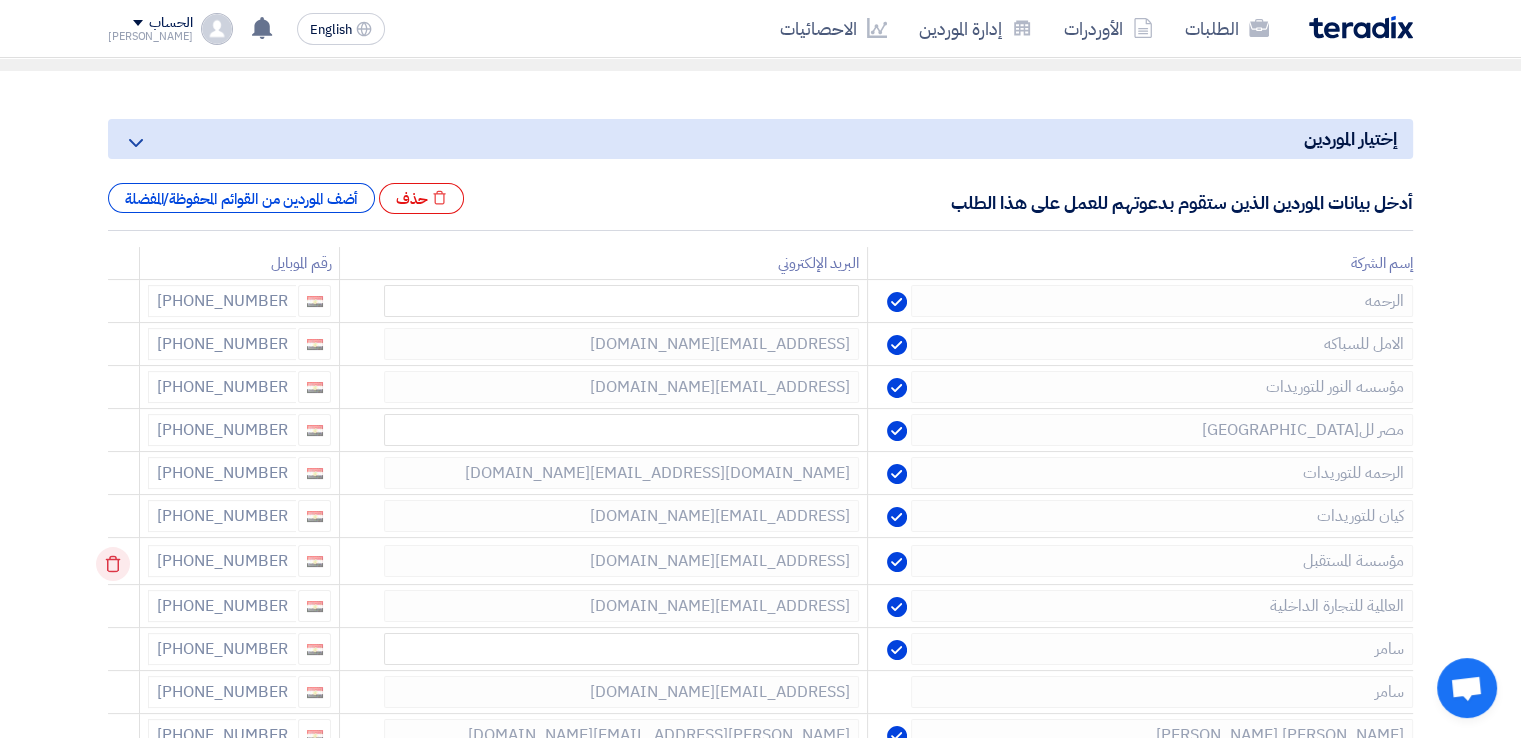 click 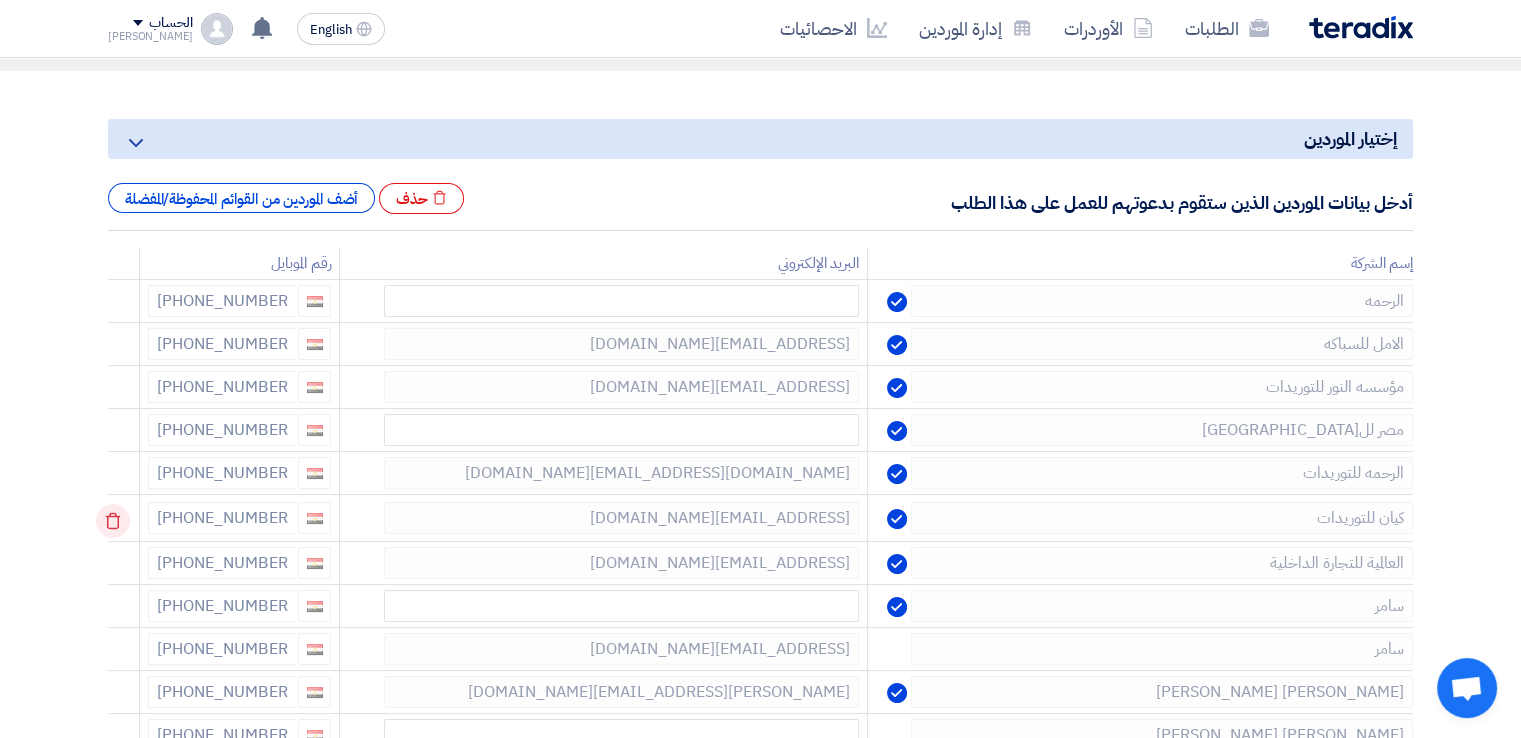 click 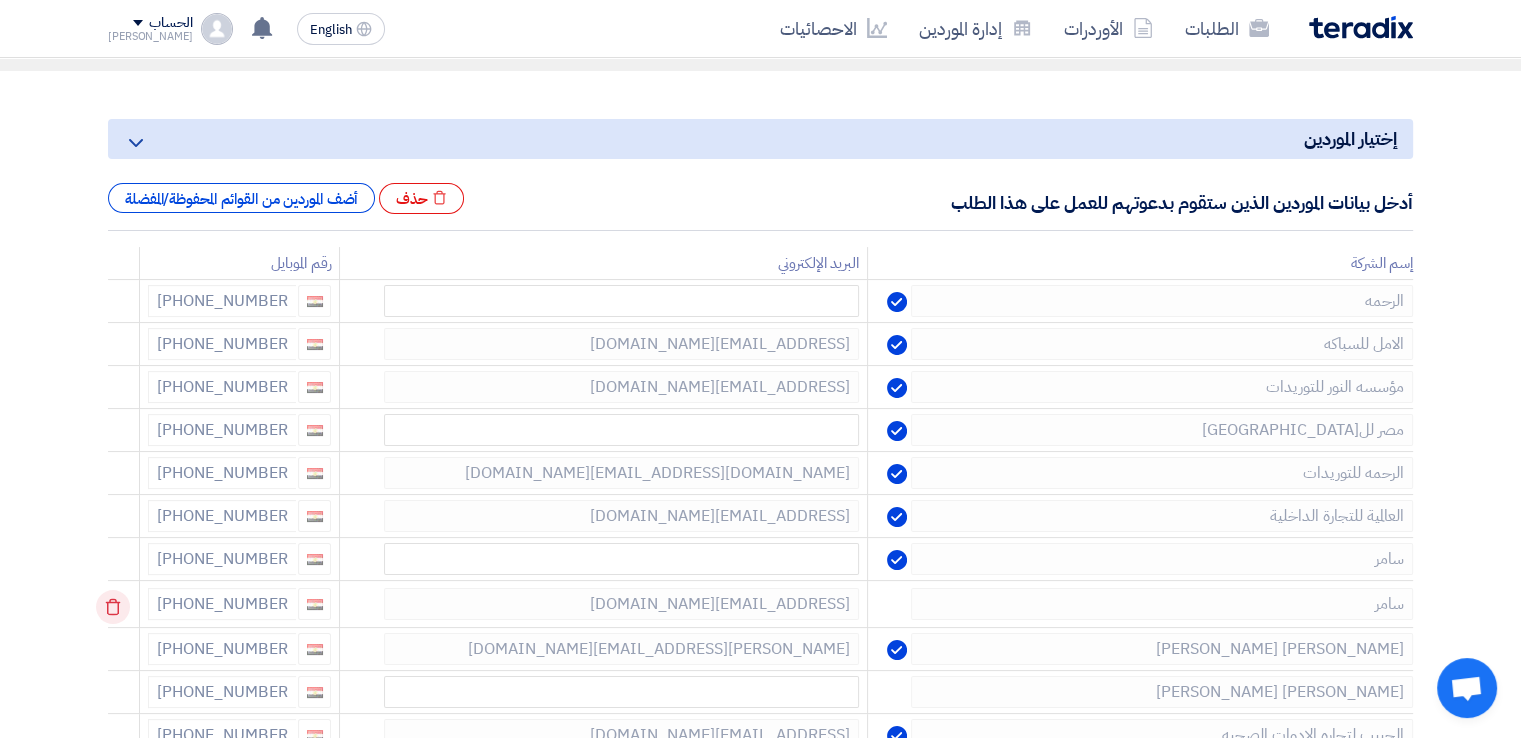 click 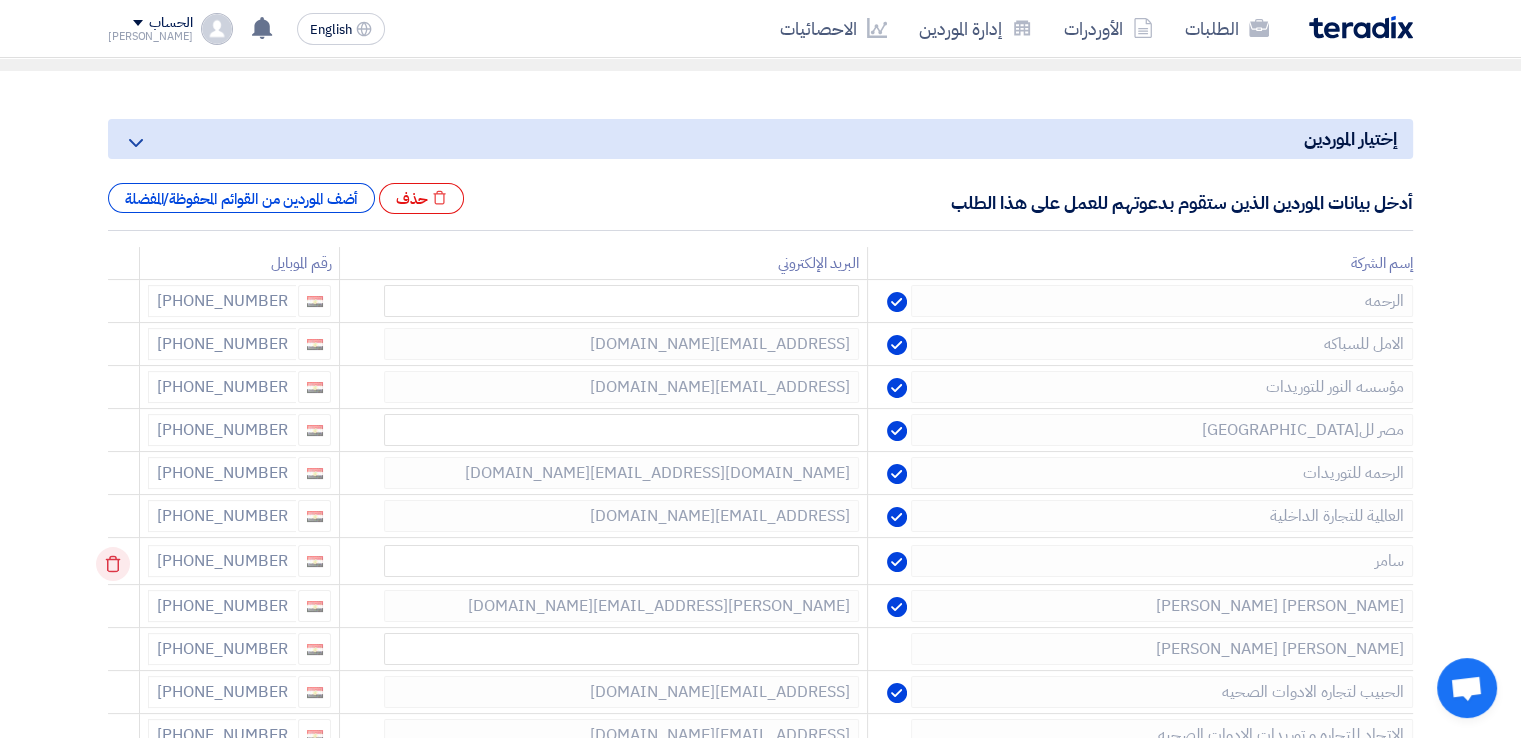 click 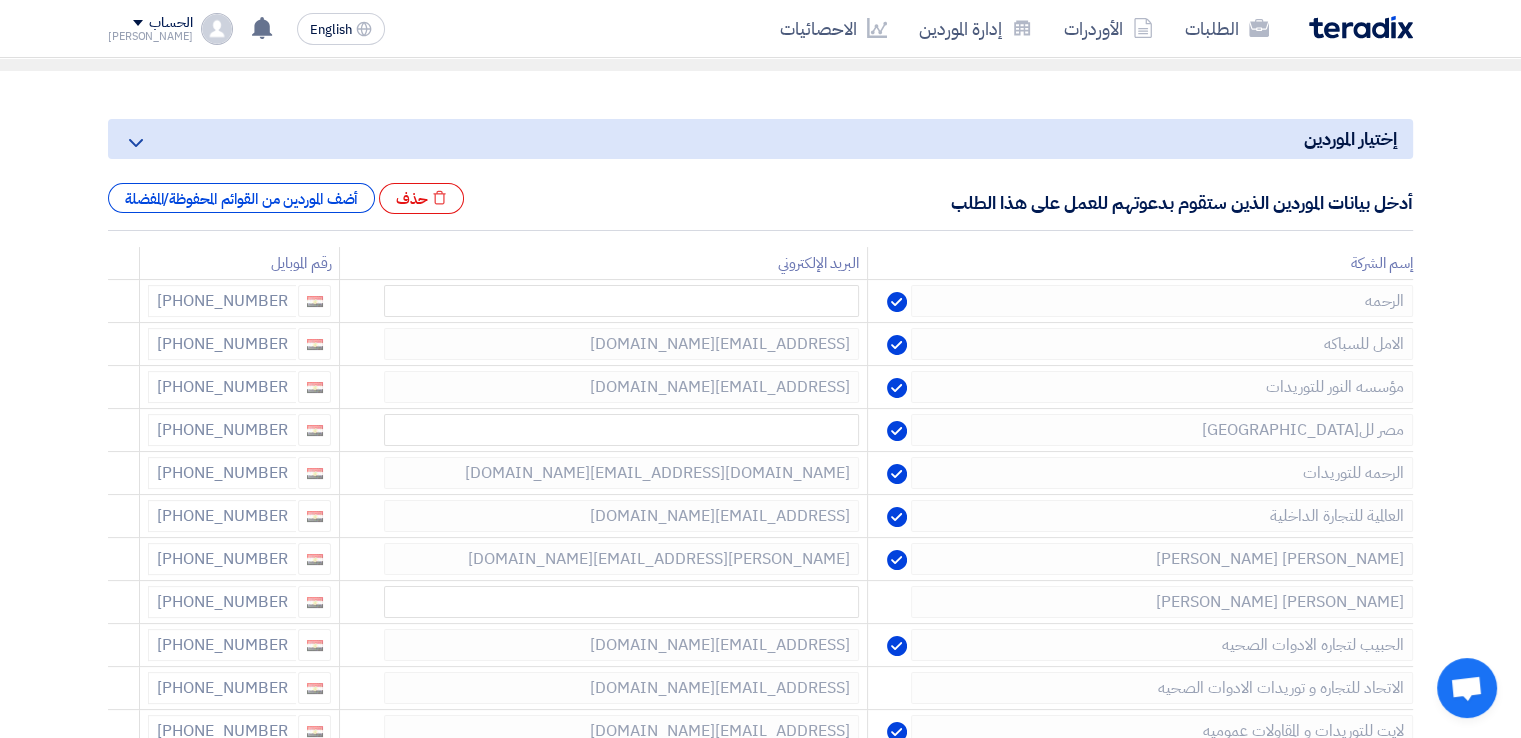click 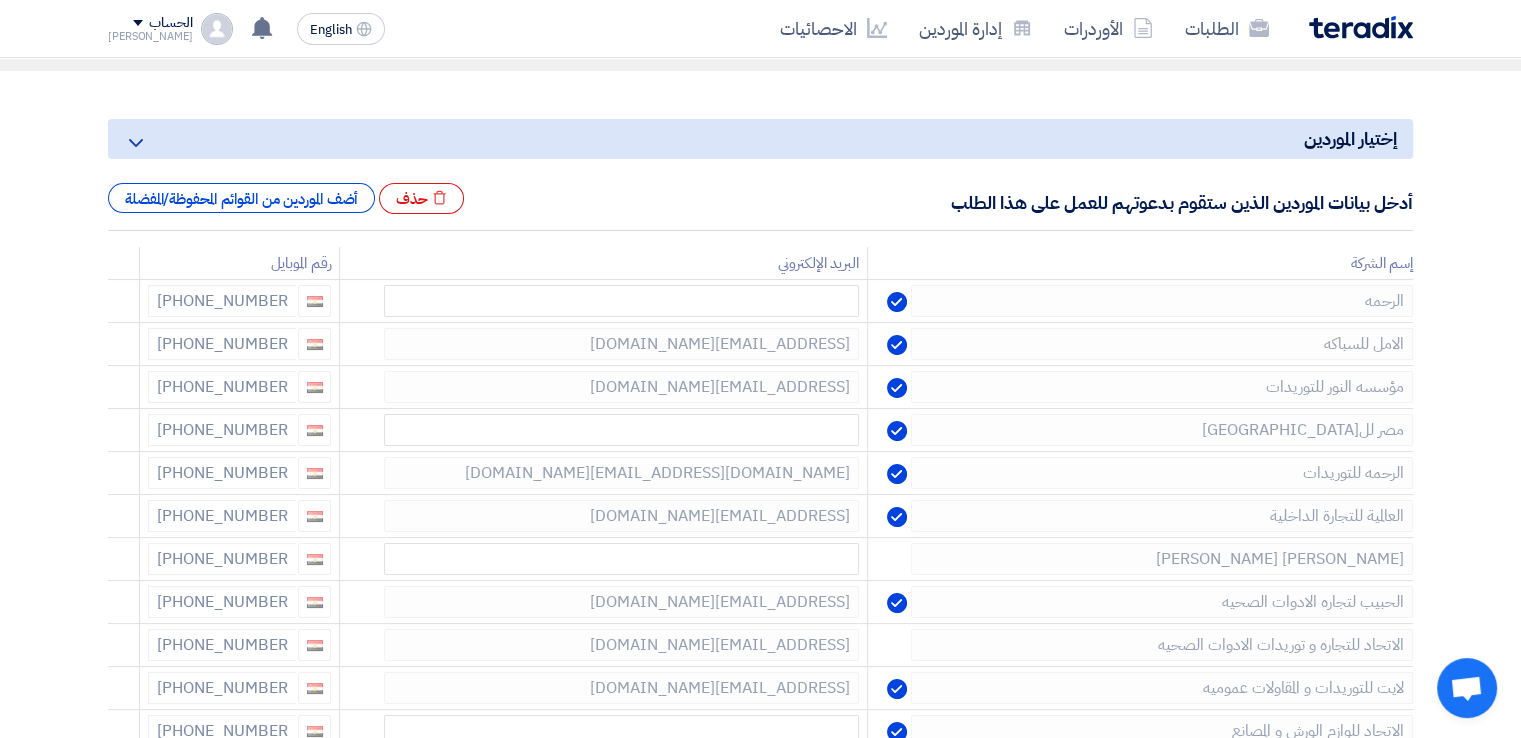 click 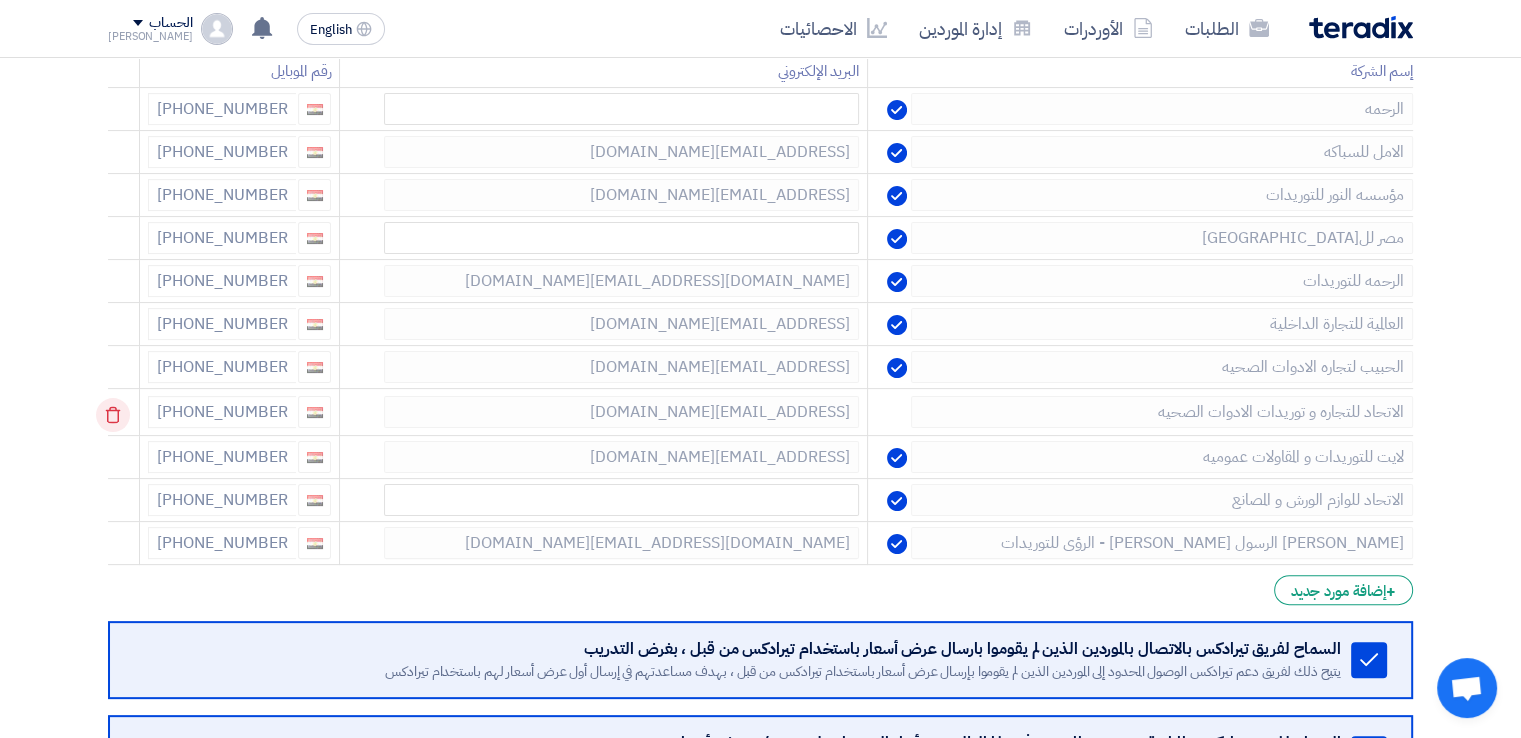scroll, scrollTop: 400, scrollLeft: 0, axis: vertical 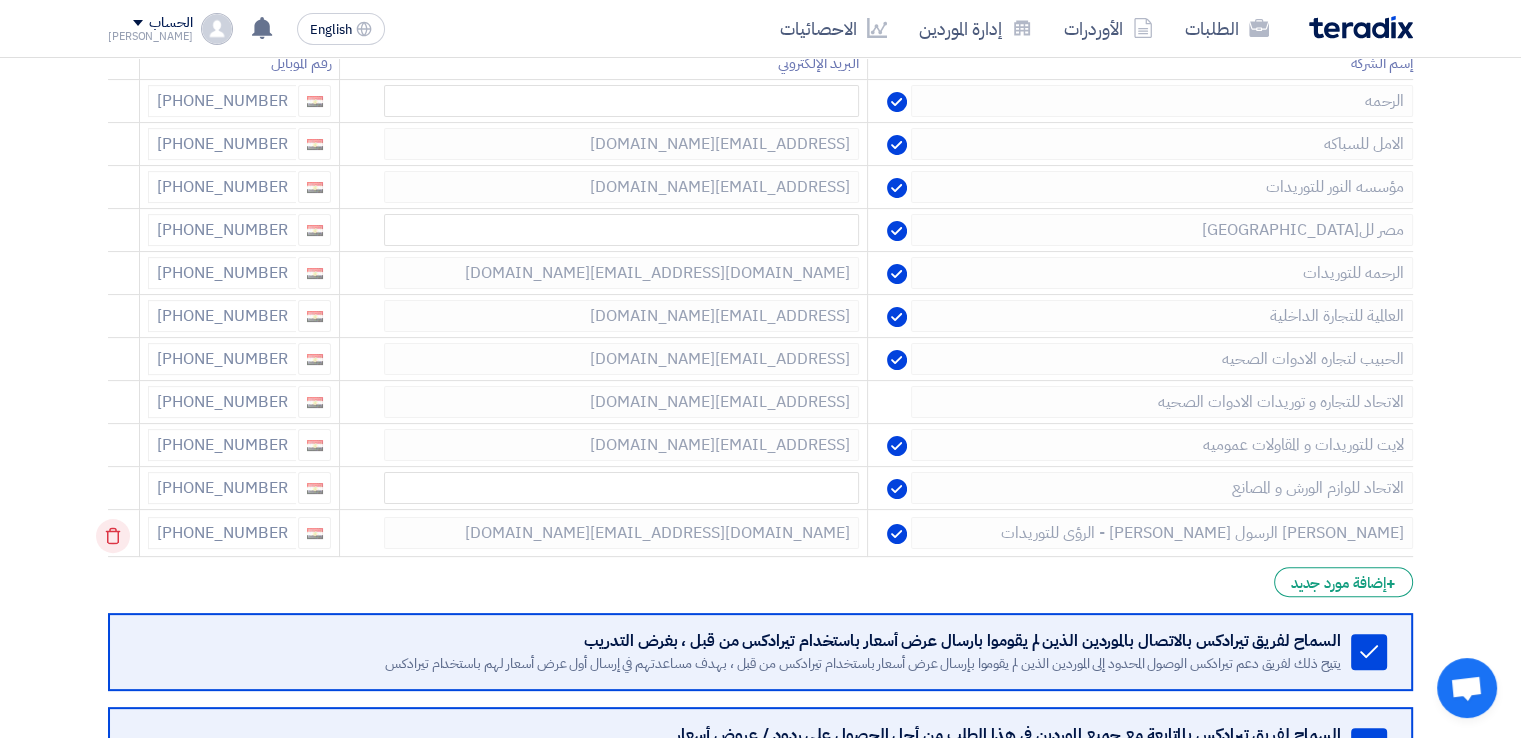 click 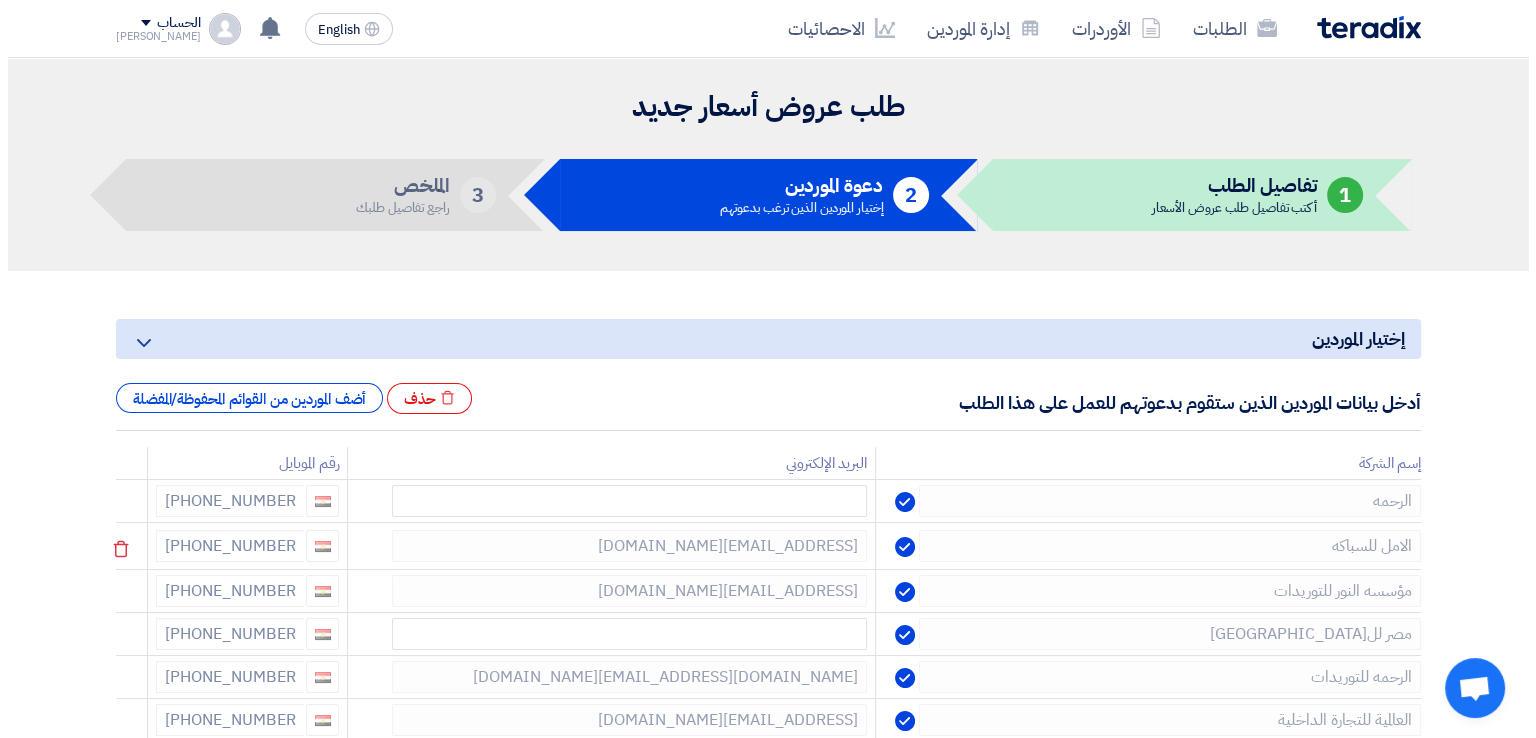 scroll, scrollTop: 100, scrollLeft: 0, axis: vertical 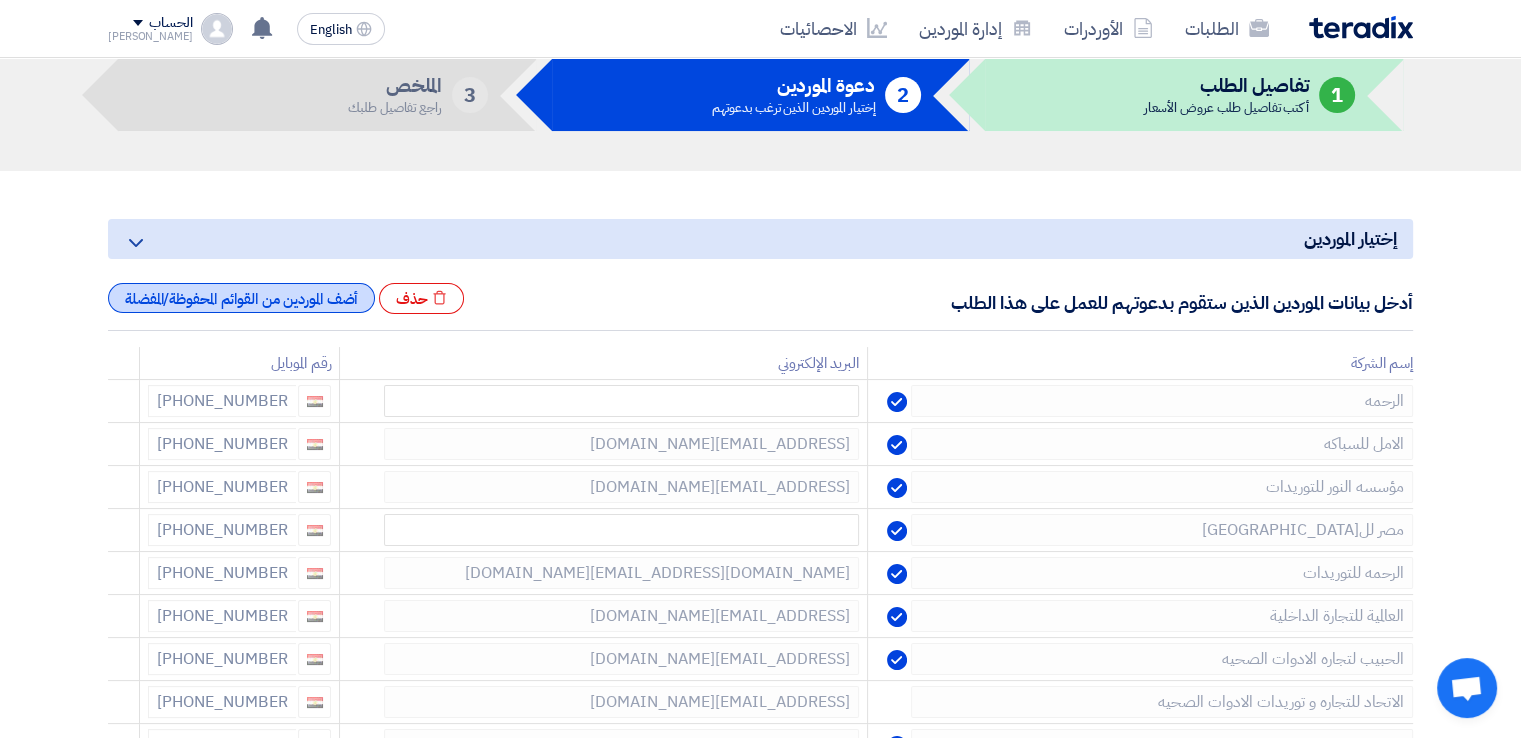 click on "أضف الموردين من القوائم المحفوظة/المفضلة" 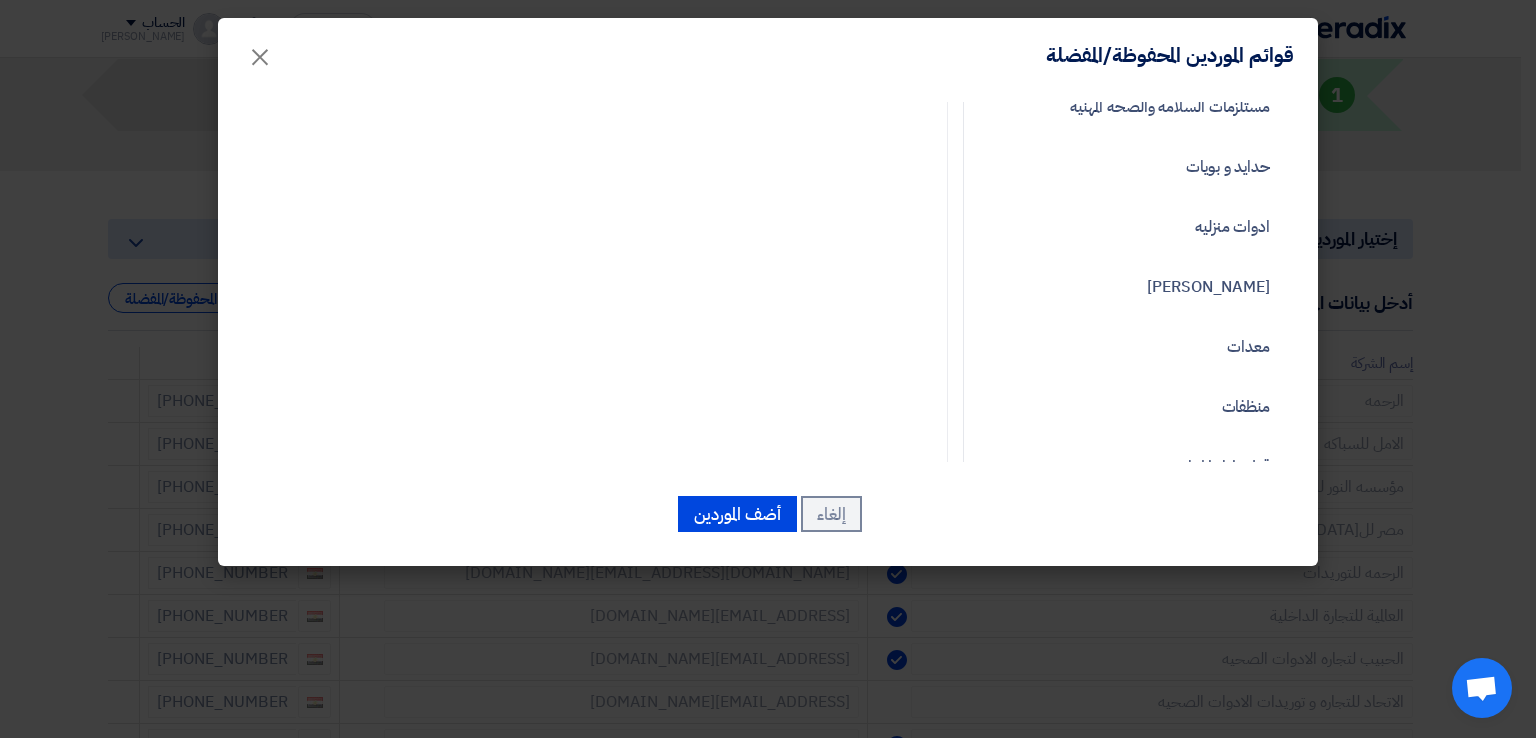 scroll, scrollTop: 761, scrollLeft: 0, axis: vertical 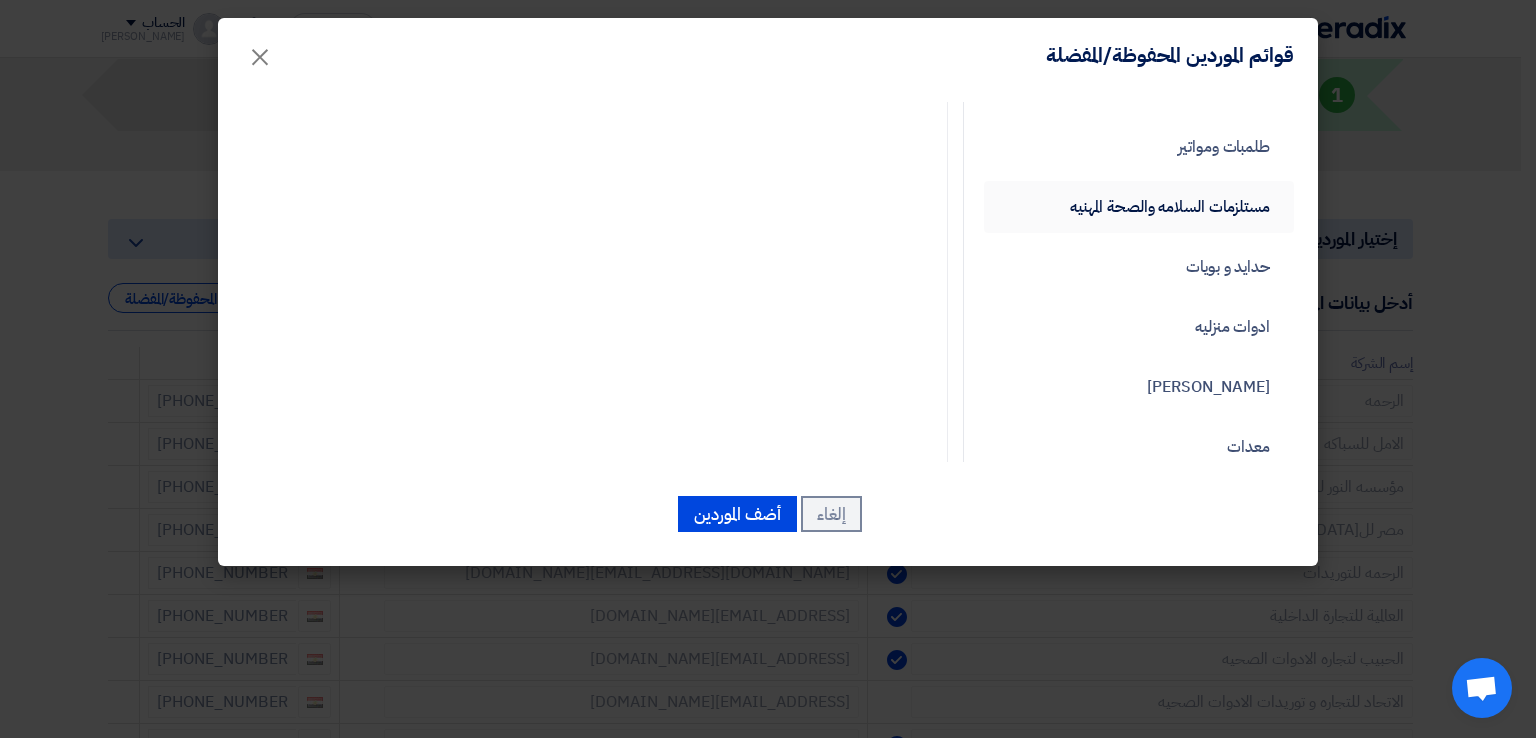 click on "مستلزمات السلامه والصحة المهنيه" 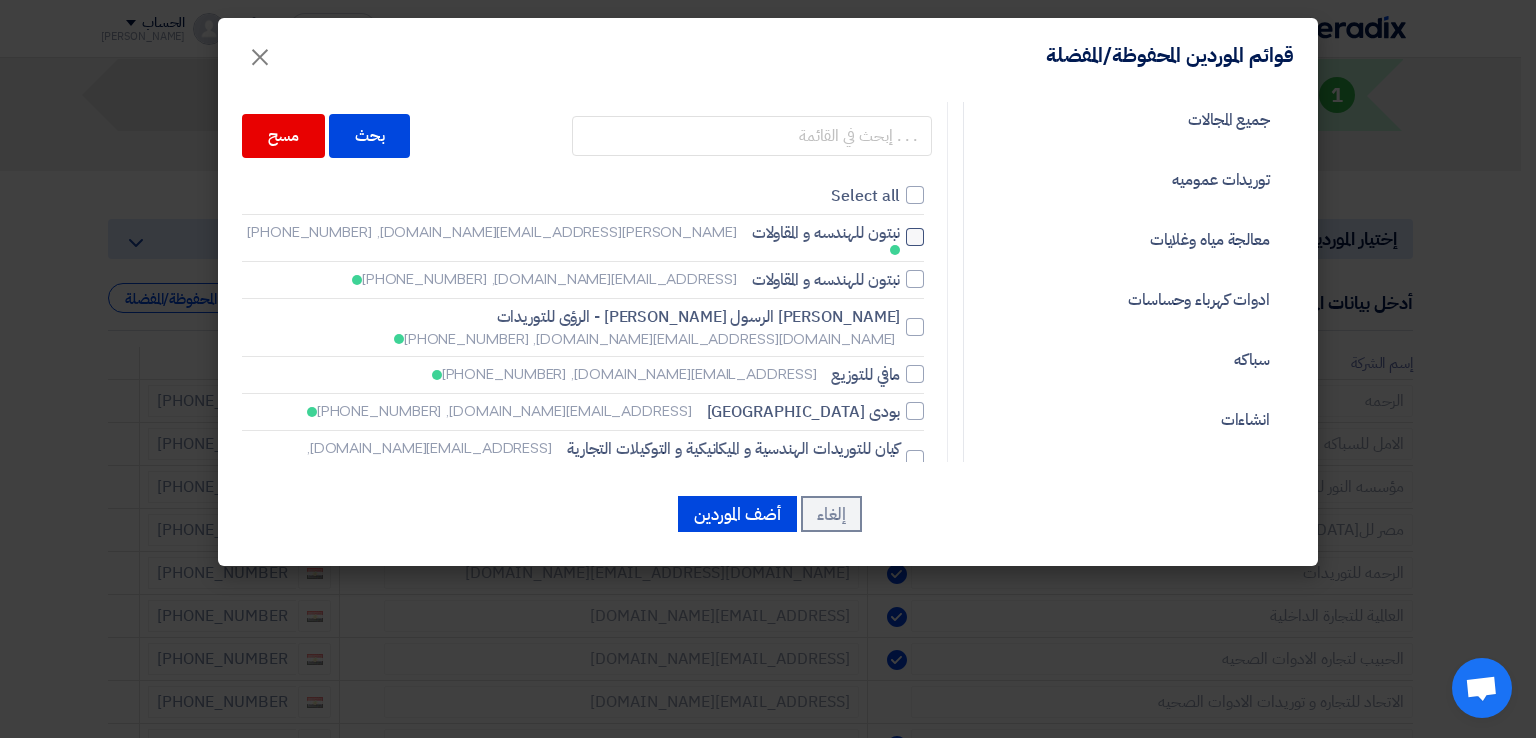 scroll, scrollTop: 0, scrollLeft: 0, axis: both 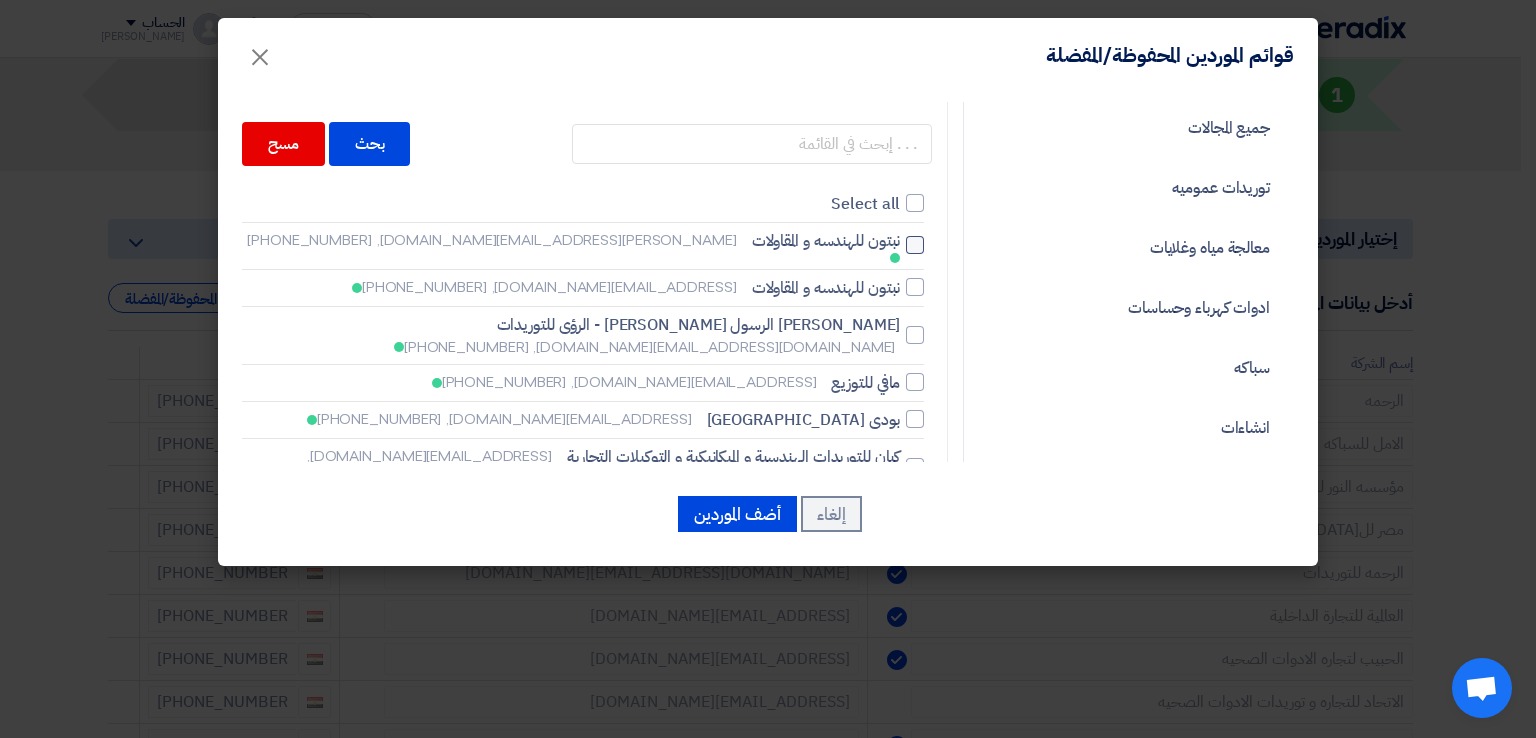 click 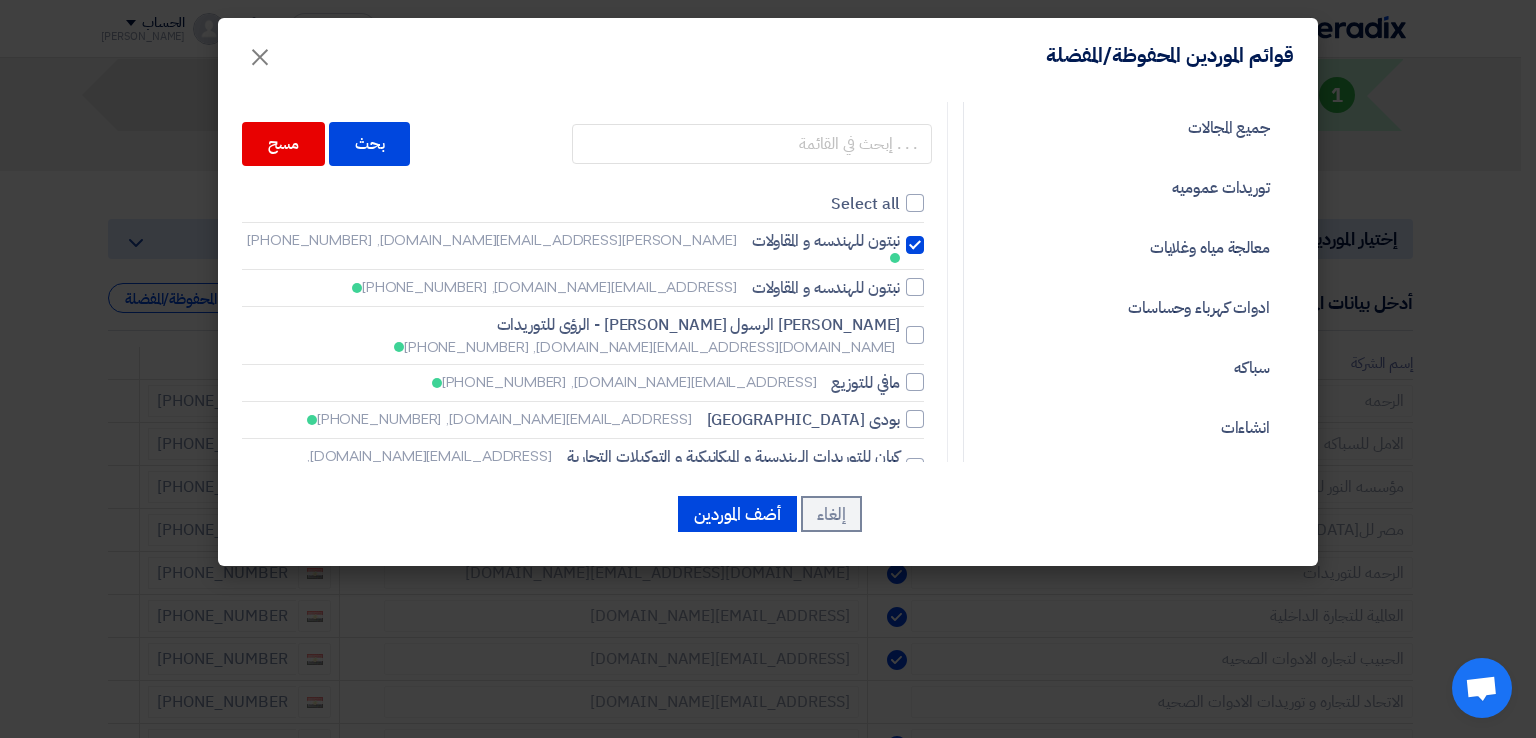 checkbox on "true" 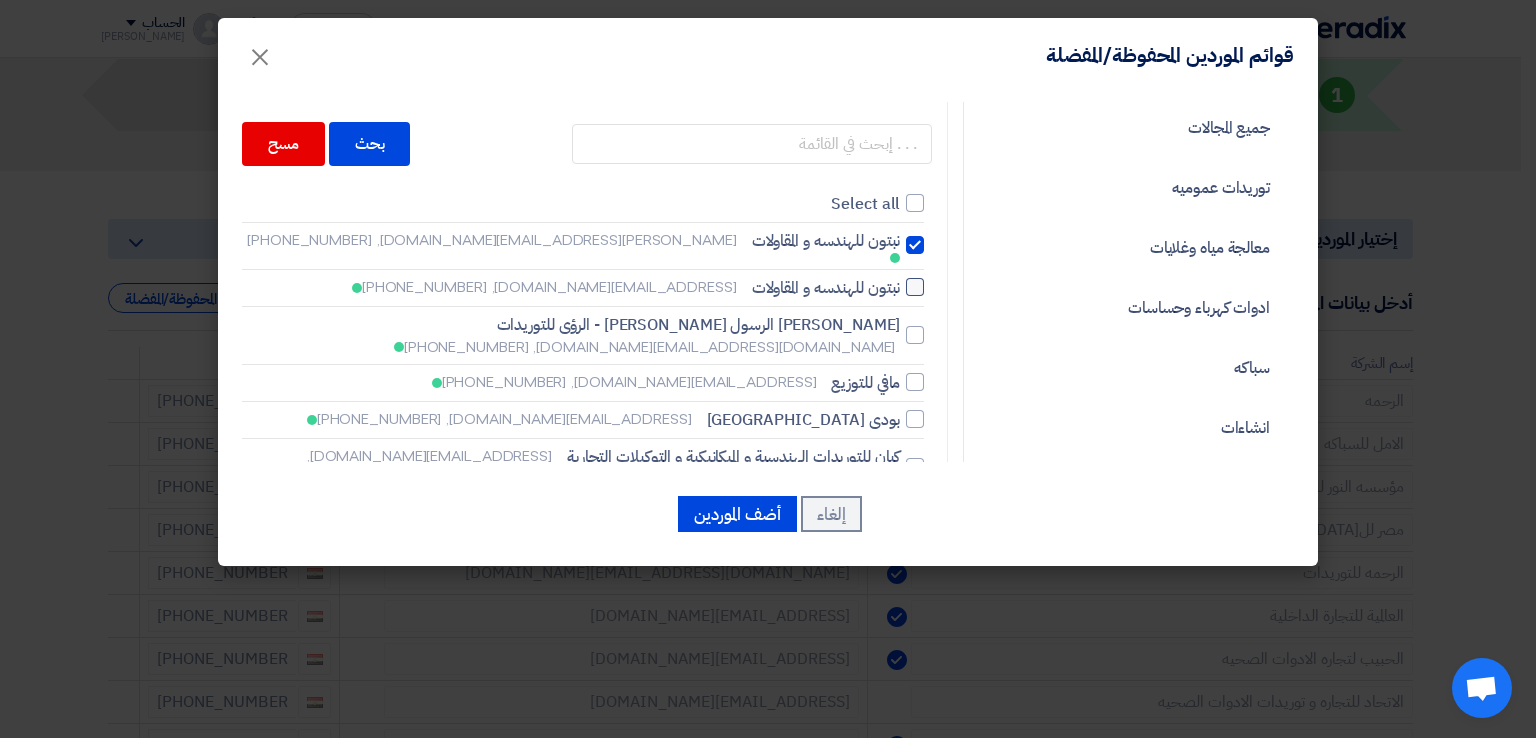 click 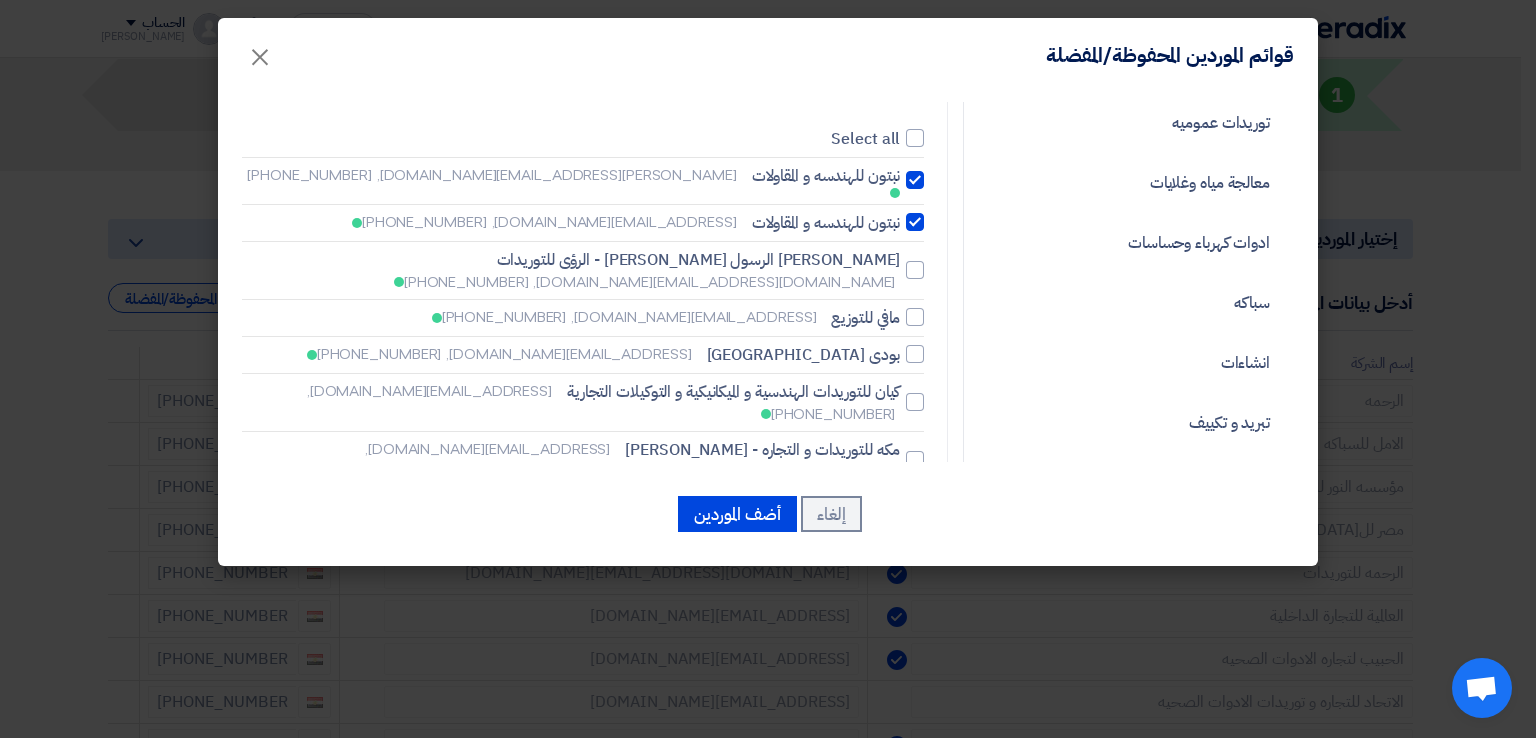 scroll, scrollTop: 100, scrollLeft: 0, axis: vertical 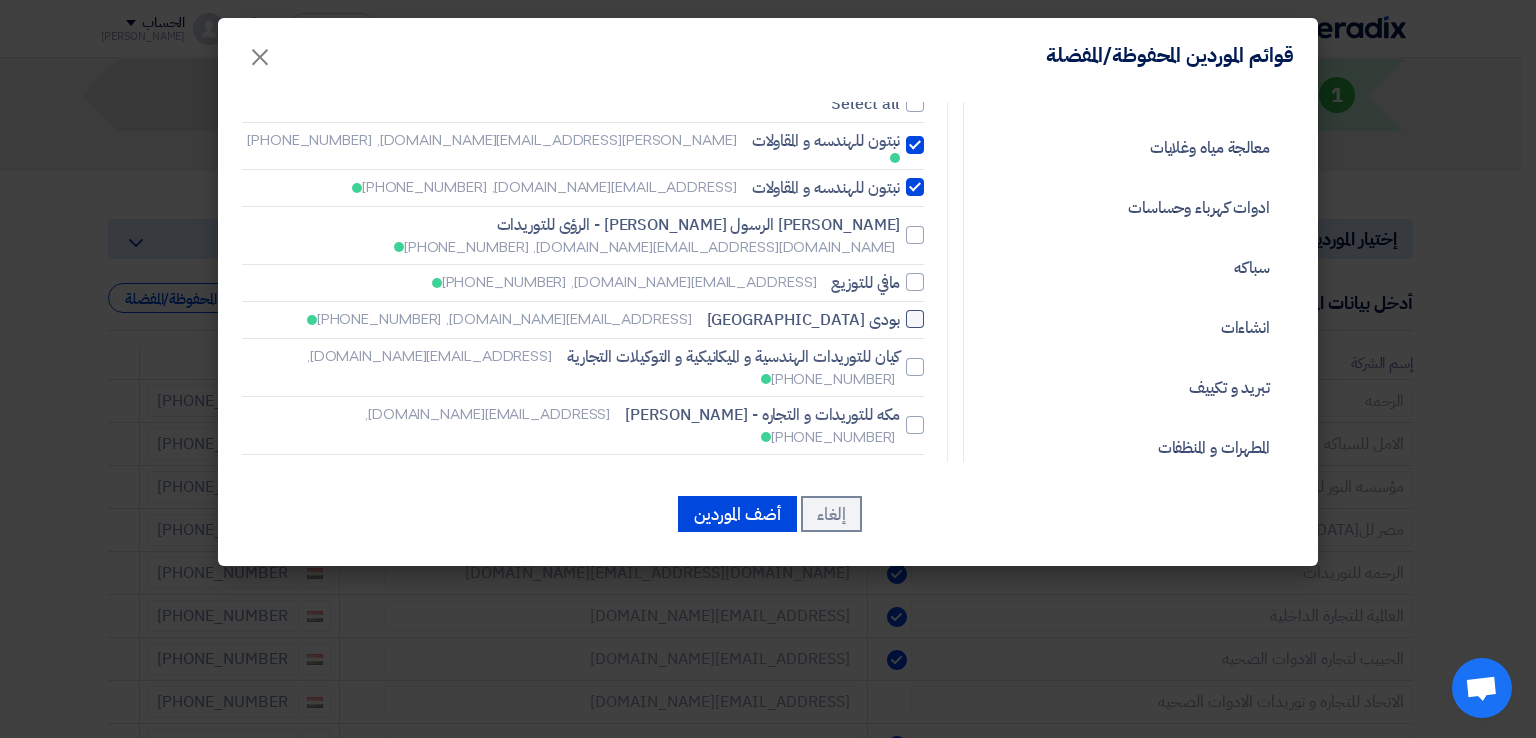 click on "بودى مصر
[EMAIL_ADDRESS][DOMAIN_NAME],
[PHONE_NUMBER]" 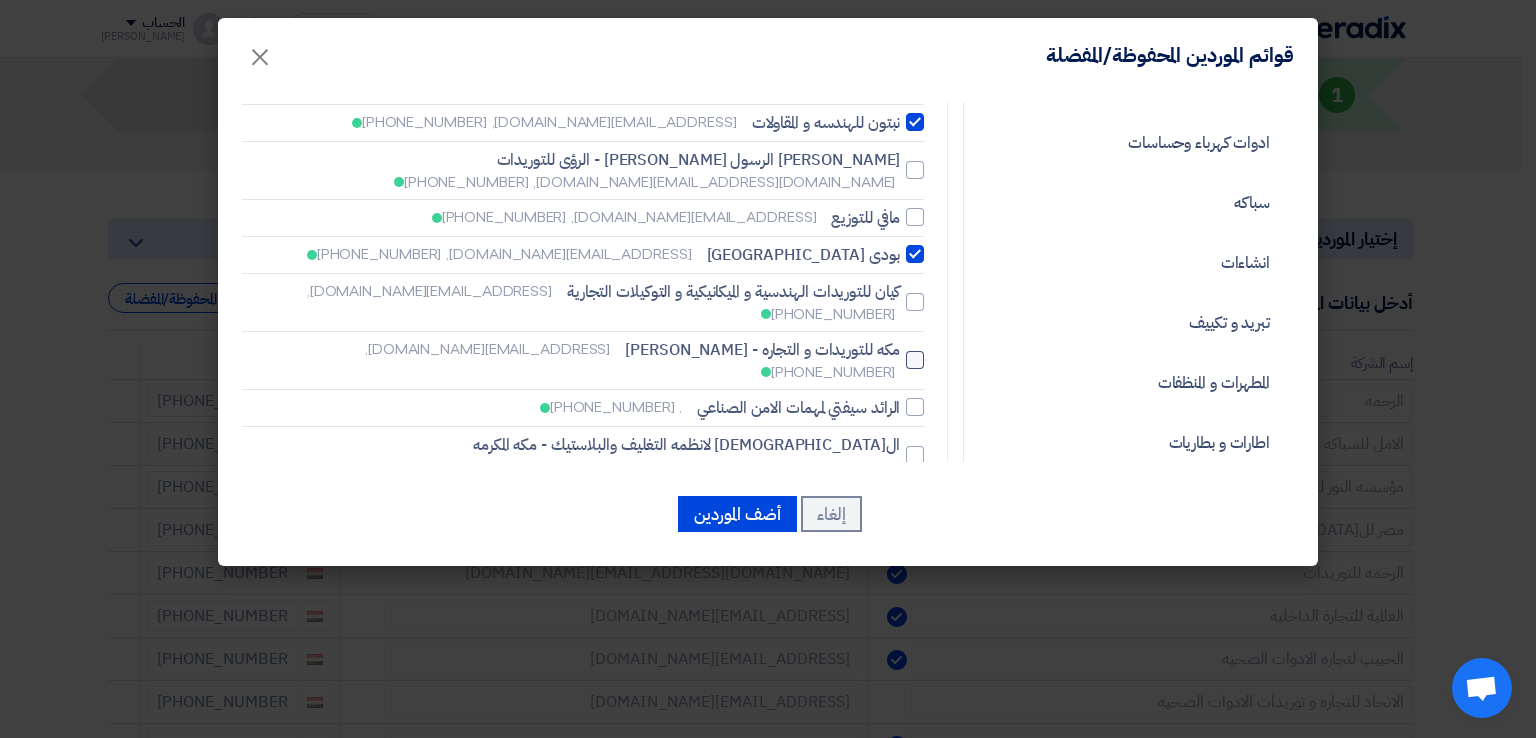 scroll, scrollTop: 200, scrollLeft: 0, axis: vertical 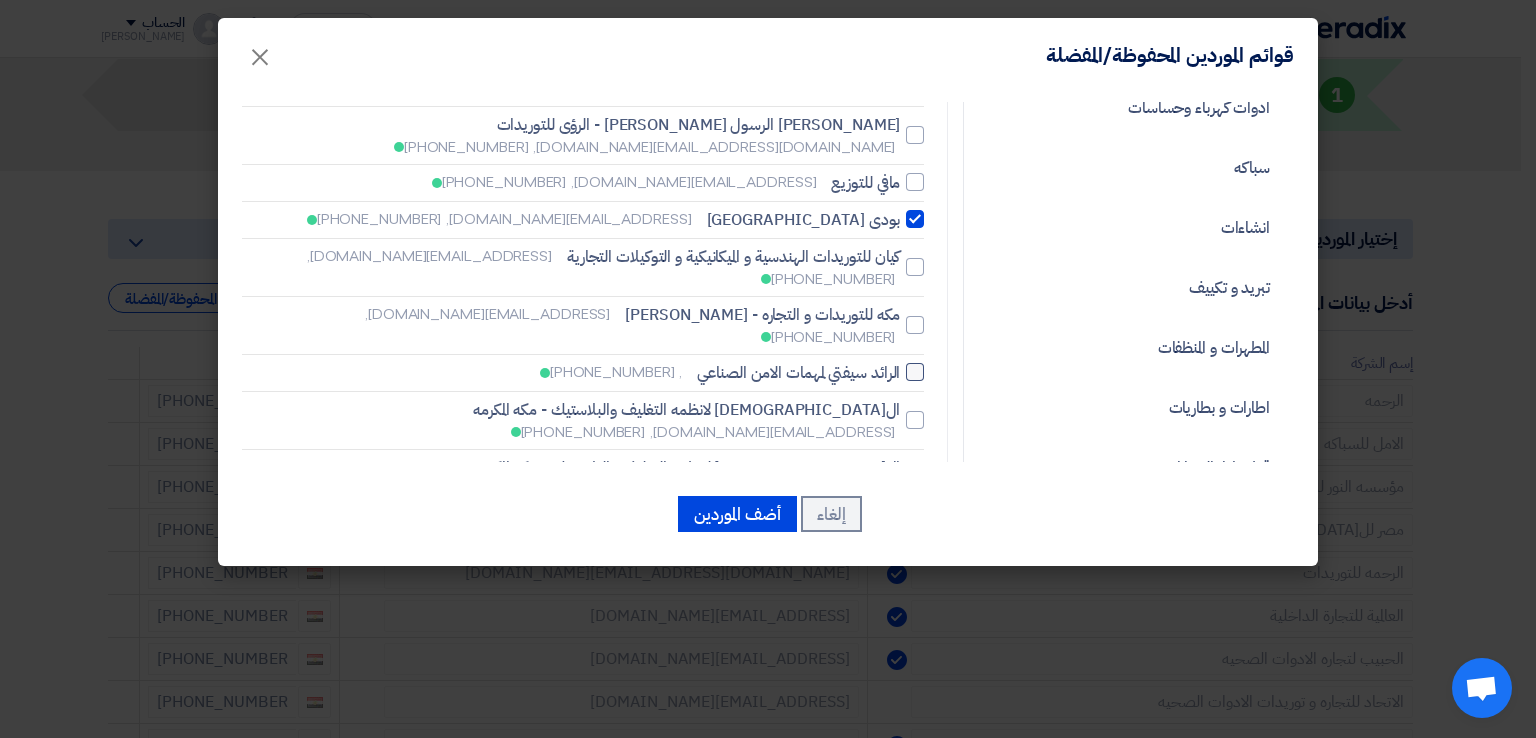 click 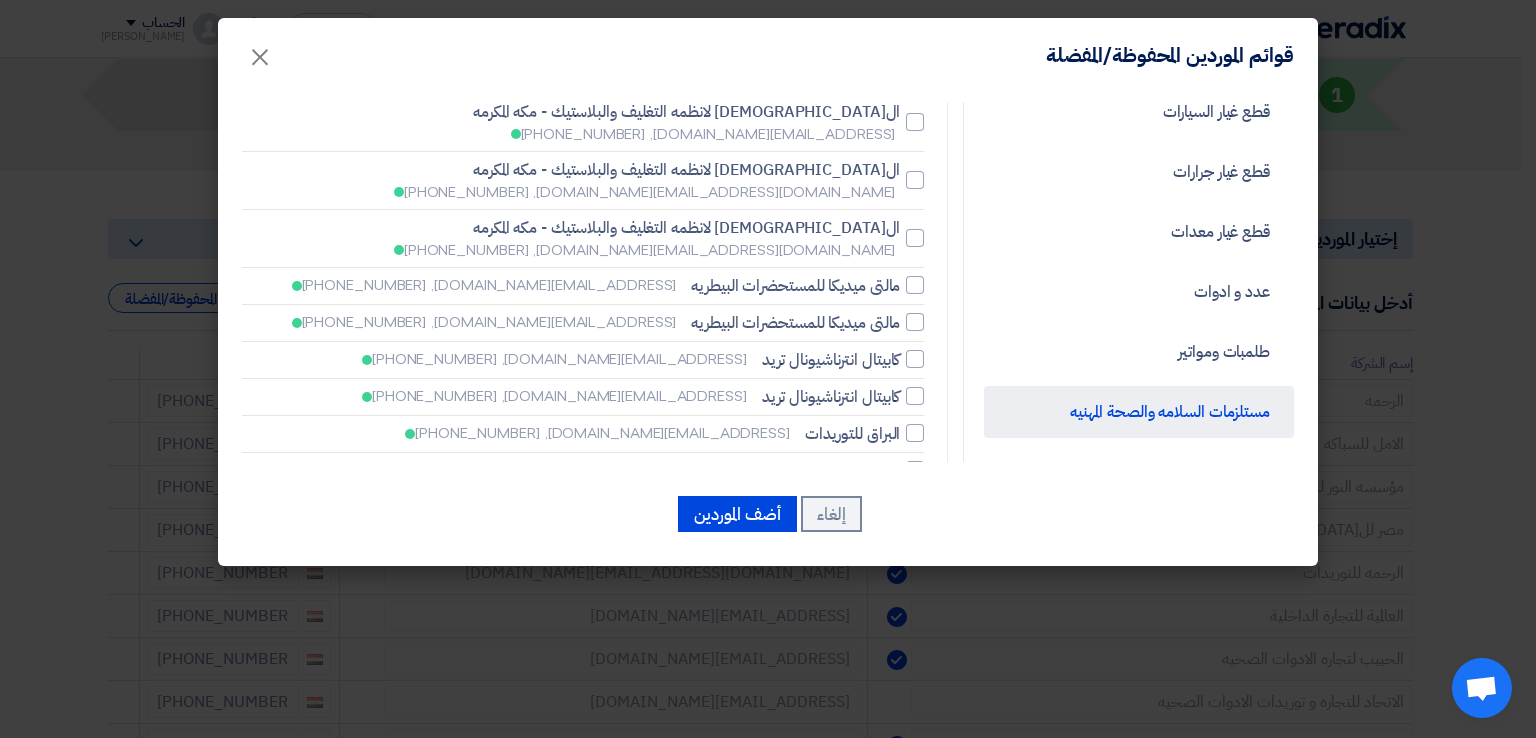 scroll, scrollTop: 600, scrollLeft: 0, axis: vertical 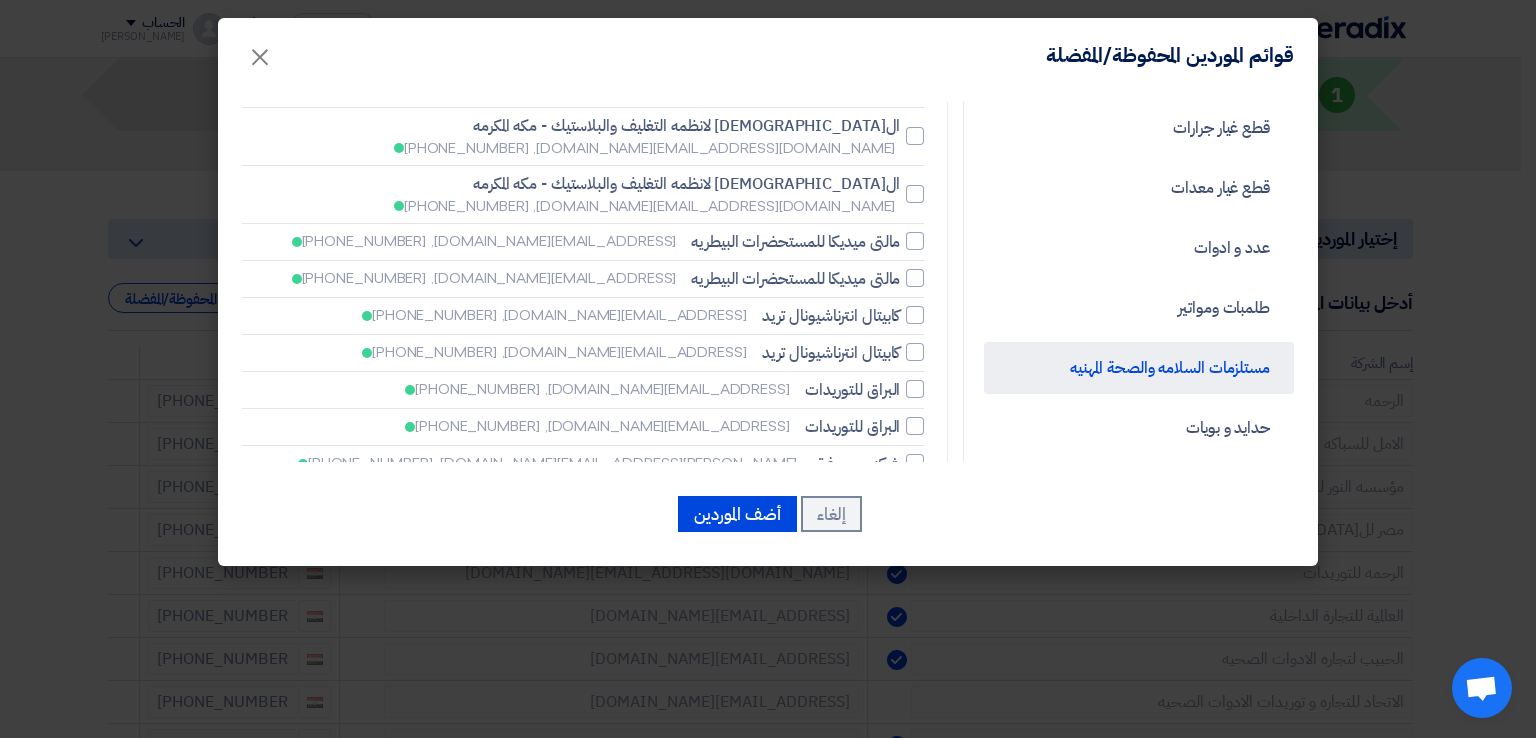 click 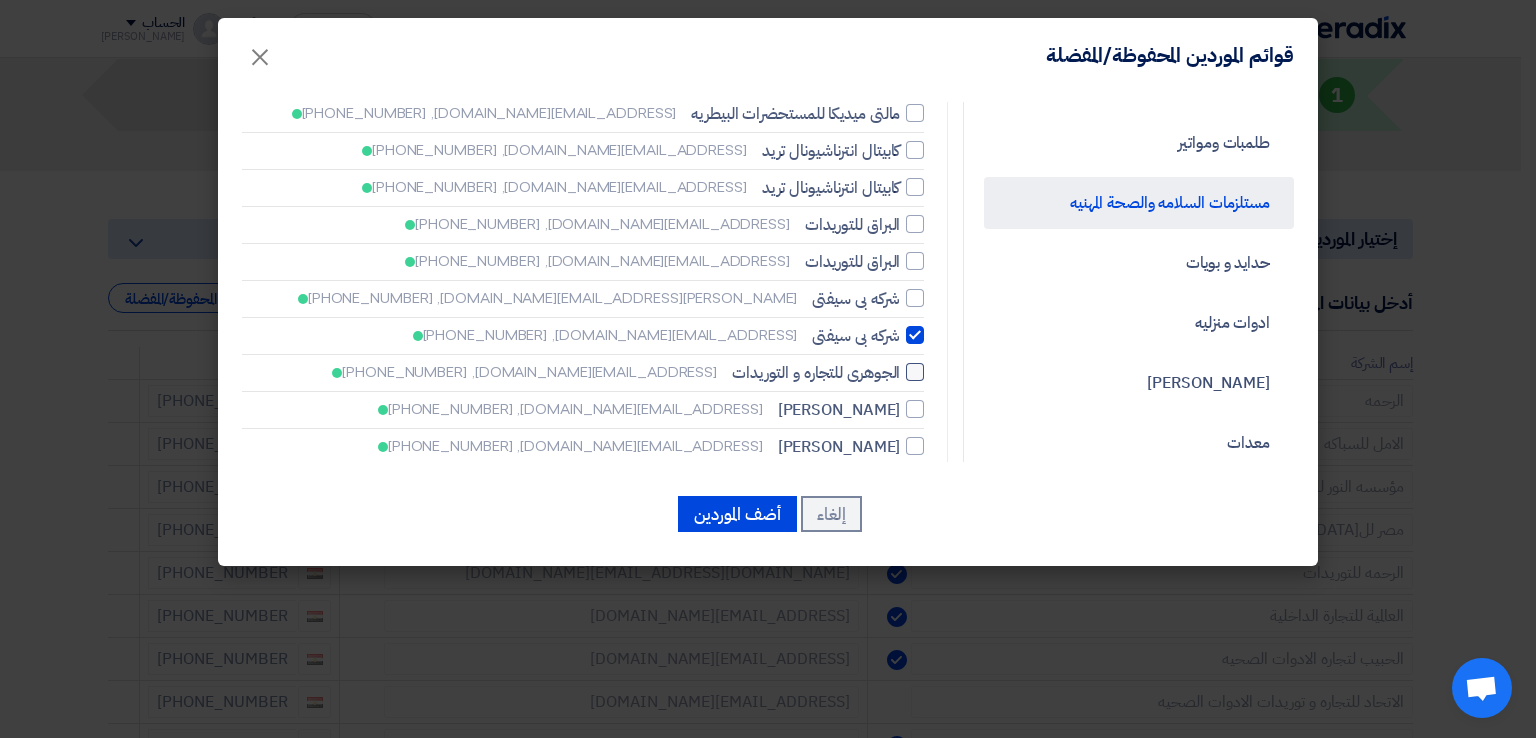 scroll, scrollTop: 800, scrollLeft: 0, axis: vertical 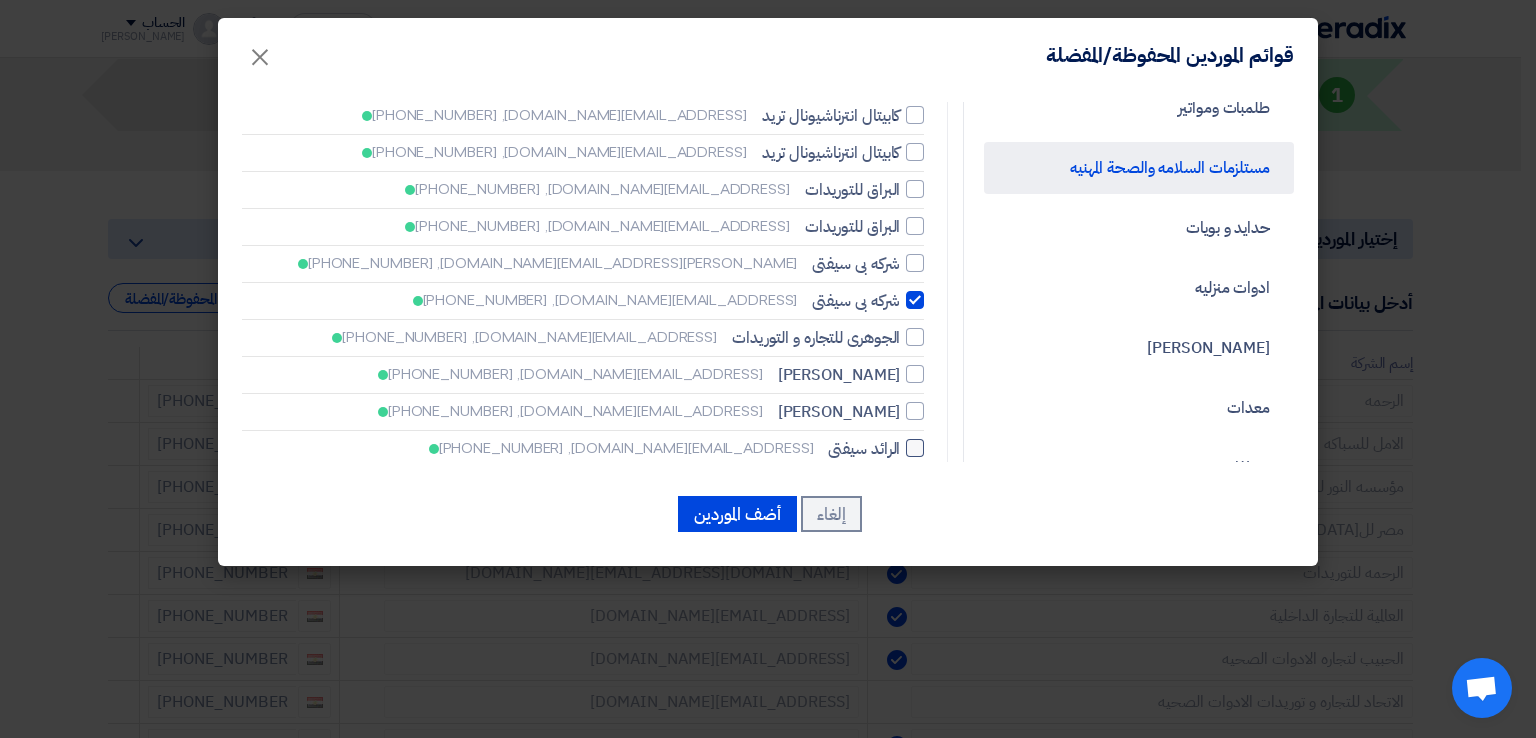 click 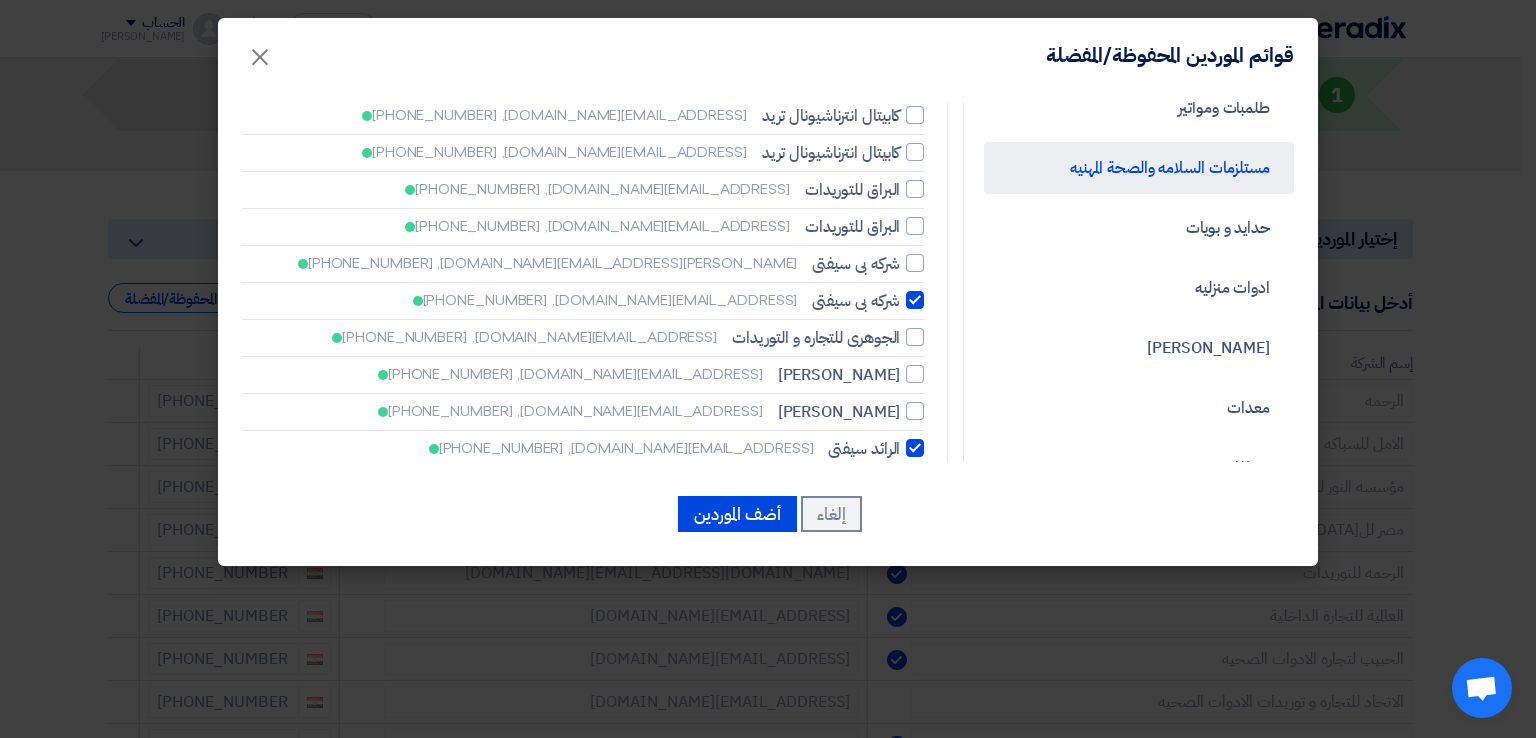 checkbox on "true" 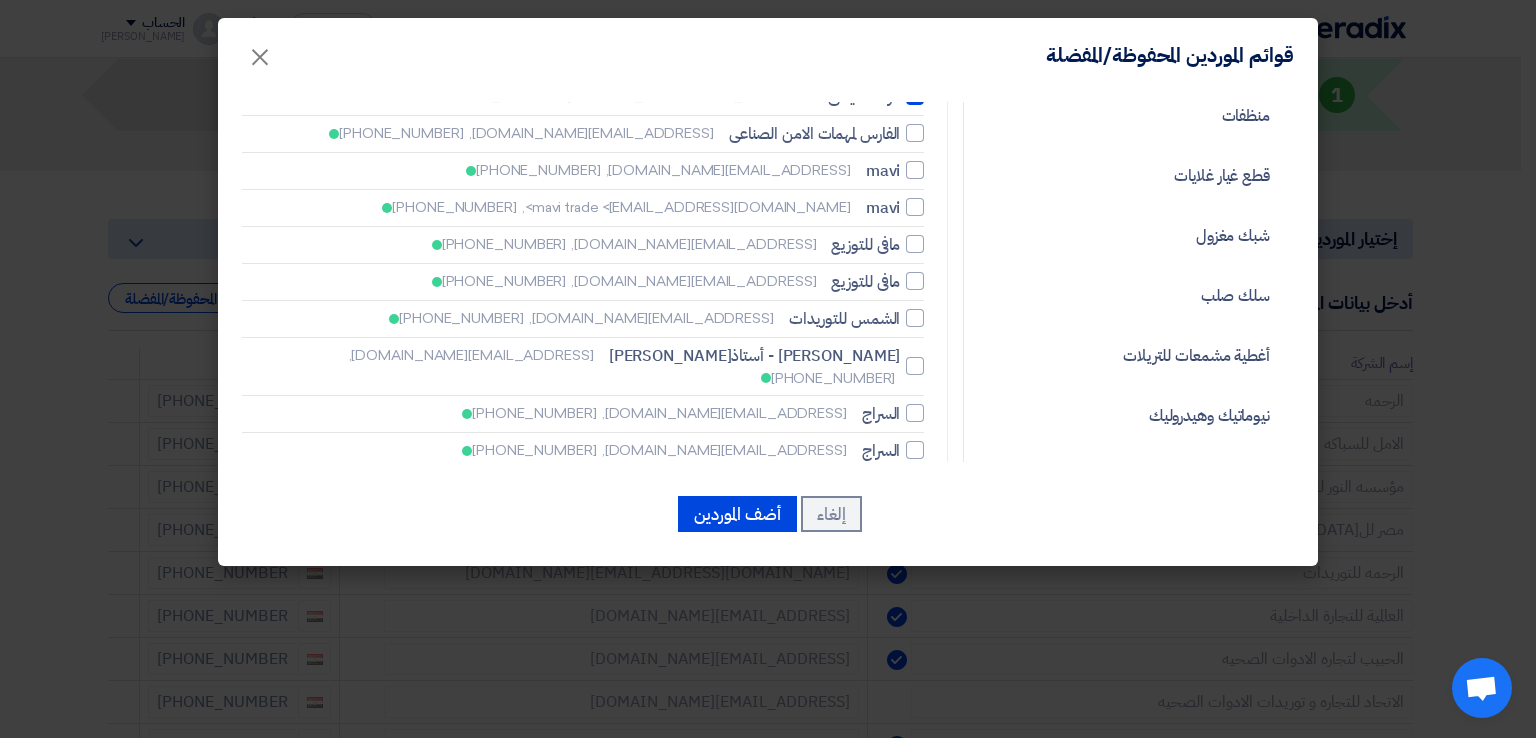 scroll, scrollTop: 1200, scrollLeft: 0, axis: vertical 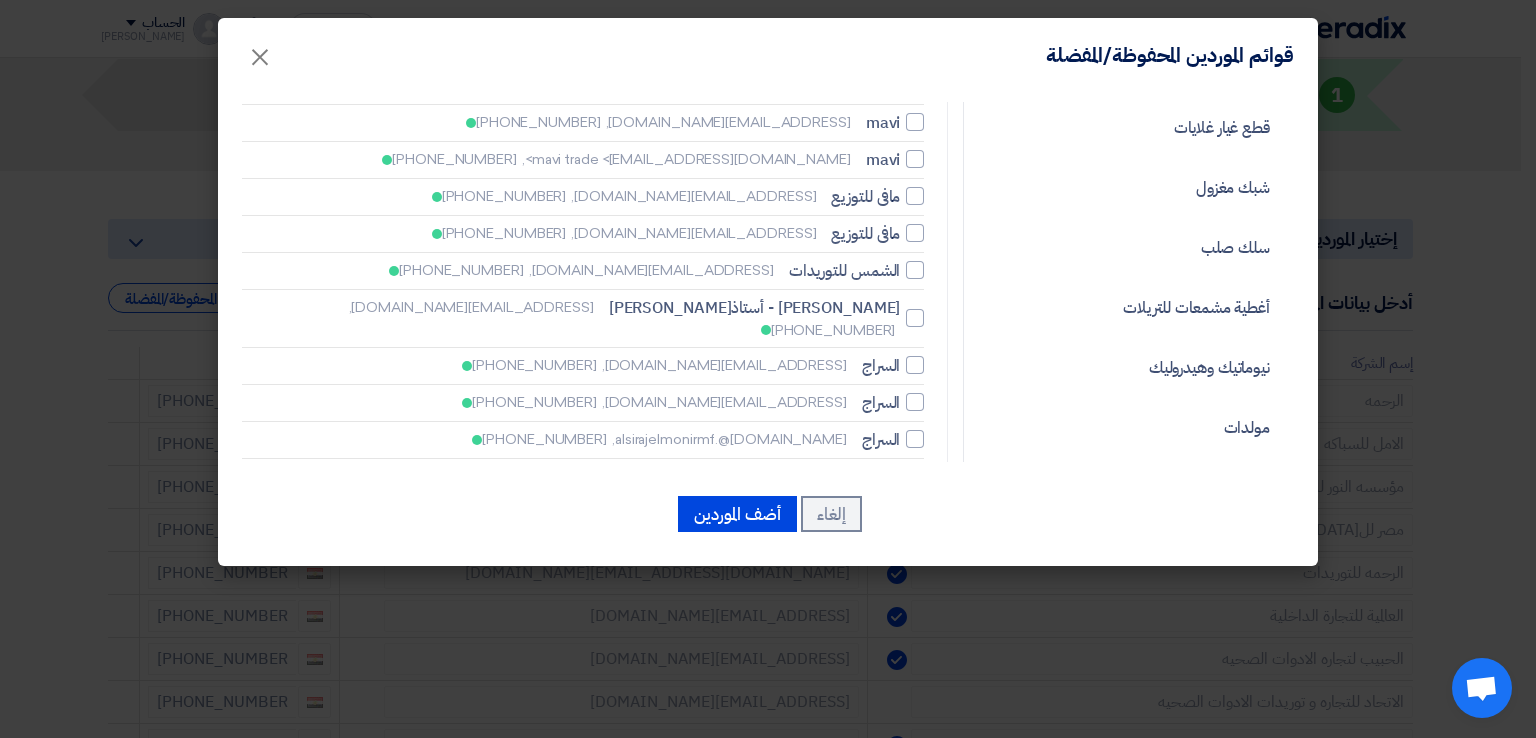 click 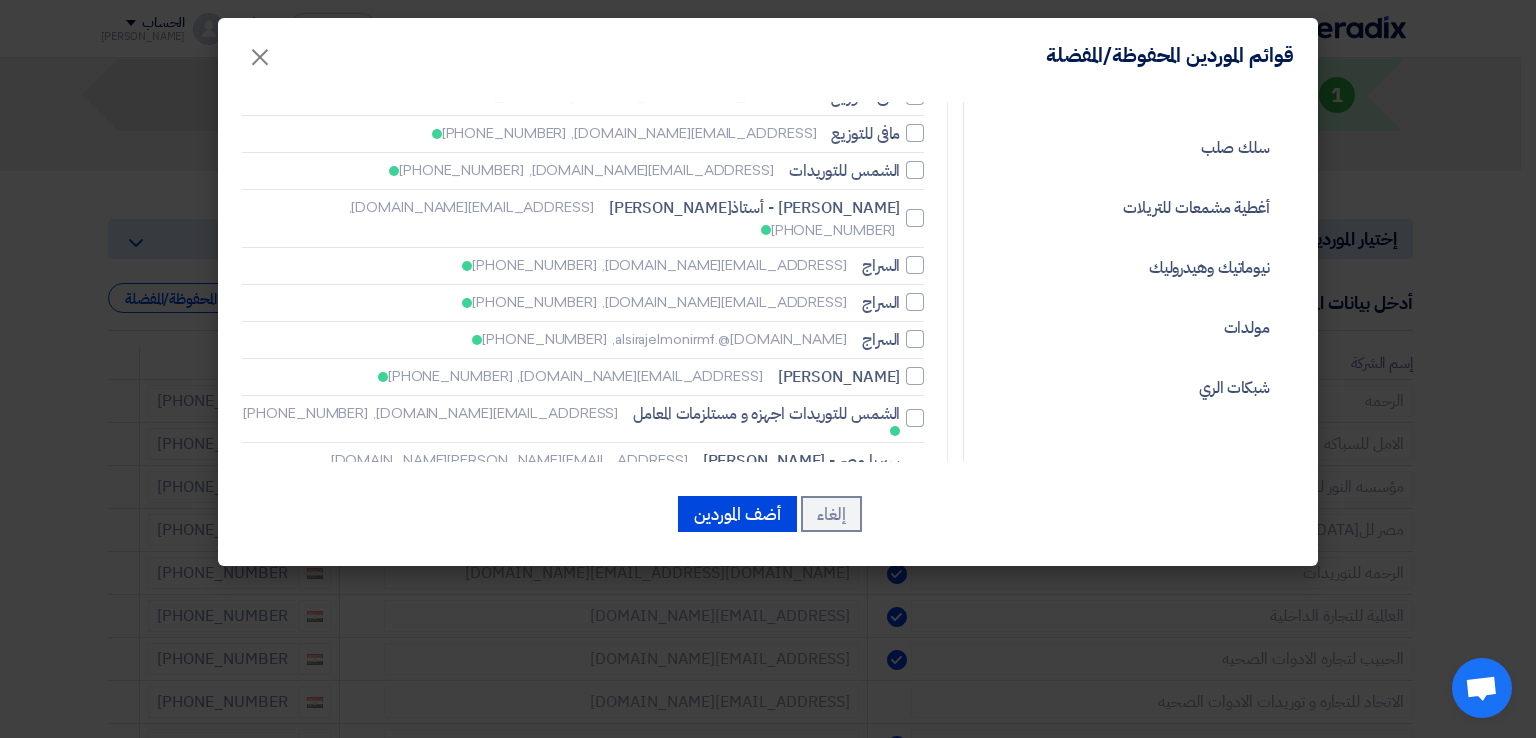 click 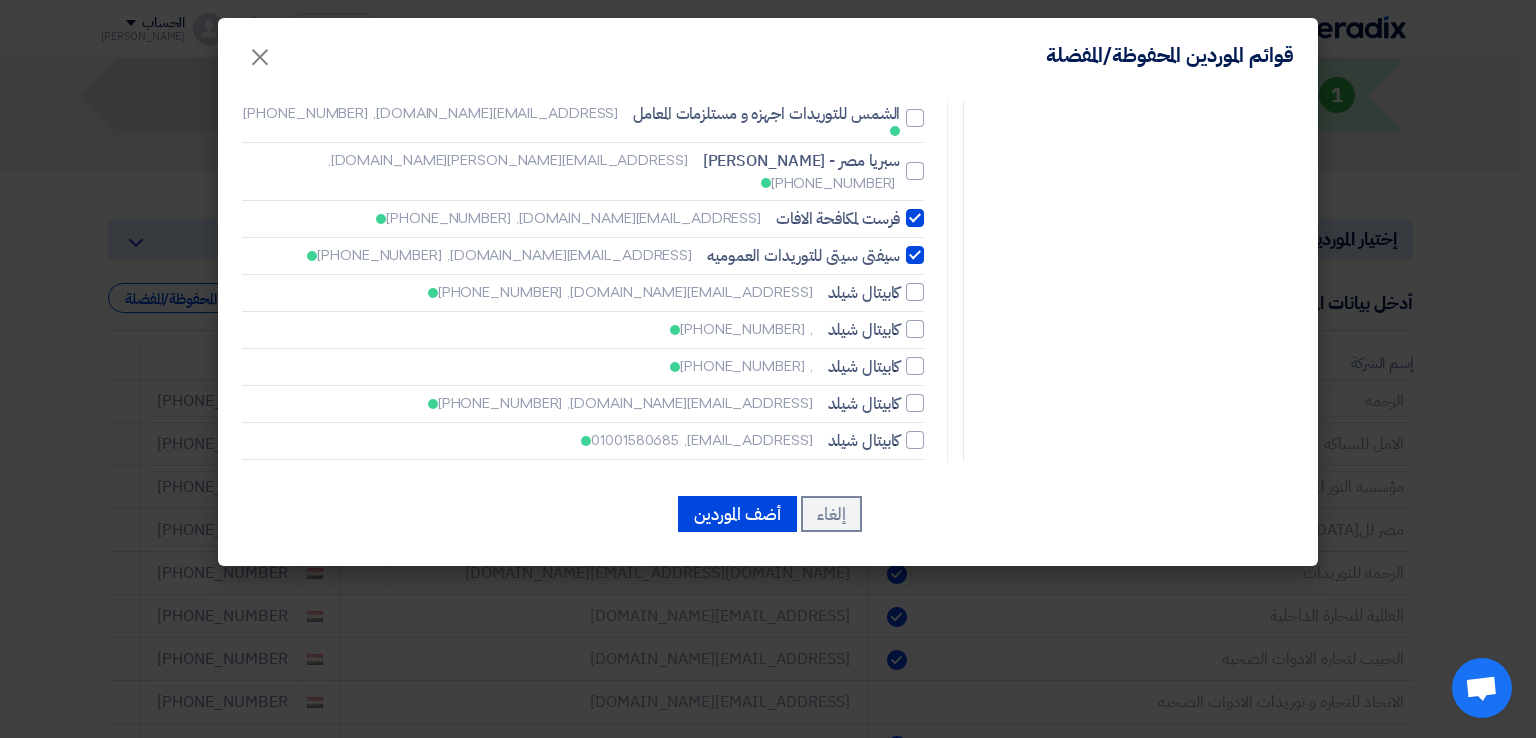 scroll, scrollTop: 1700, scrollLeft: 0, axis: vertical 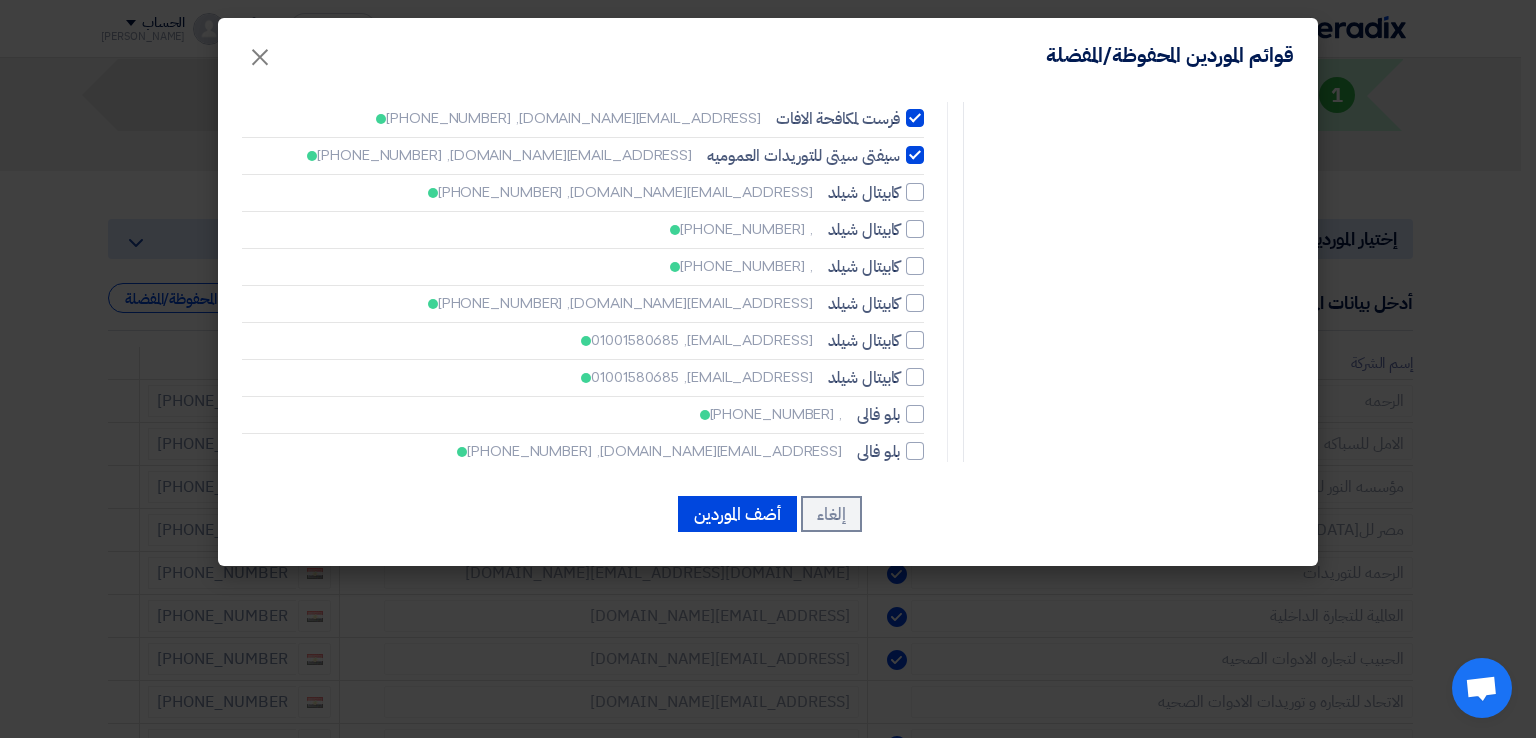 click 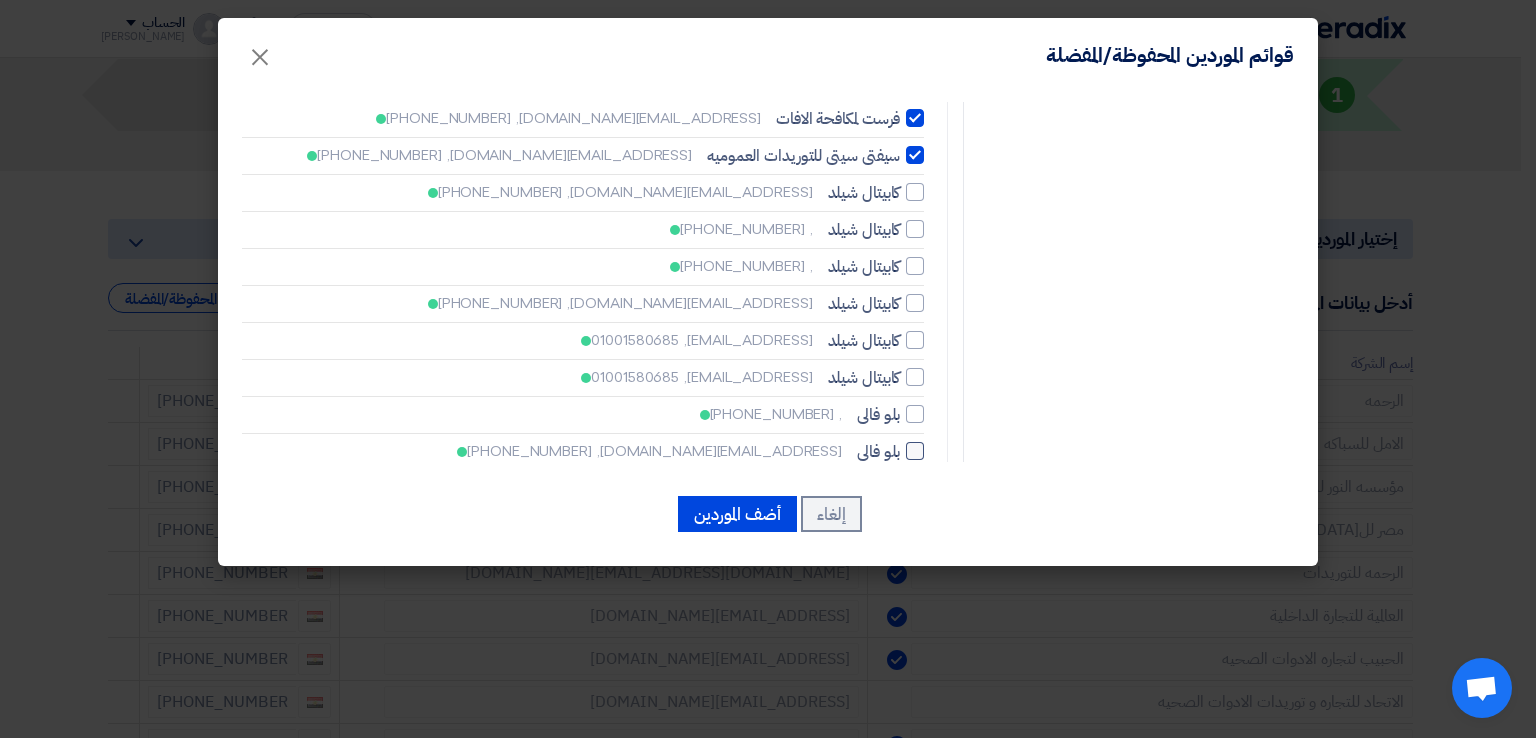 click 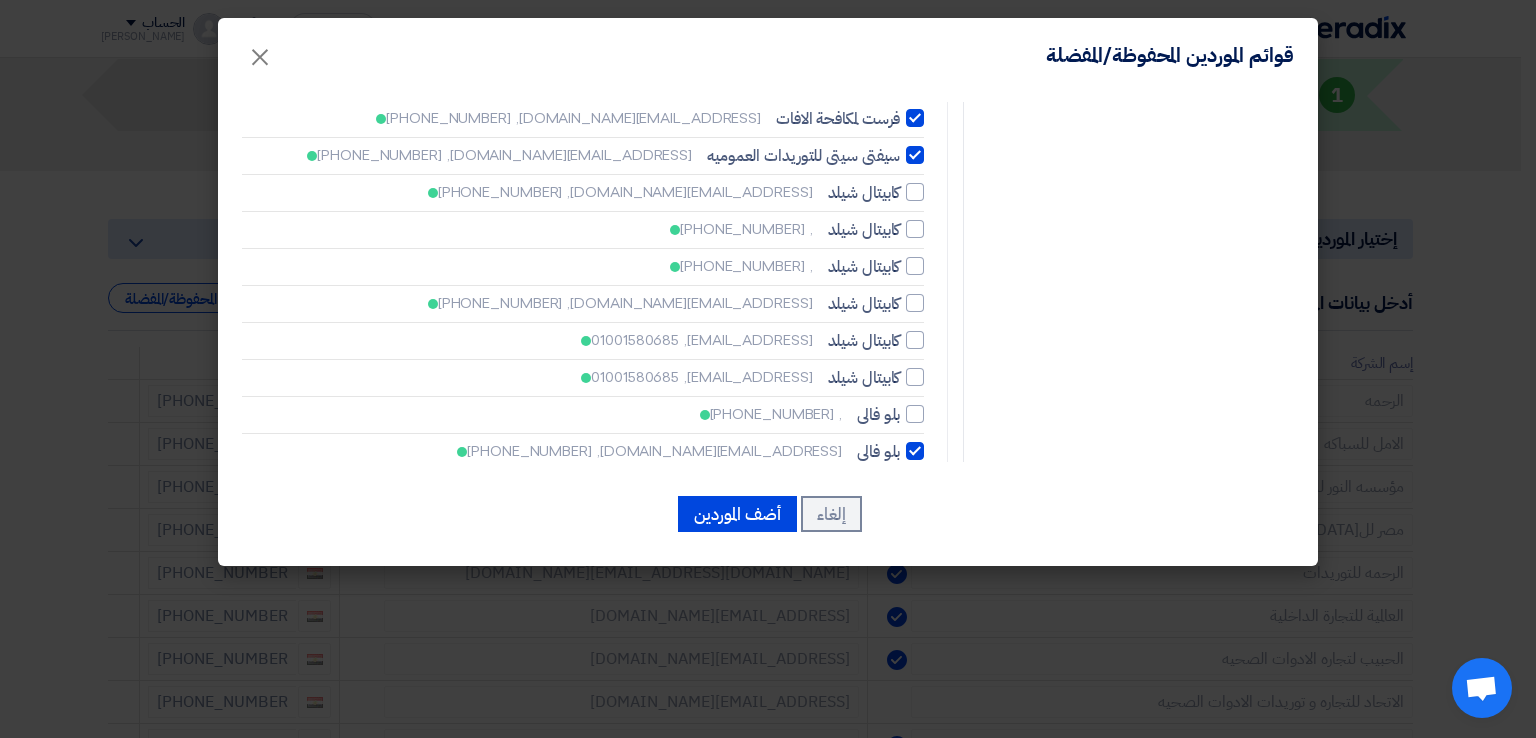 checkbox on "true" 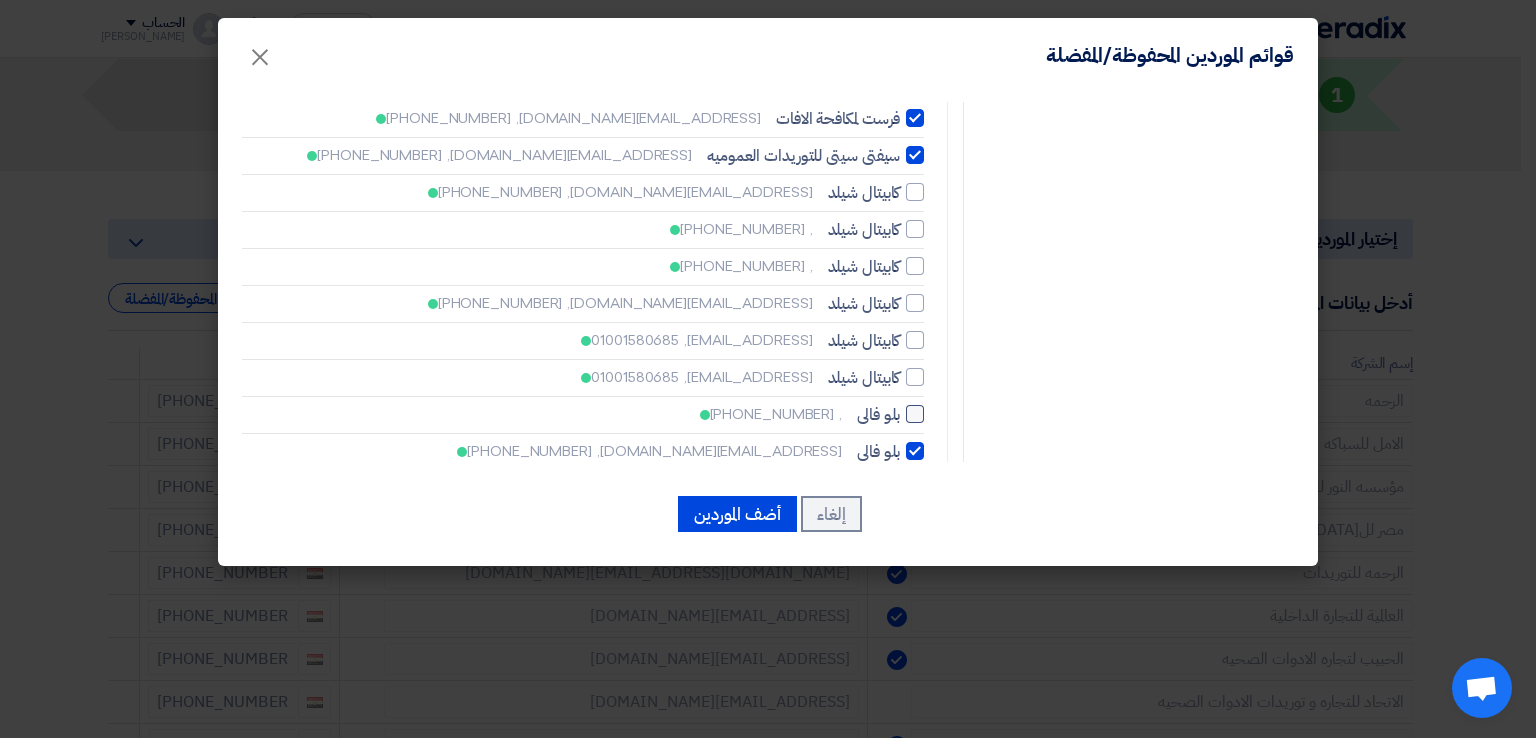 click 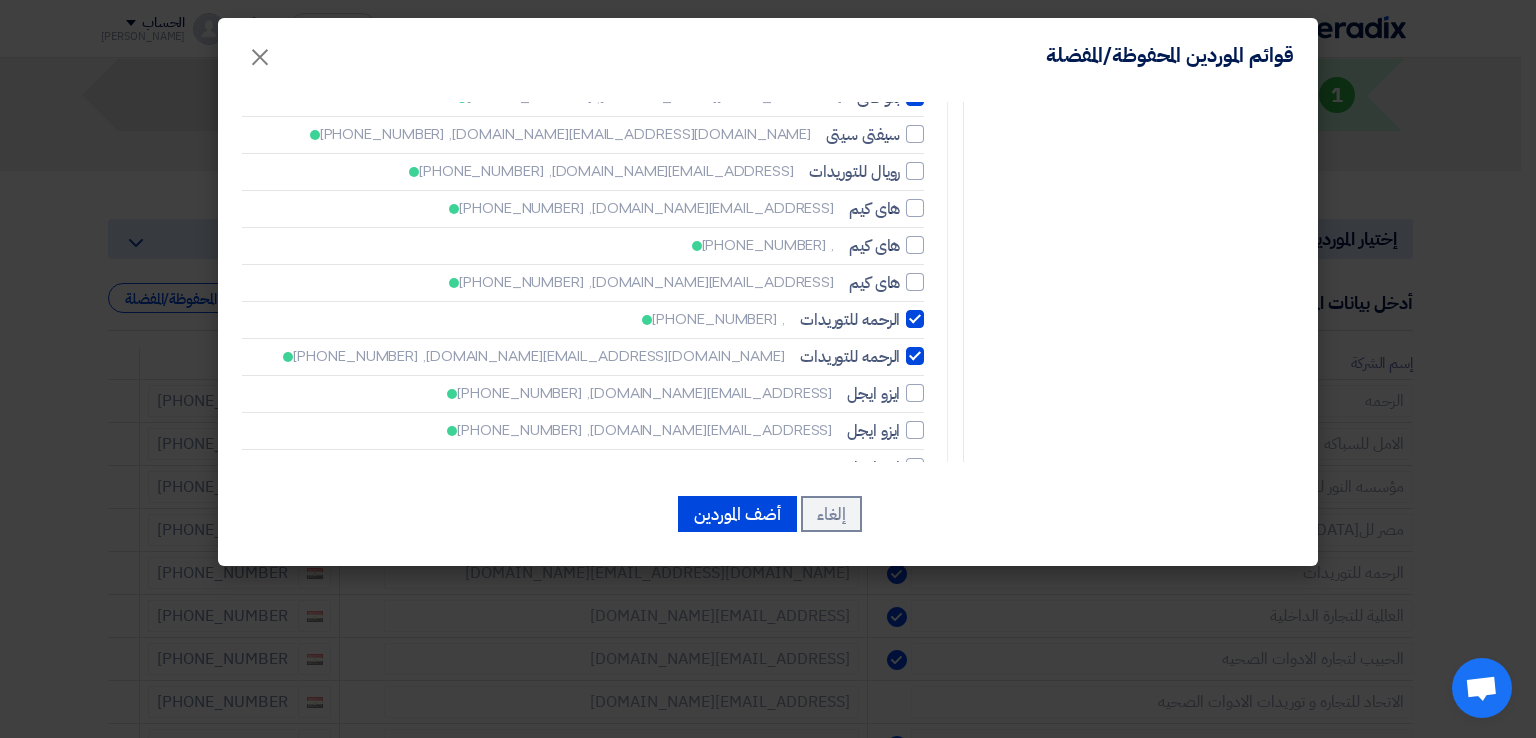 scroll, scrollTop: 2100, scrollLeft: 0, axis: vertical 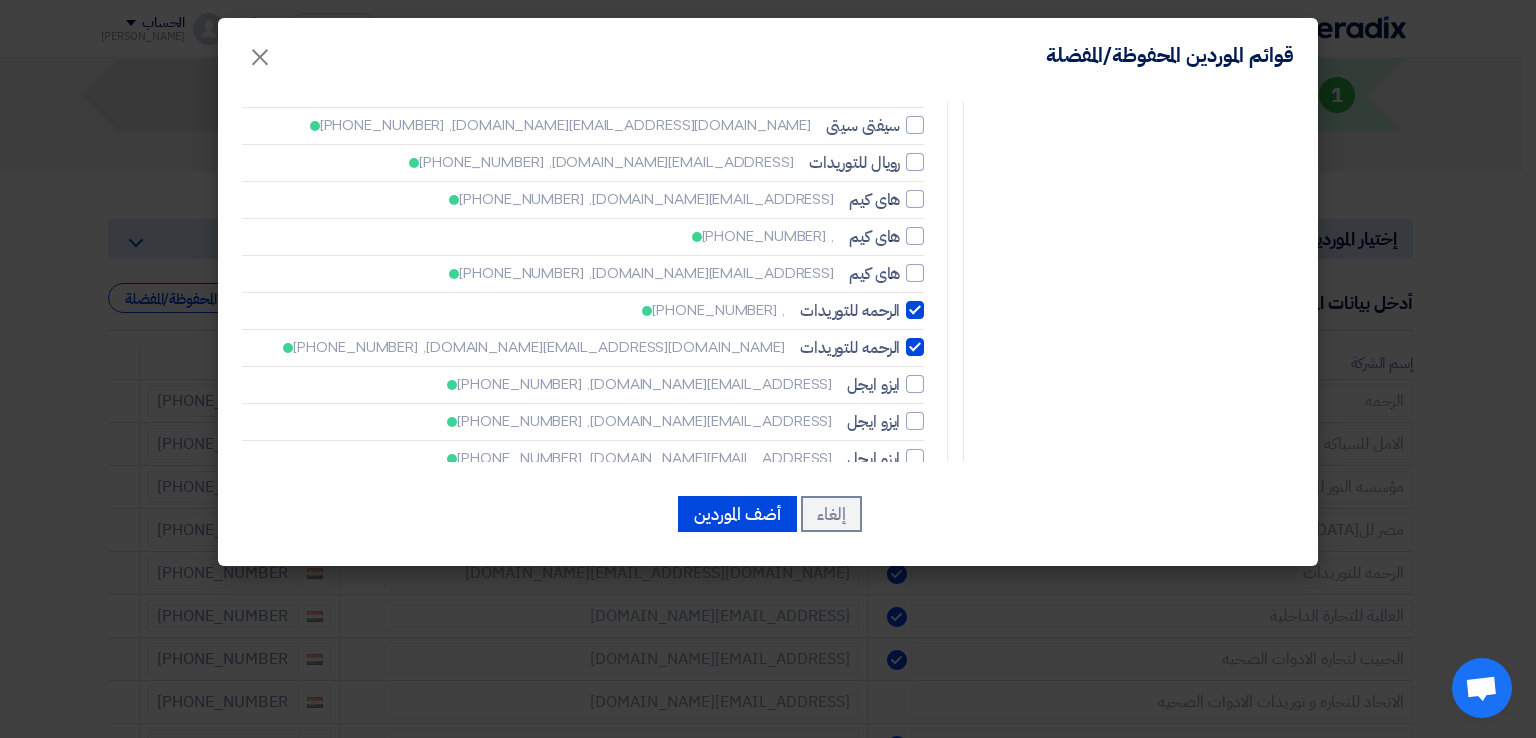 click 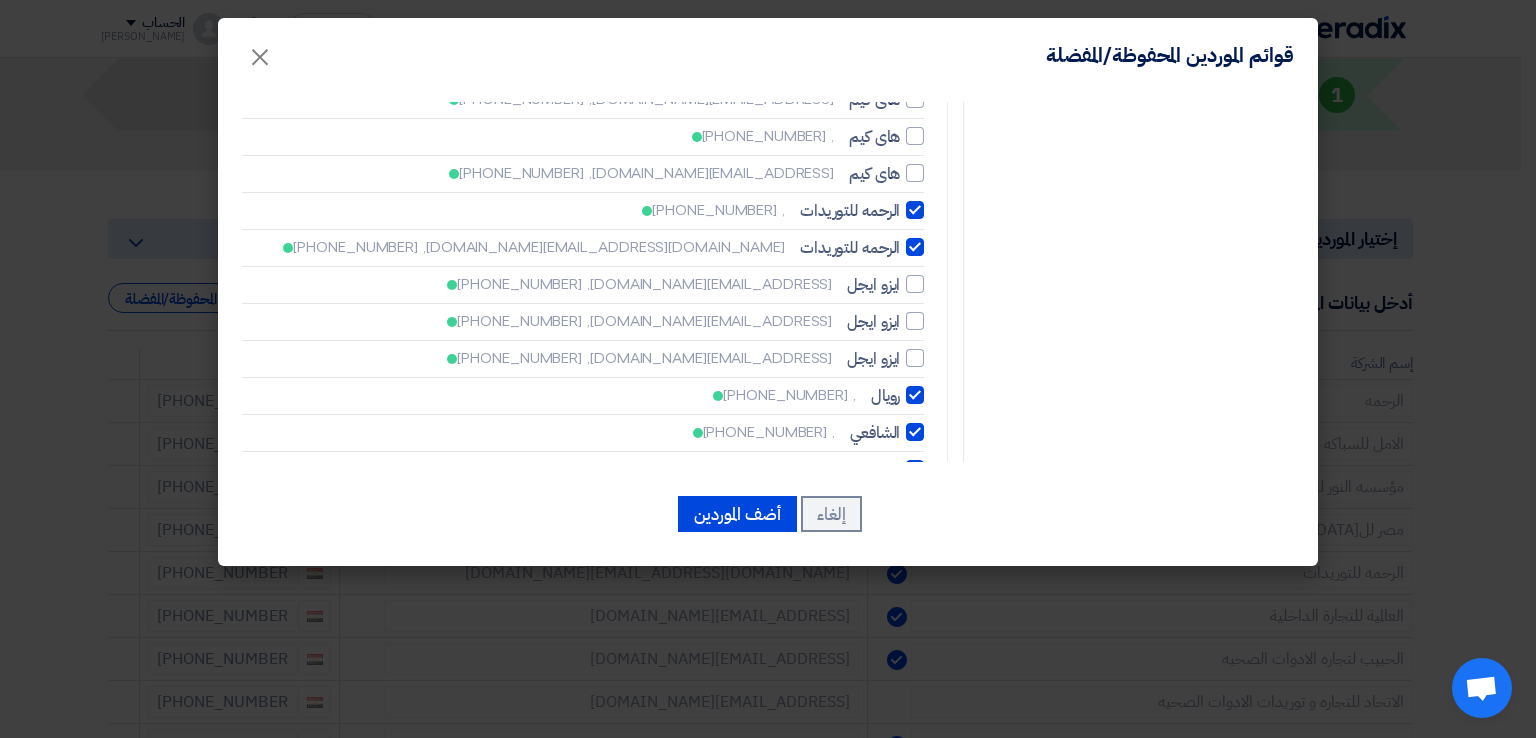 click 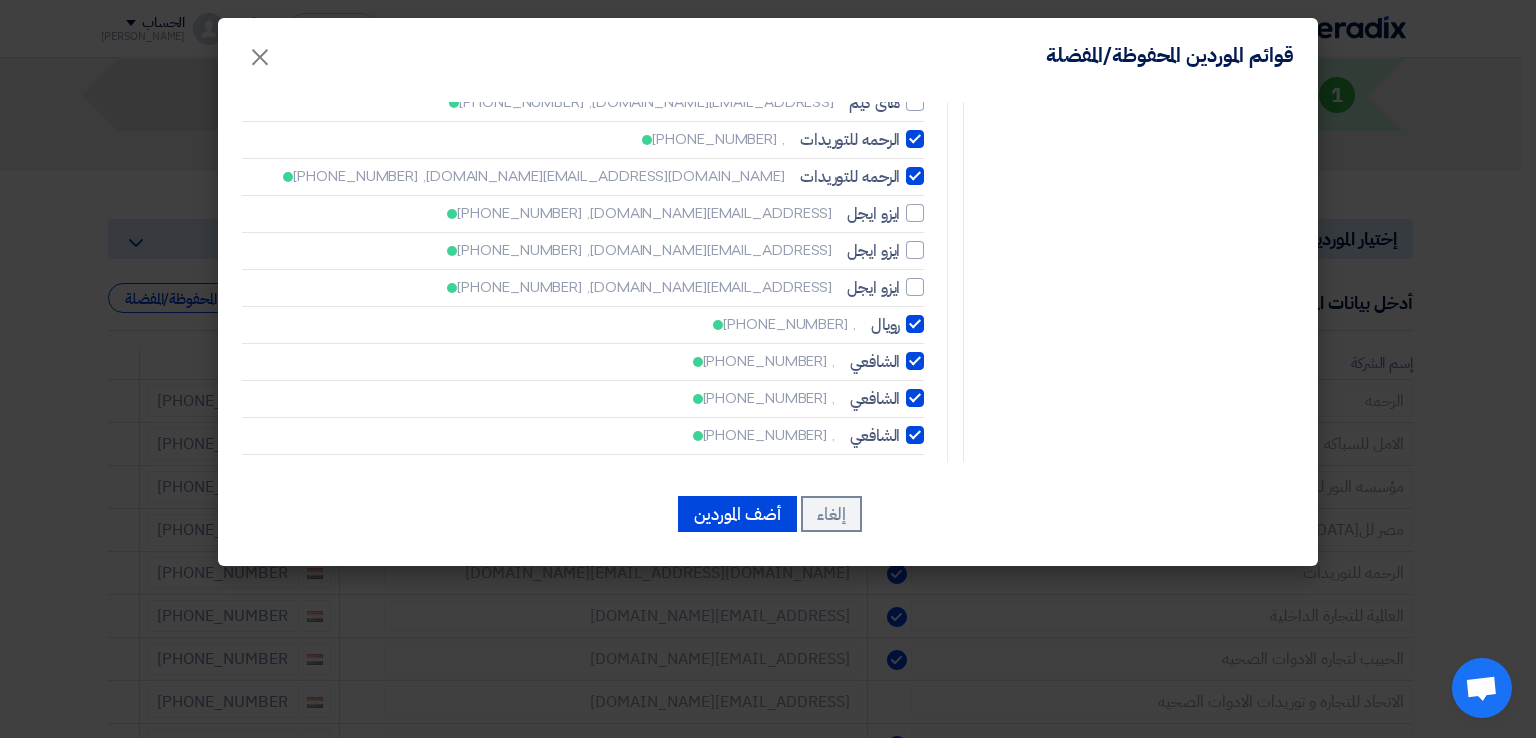 scroll, scrollTop: 2400, scrollLeft: 0, axis: vertical 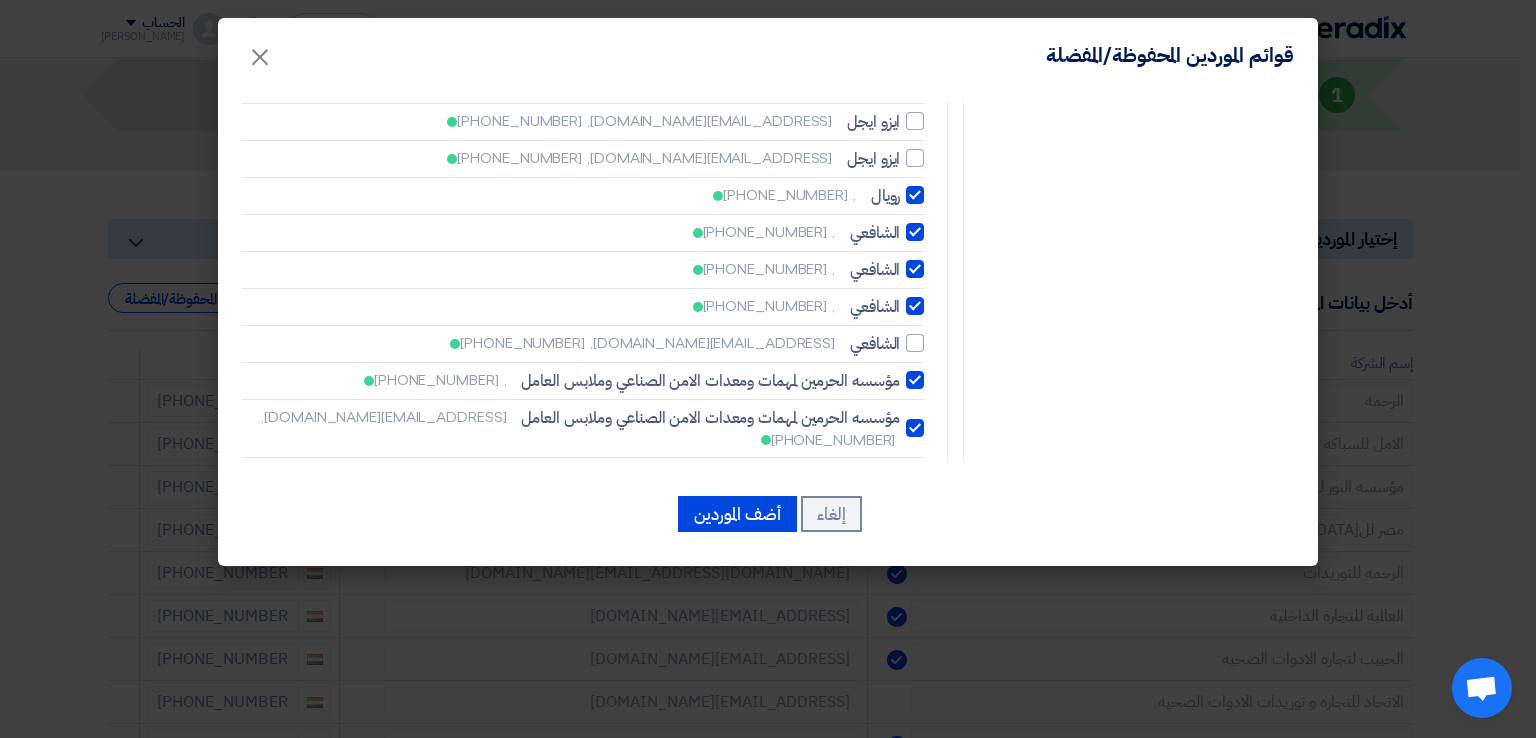 click 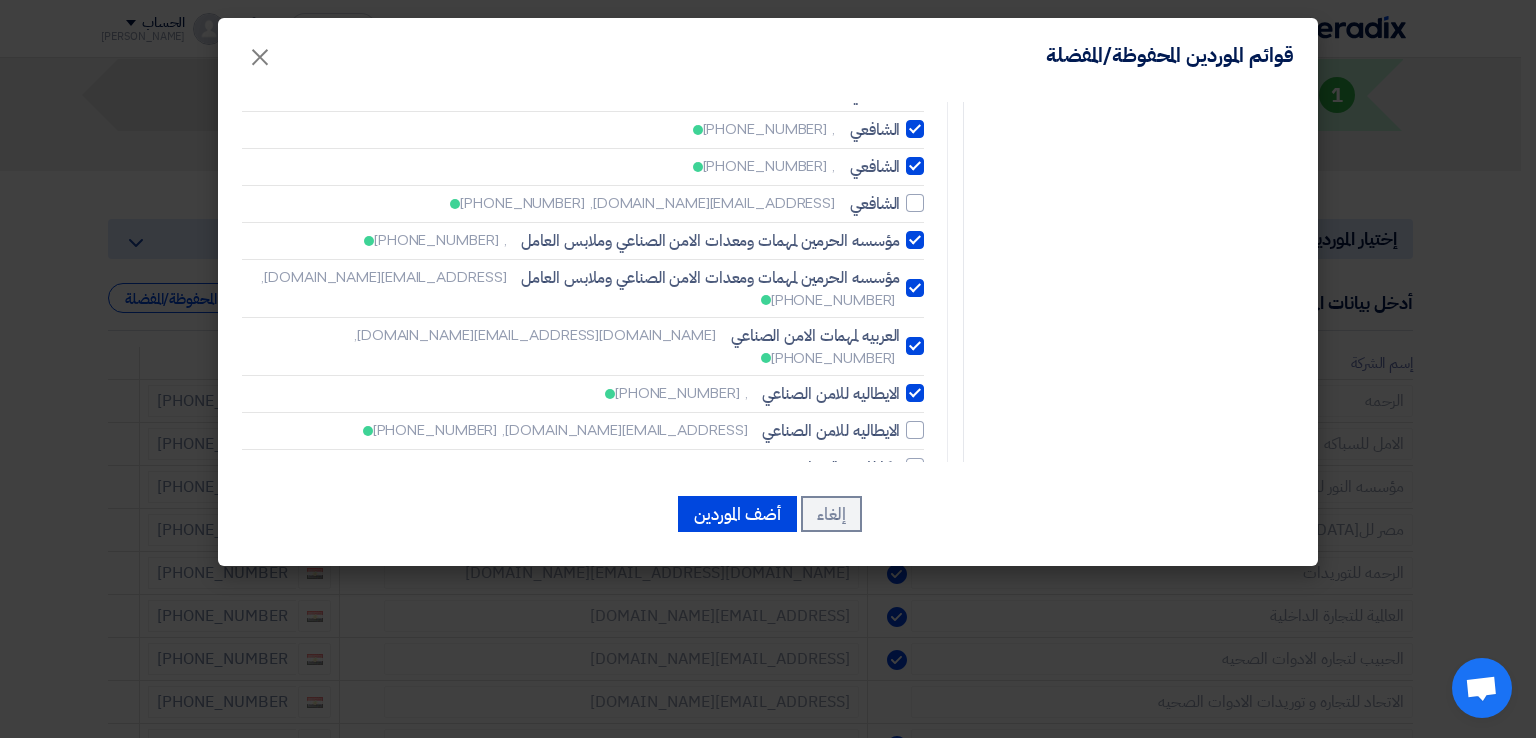 scroll, scrollTop: 2550, scrollLeft: 0, axis: vertical 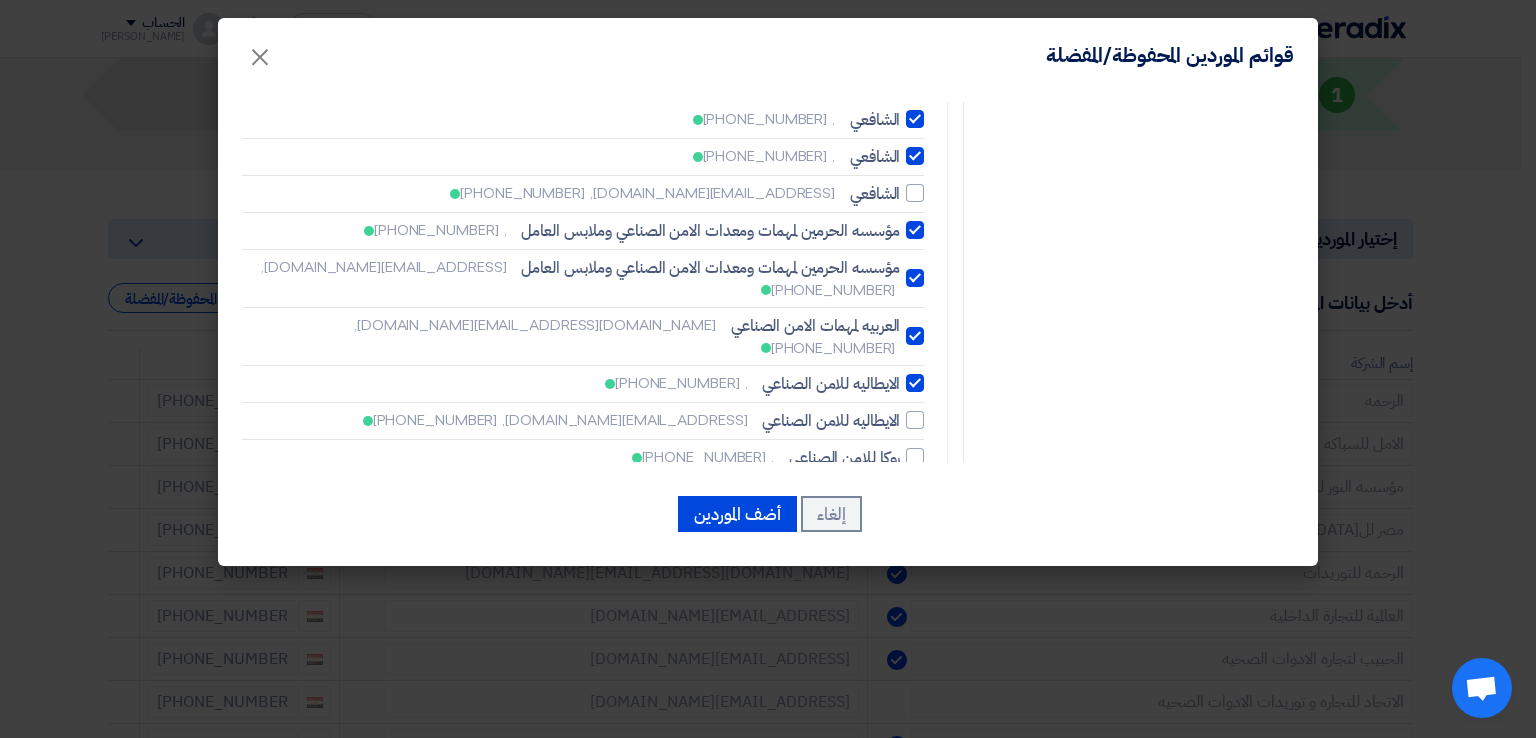 click 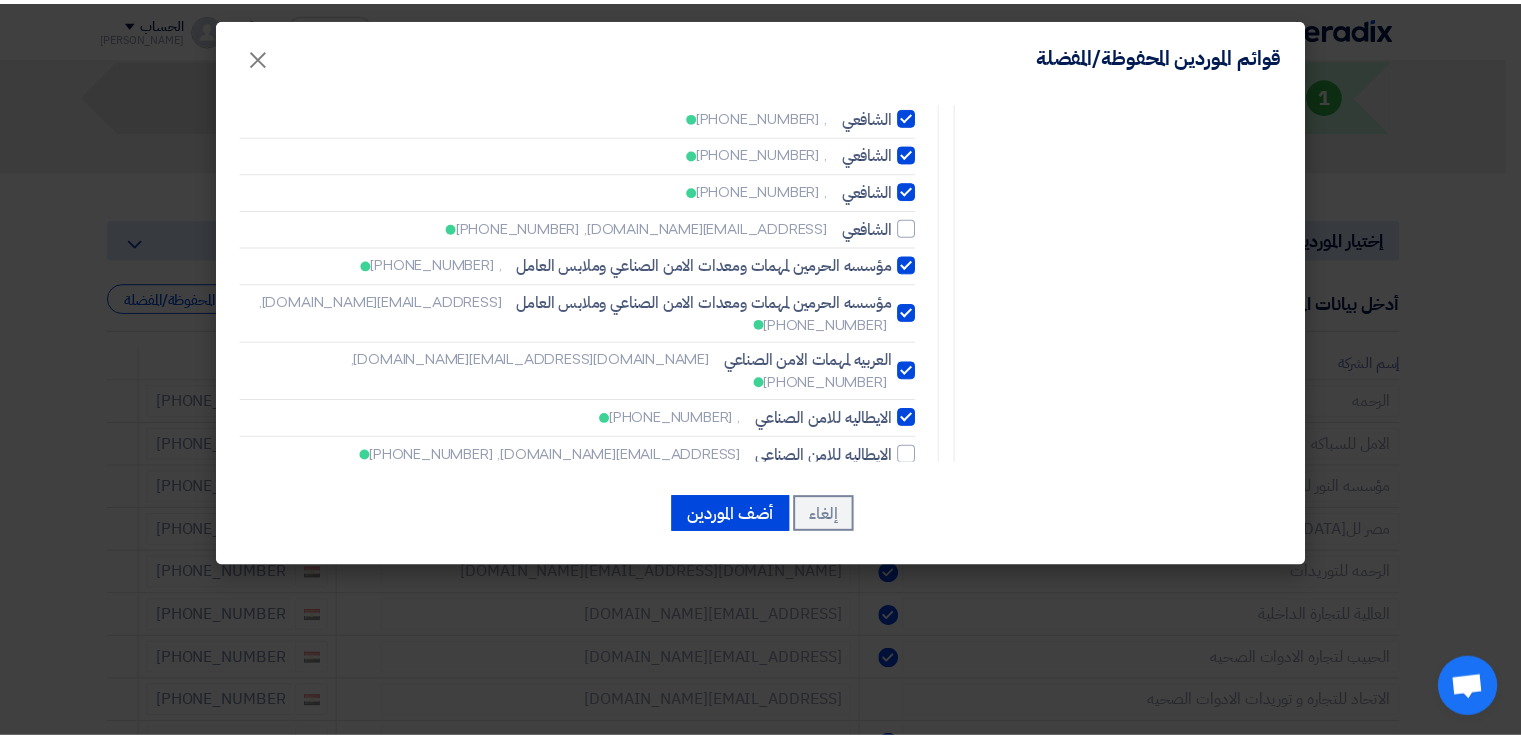 scroll, scrollTop: 2550, scrollLeft: 0, axis: vertical 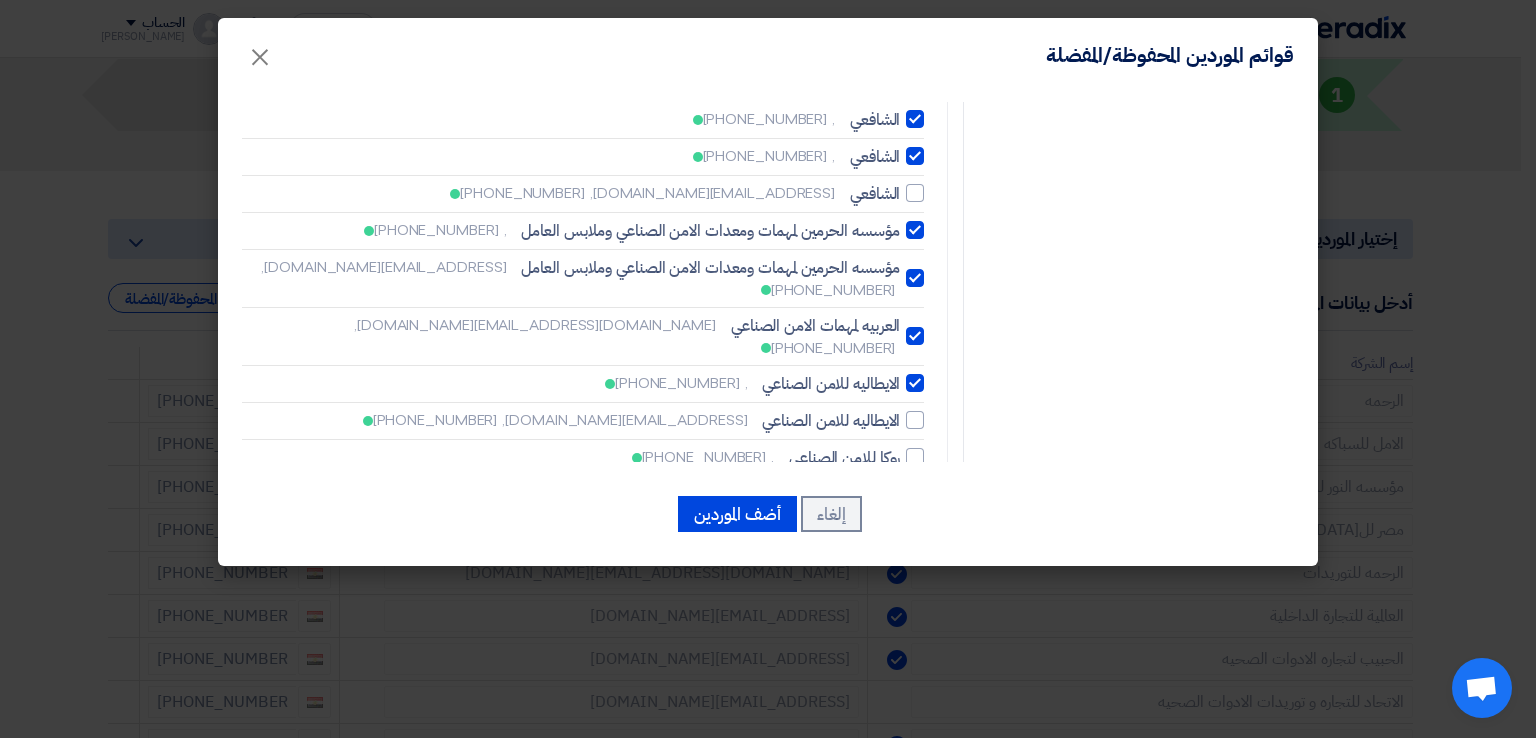 click 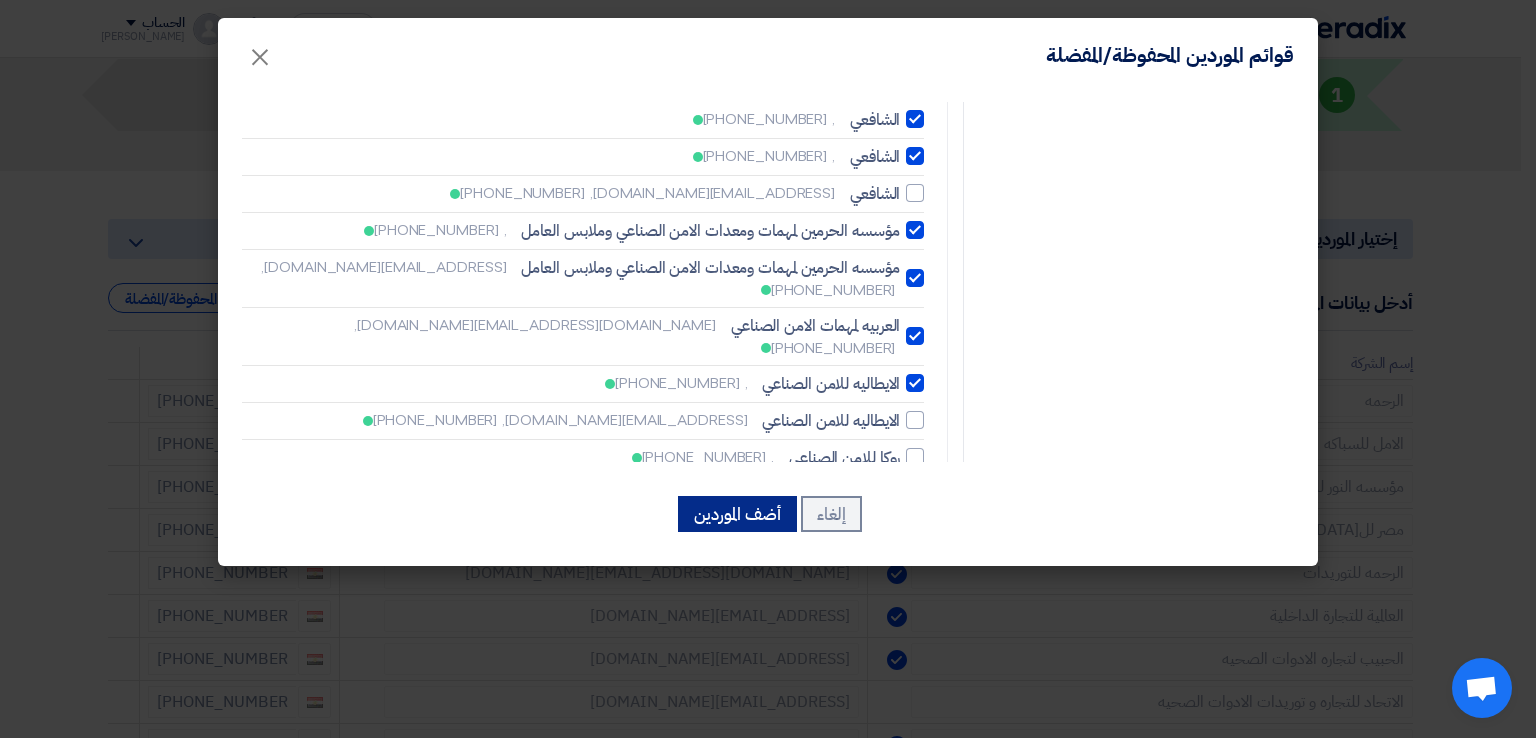 click on "أضف الموردين" 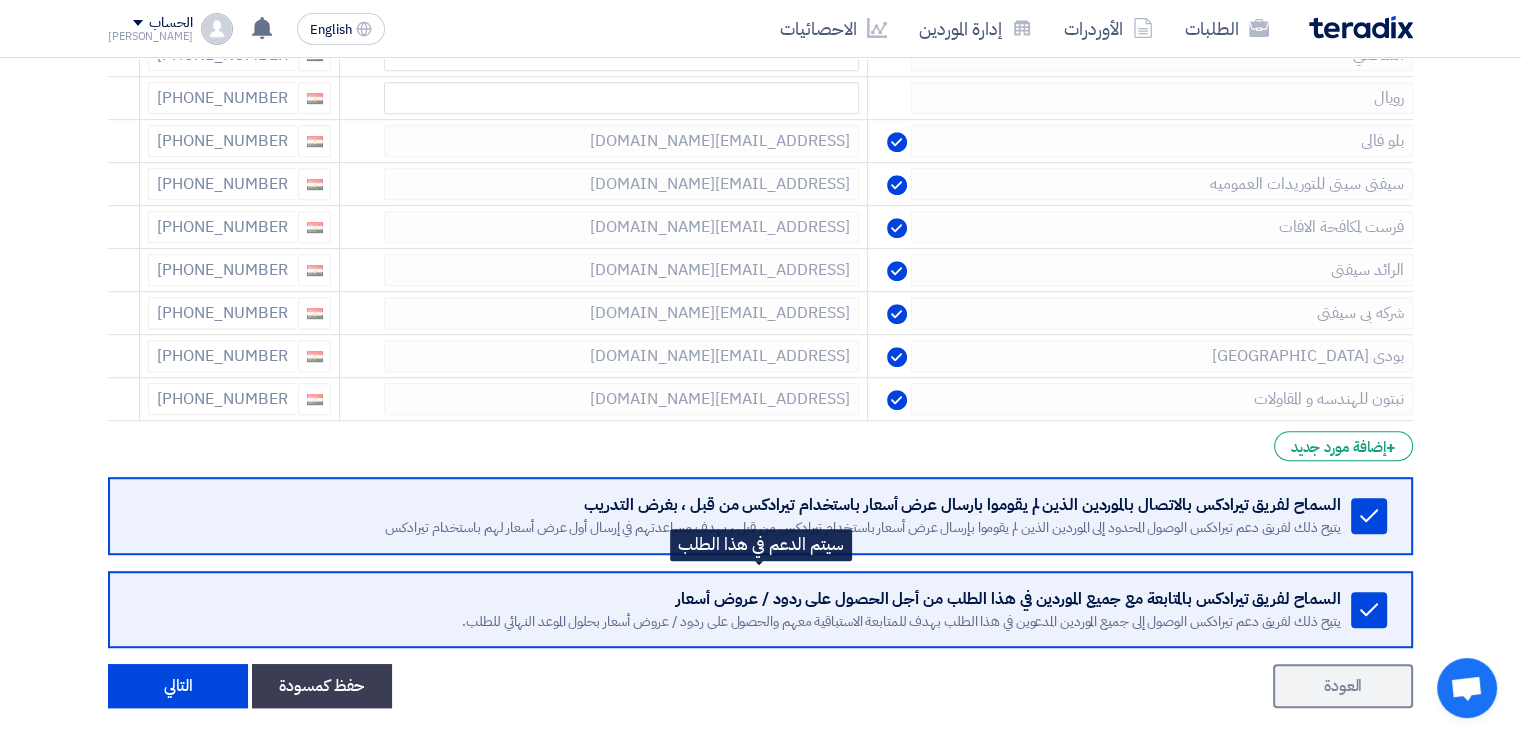 scroll, scrollTop: 1100, scrollLeft: 0, axis: vertical 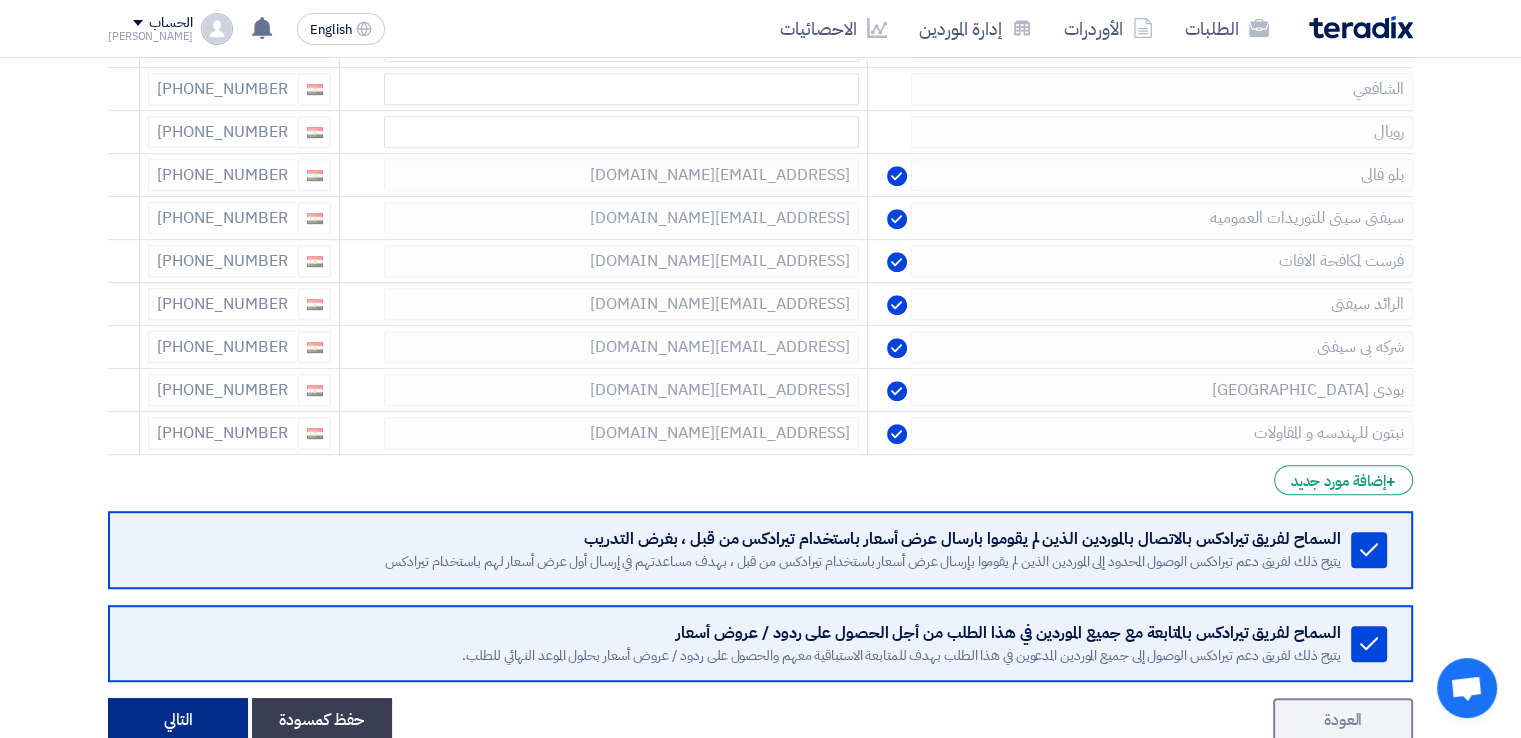 click on "التالي" 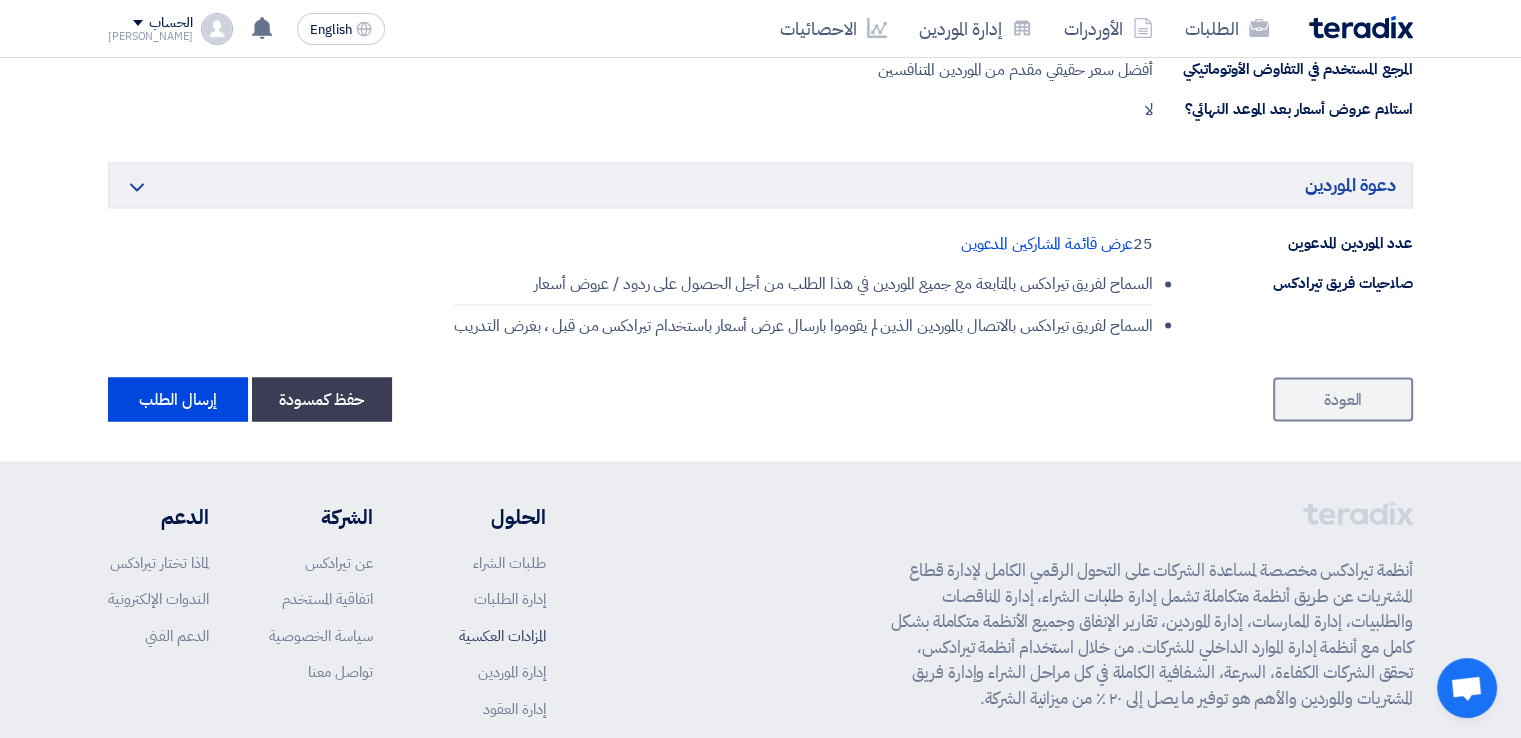scroll, scrollTop: 3600, scrollLeft: 0, axis: vertical 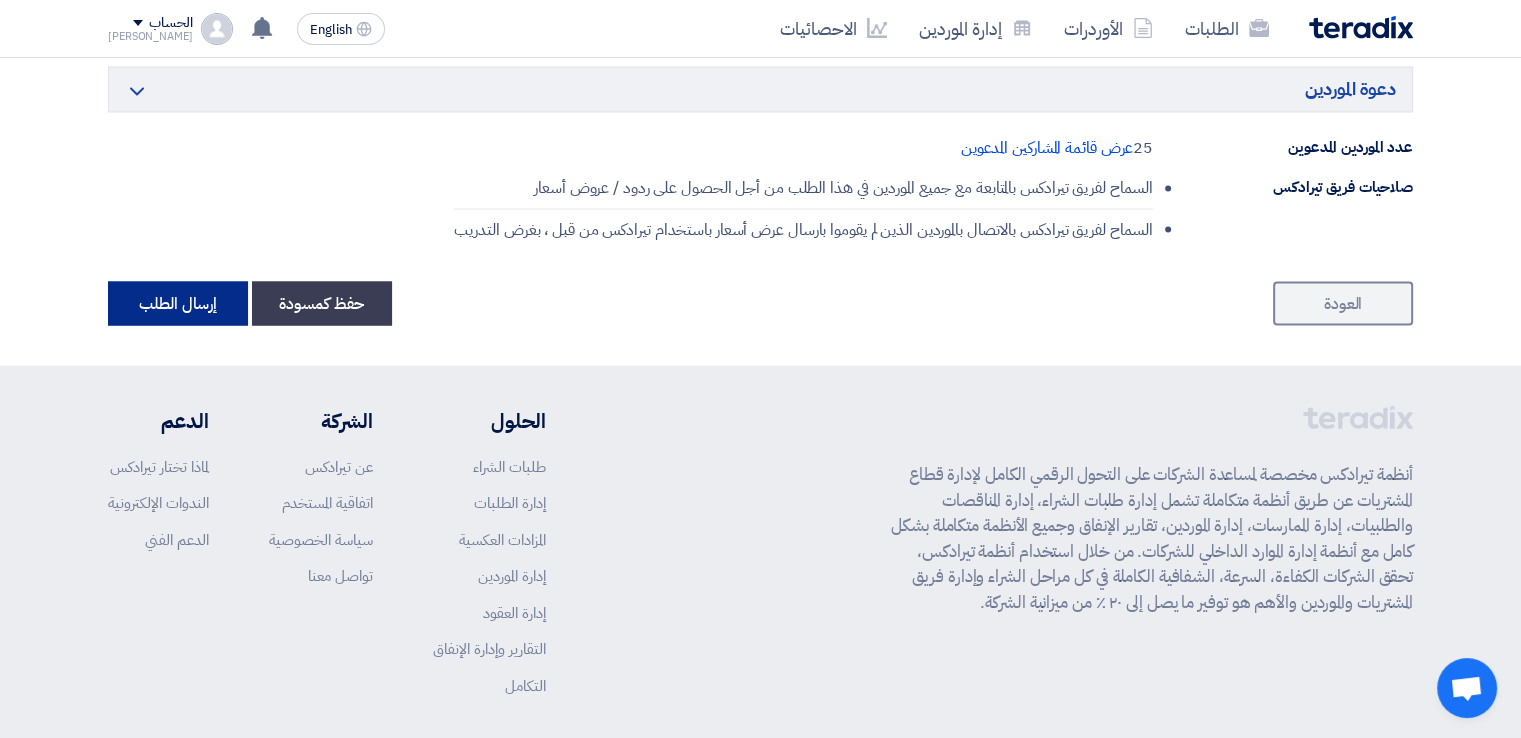 click on "إرسال الطلب" 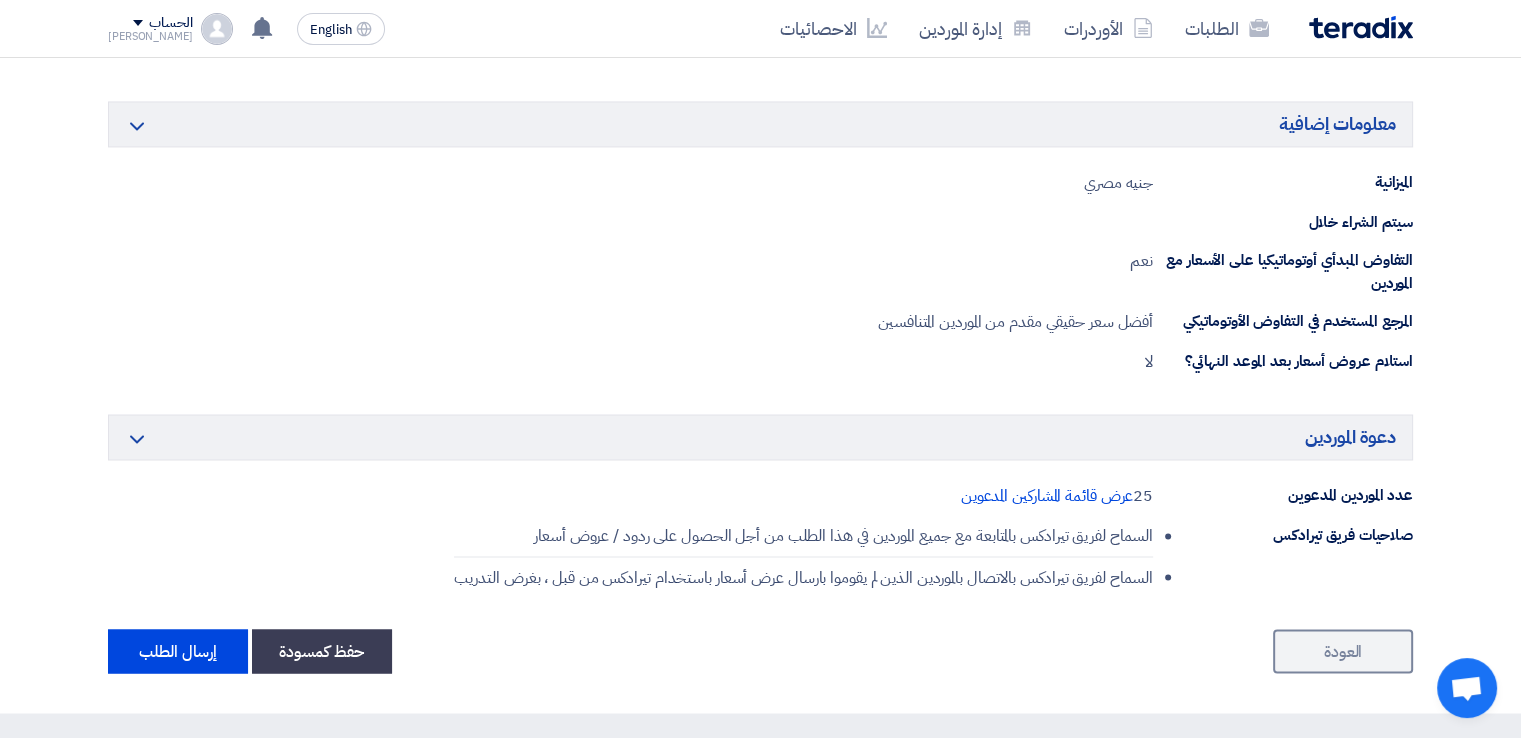 scroll, scrollTop: 3400, scrollLeft: 0, axis: vertical 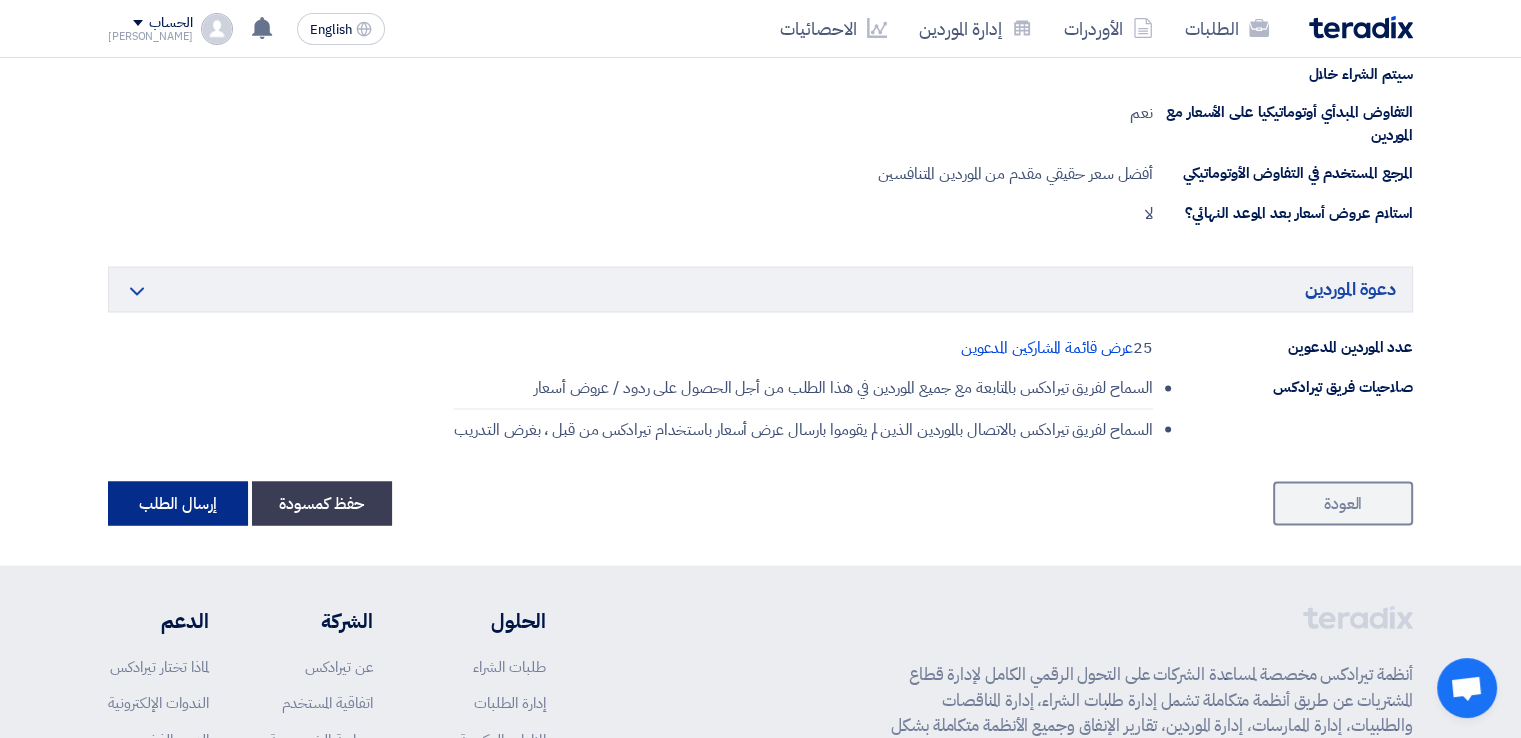 click on "إرسال الطلب" 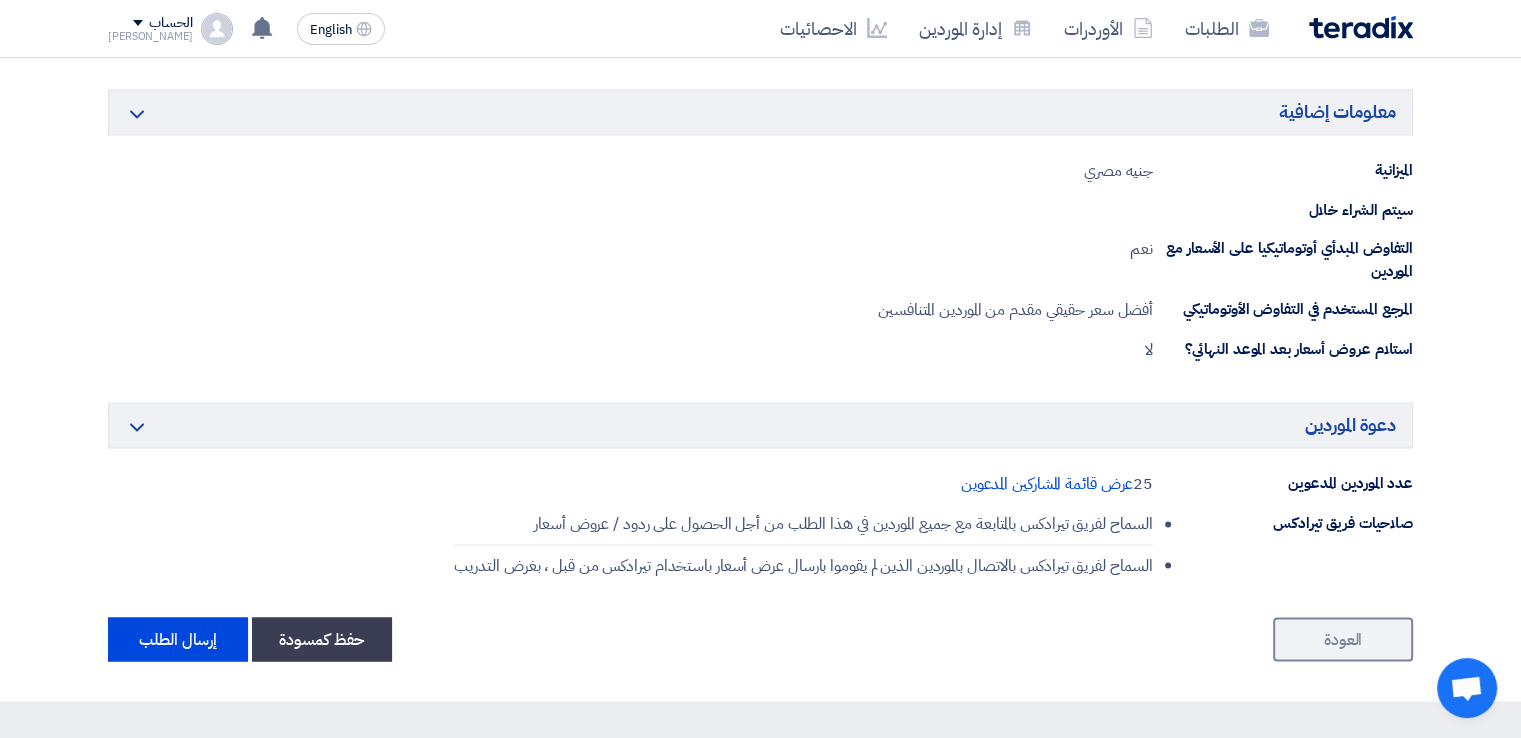 scroll, scrollTop: 3300, scrollLeft: 0, axis: vertical 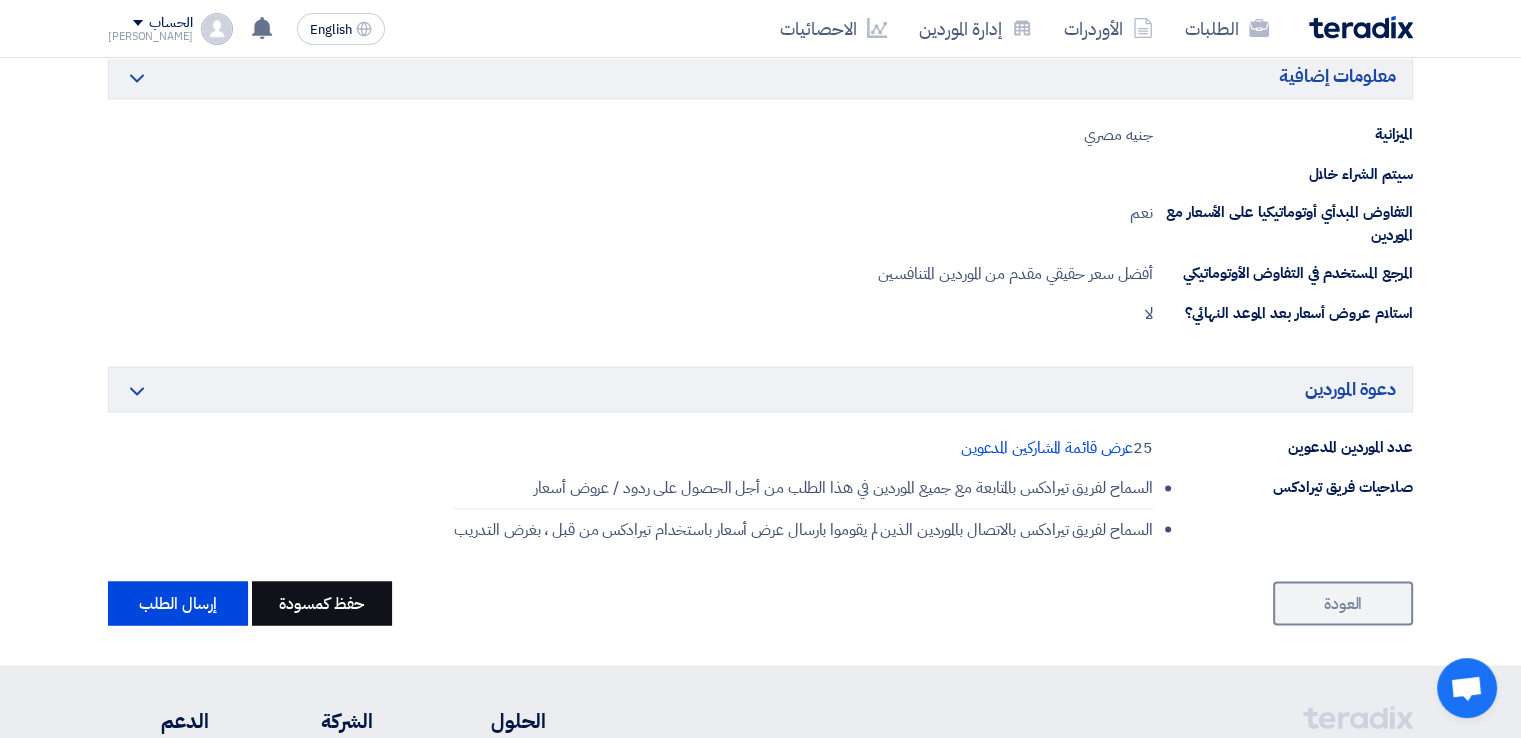click on "حفظ كمسودة" 